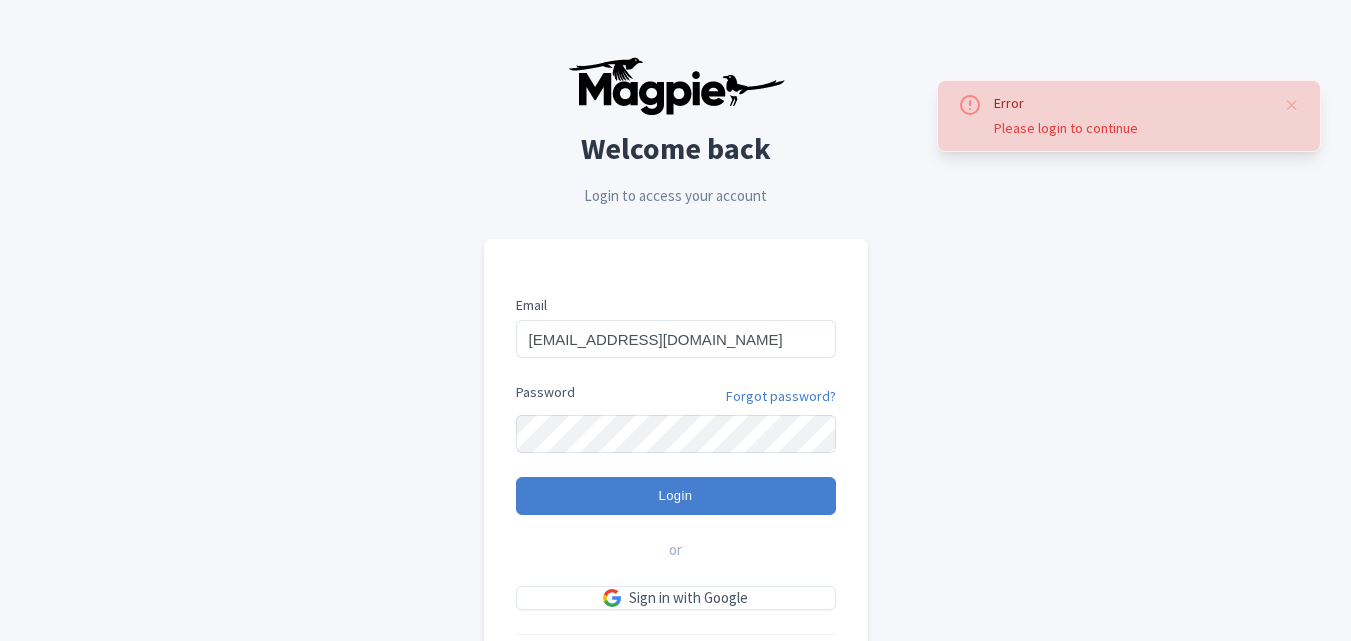 scroll, scrollTop: 0, scrollLeft: 0, axis: both 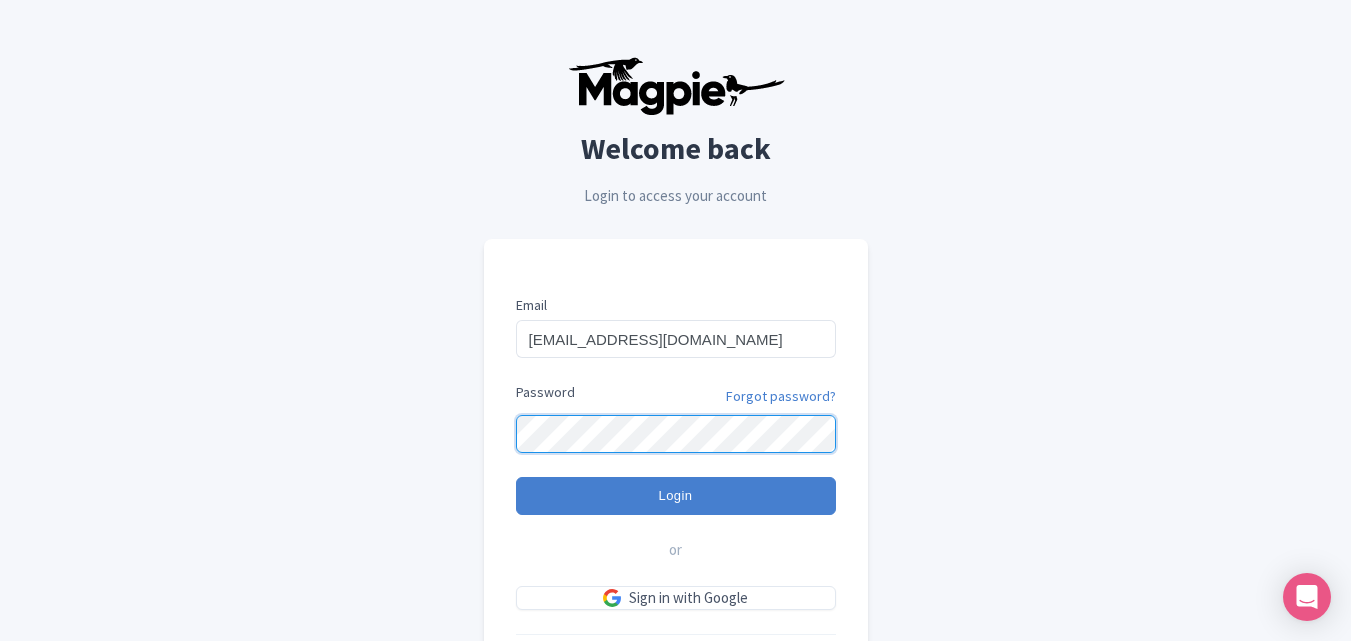 click on "Login" at bounding box center (676, 496) 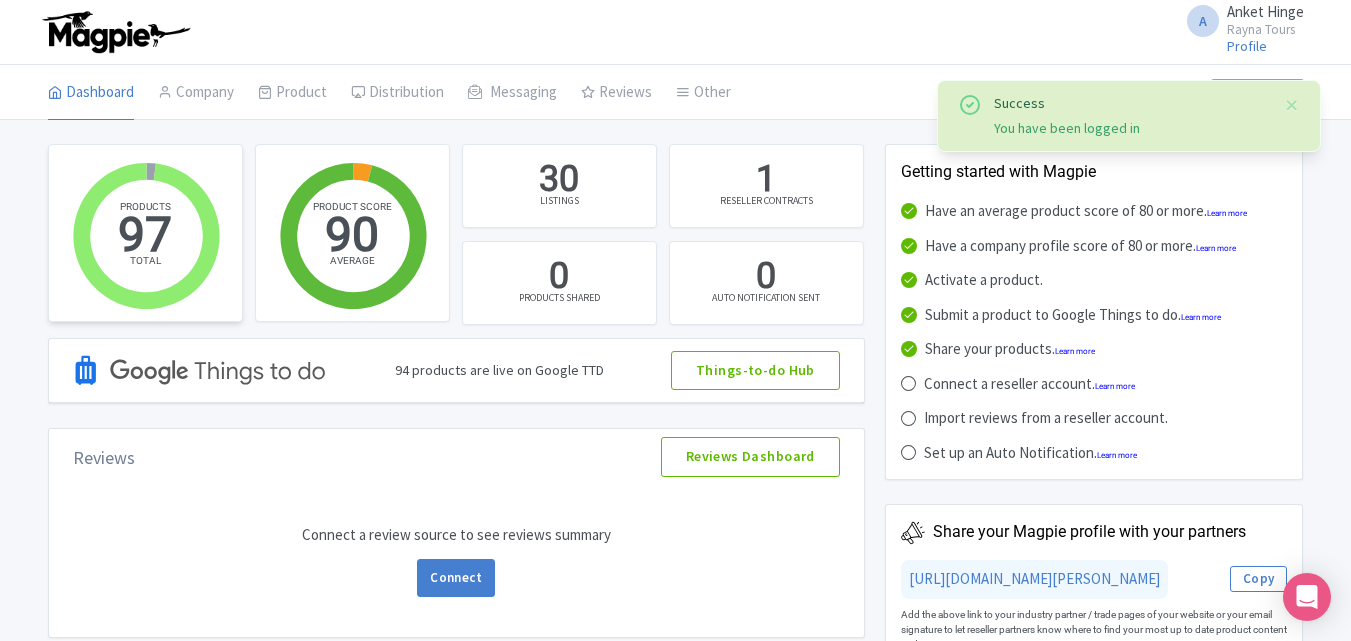 scroll, scrollTop: 0, scrollLeft: 0, axis: both 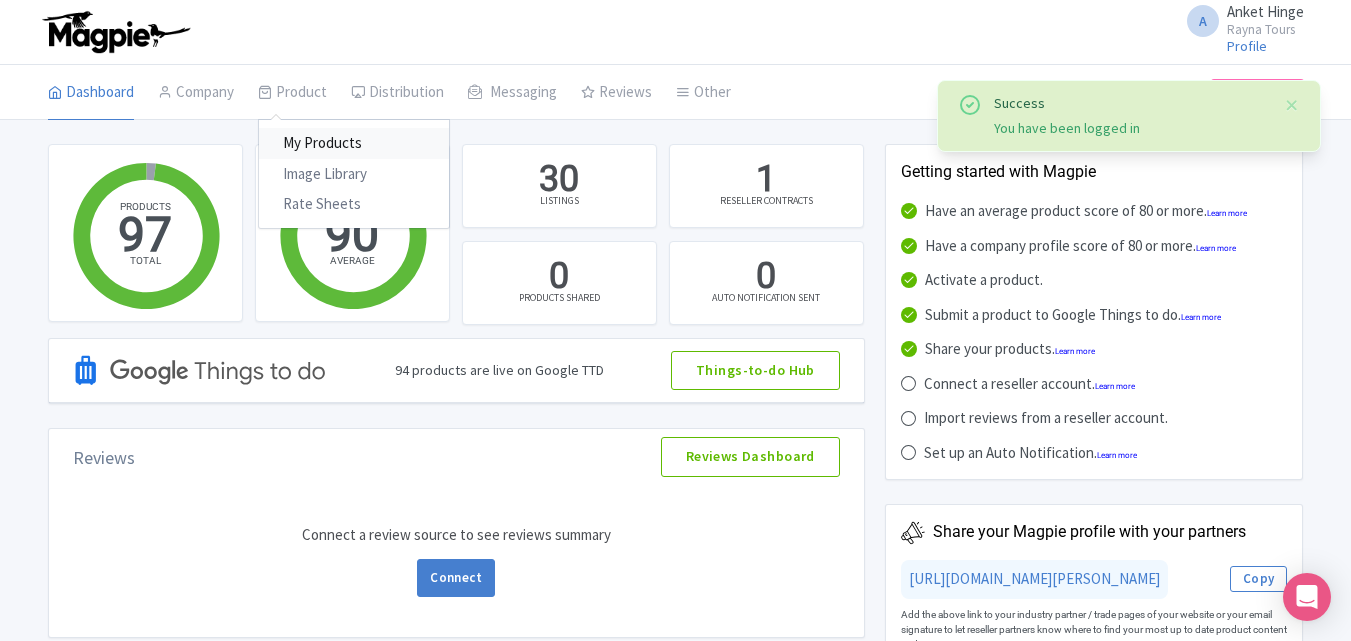click on "My Products" at bounding box center [354, 143] 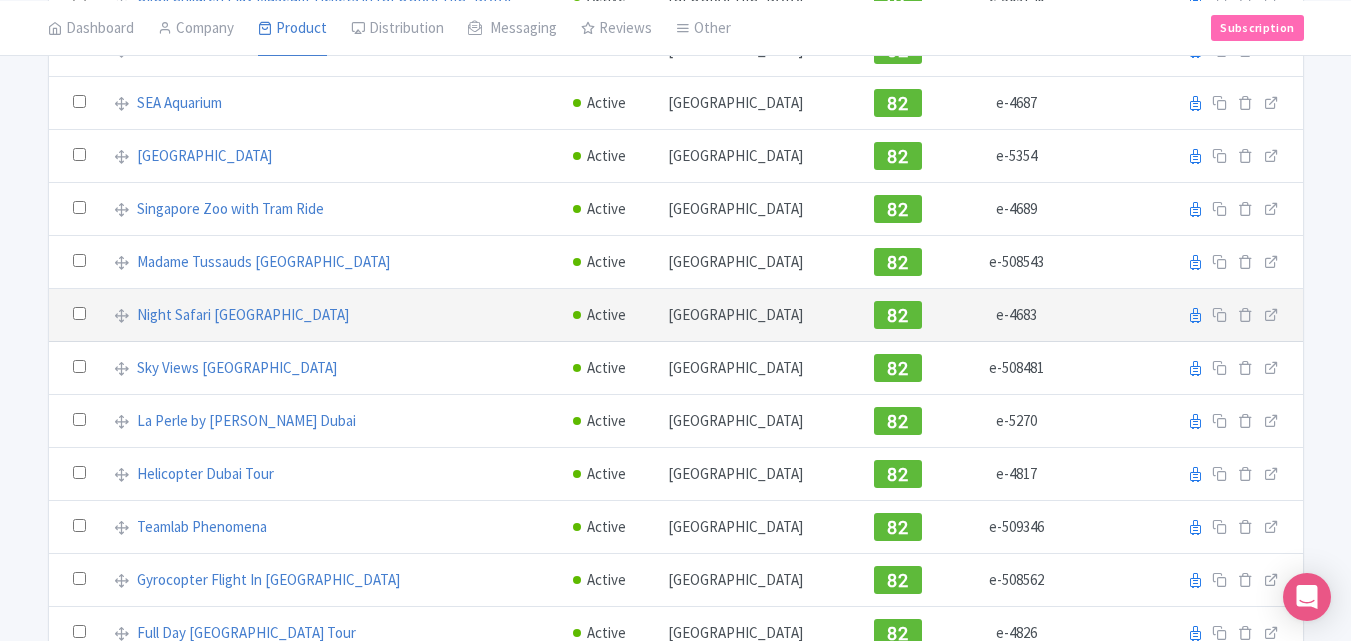 scroll, scrollTop: 1398, scrollLeft: 0, axis: vertical 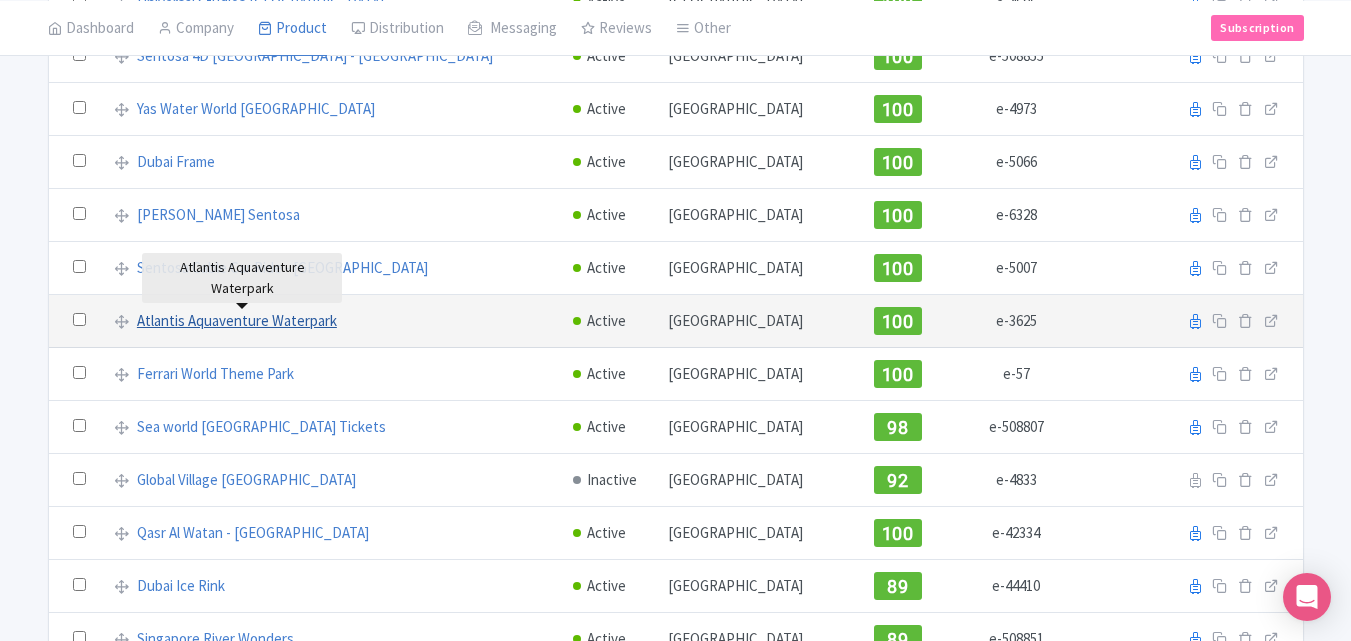 click on "Atlantis Aquaventure Waterpark" at bounding box center [237, 321] 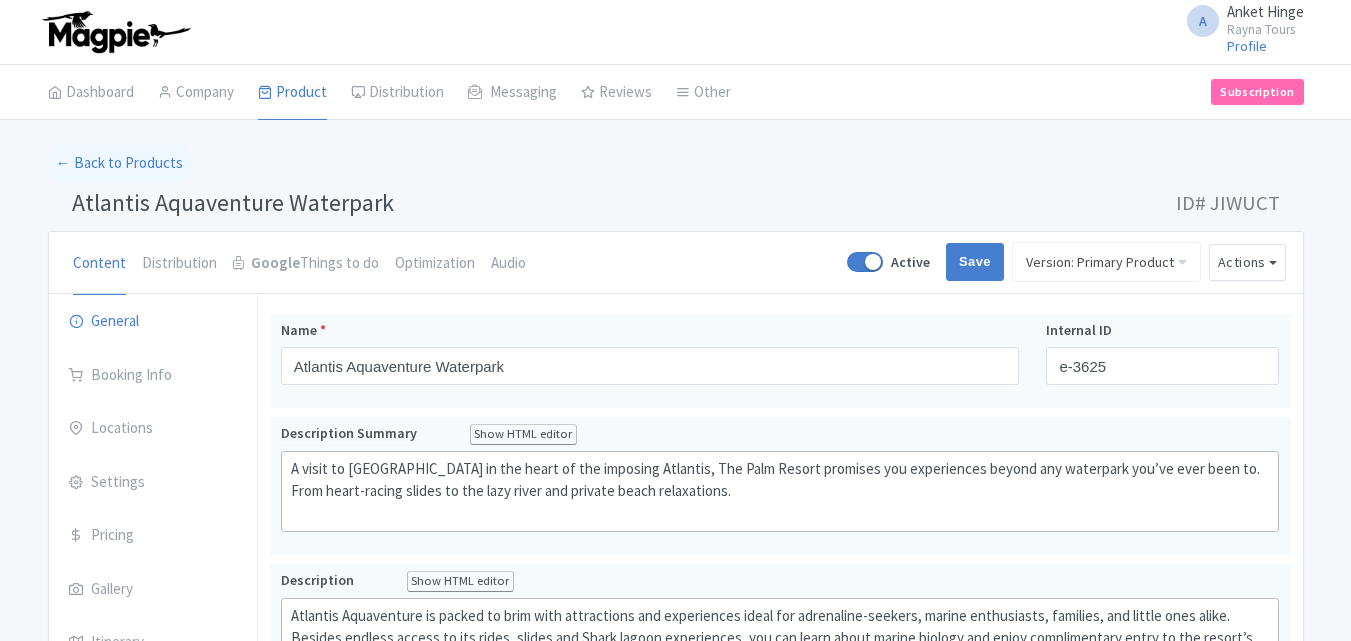 scroll, scrollTop: 0, scrollLeft: 0, axis: both 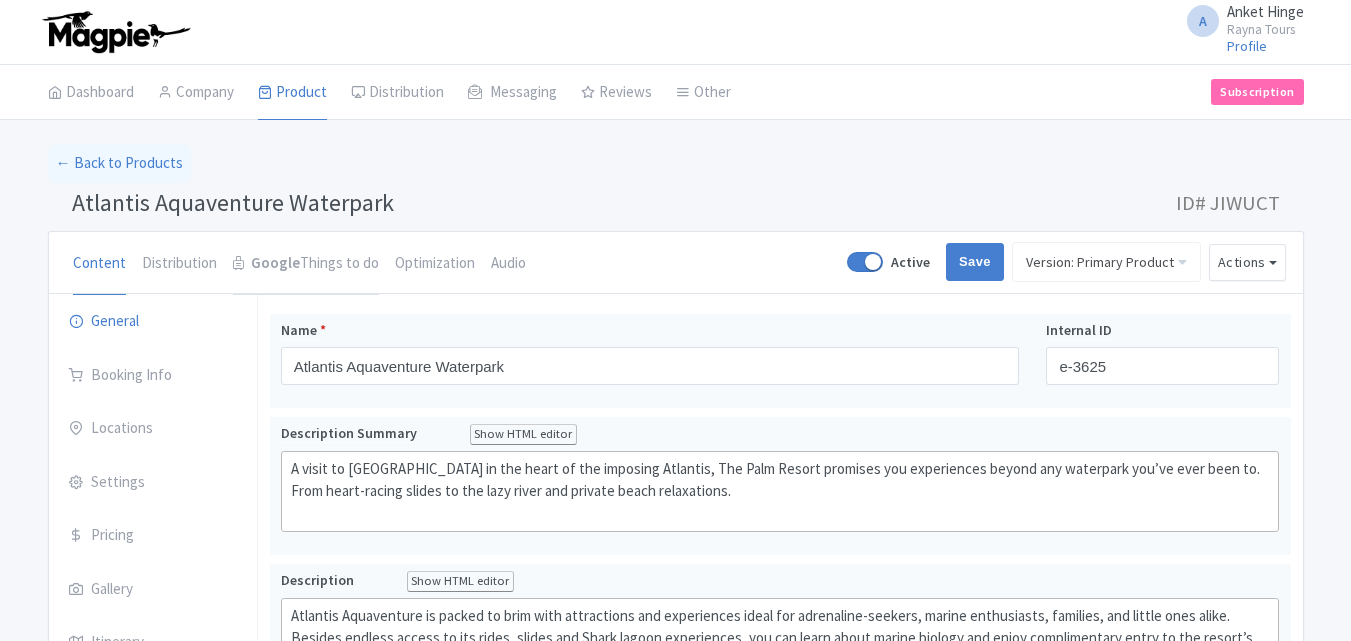 click on "Google  Things to do" at bounding box center [306, 264] 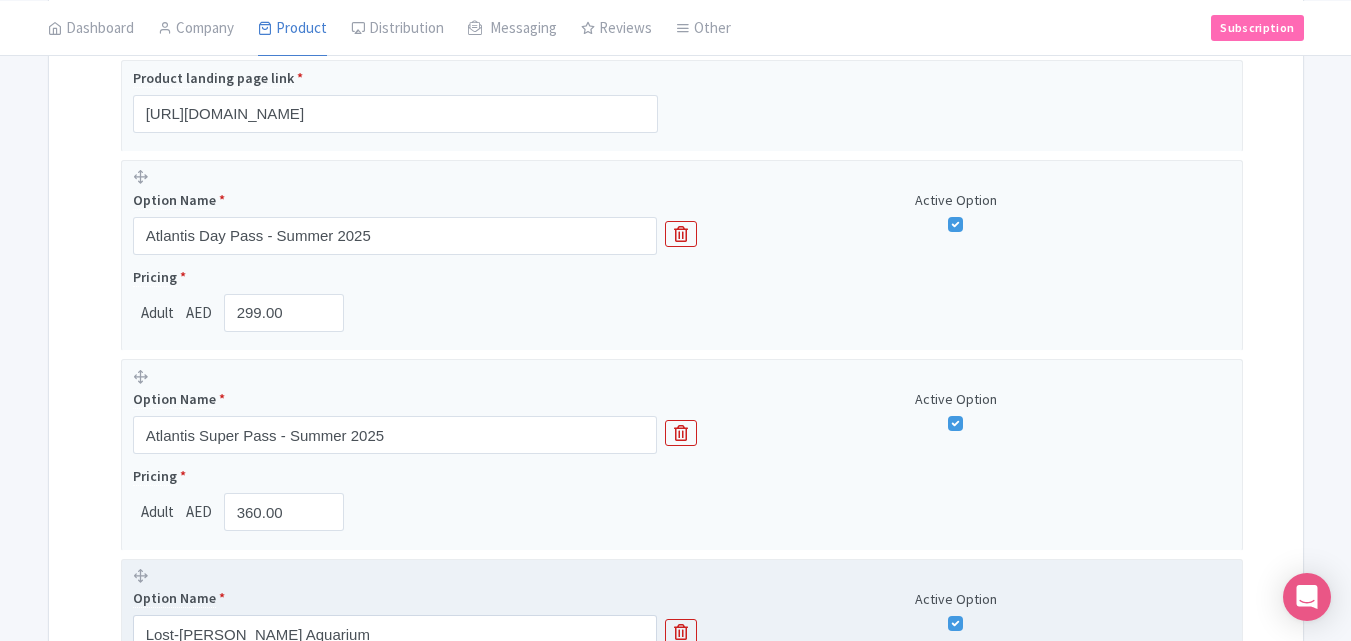 scroll, scrollTop: 600, scrollLeft: 0, axis: vertical 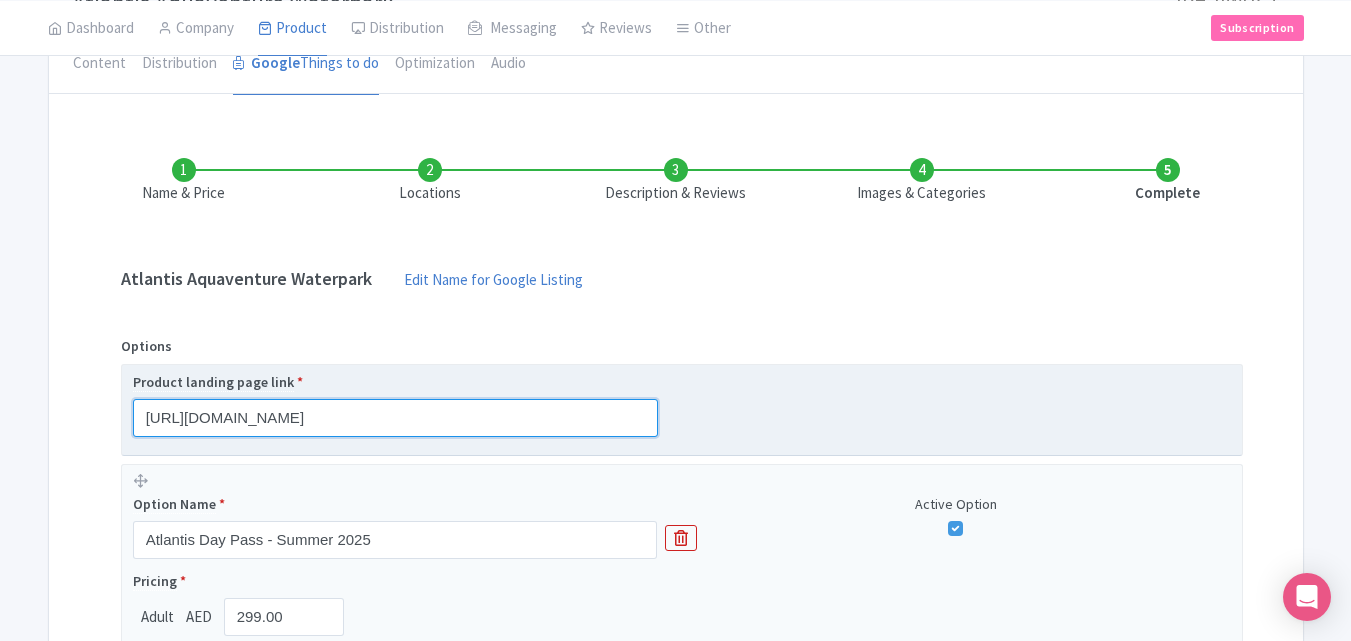 drag, startPoint x: 384, startPoint y: 422, endPoint x: 740, endPoint y: 399, distance: 356.74222 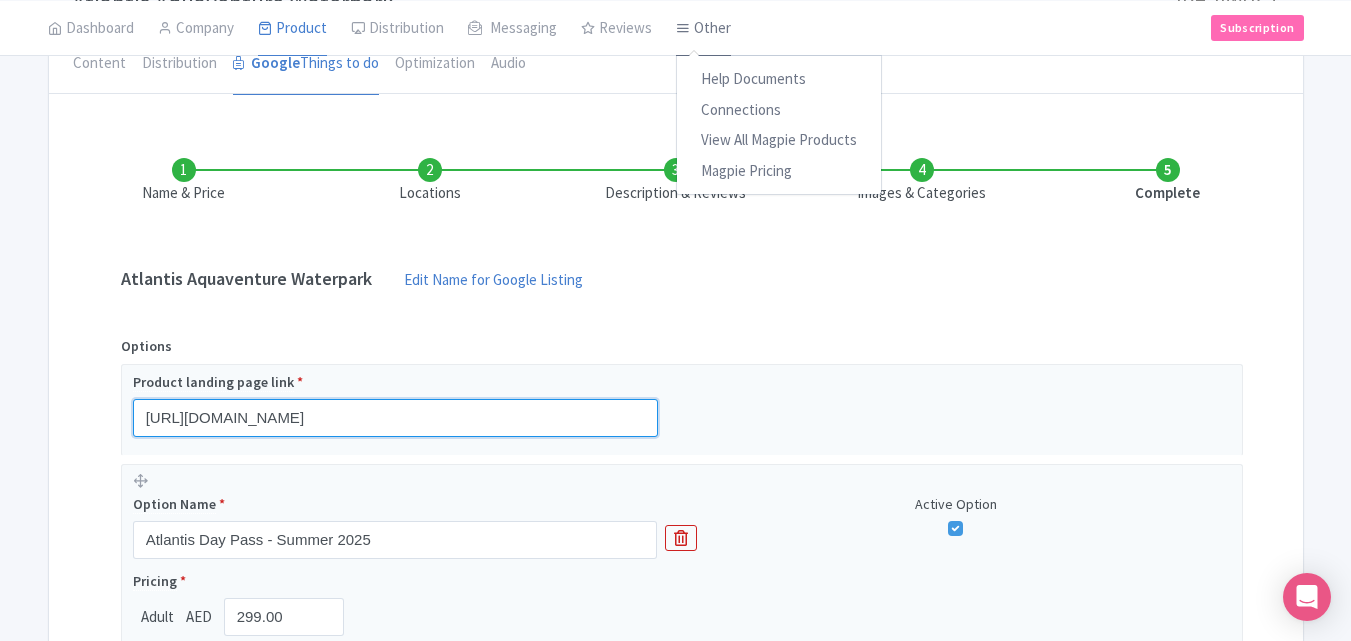 scroll, scrollTop: 0, scrollLeft: 0, axis: both 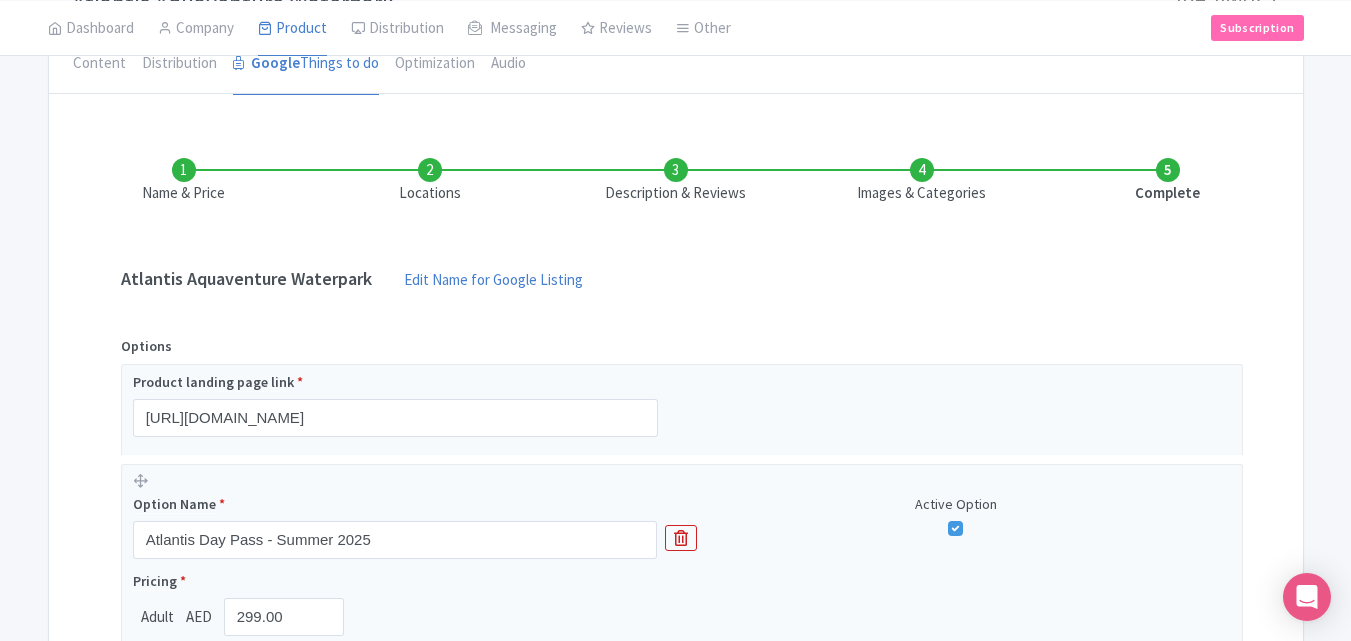 click on "Name & Price
Locations
Description & Reviews
Images & Categories
Complete
Atlantis Aquaventure Waterpark
Edit Name for Google Listing
Edit Name for Google Listing
Regular Product Name:
Atlantis Aquaventure Waterpark
Save
Options
Product landing page link
*
https://www.raynatours.com/dubai/water-parks/atlantis-aquaventure-waterpark-e-3625
Option Name
*
Atlantis Day Pass - Summer 2025
Active Option
Pricing
*
Adult
AED
299.00
Option Name
*
Atlantis Super Pass - Summer 2025
Active Option
Pricing
*
Adult
AED
360.00
Option Name
*
Lost-Chambers Aquarium
Active Option
Pricing
*
Adult
AED
135.00
Add Option
Active
Save & Exit
Next" at bounding box center [676, 673] 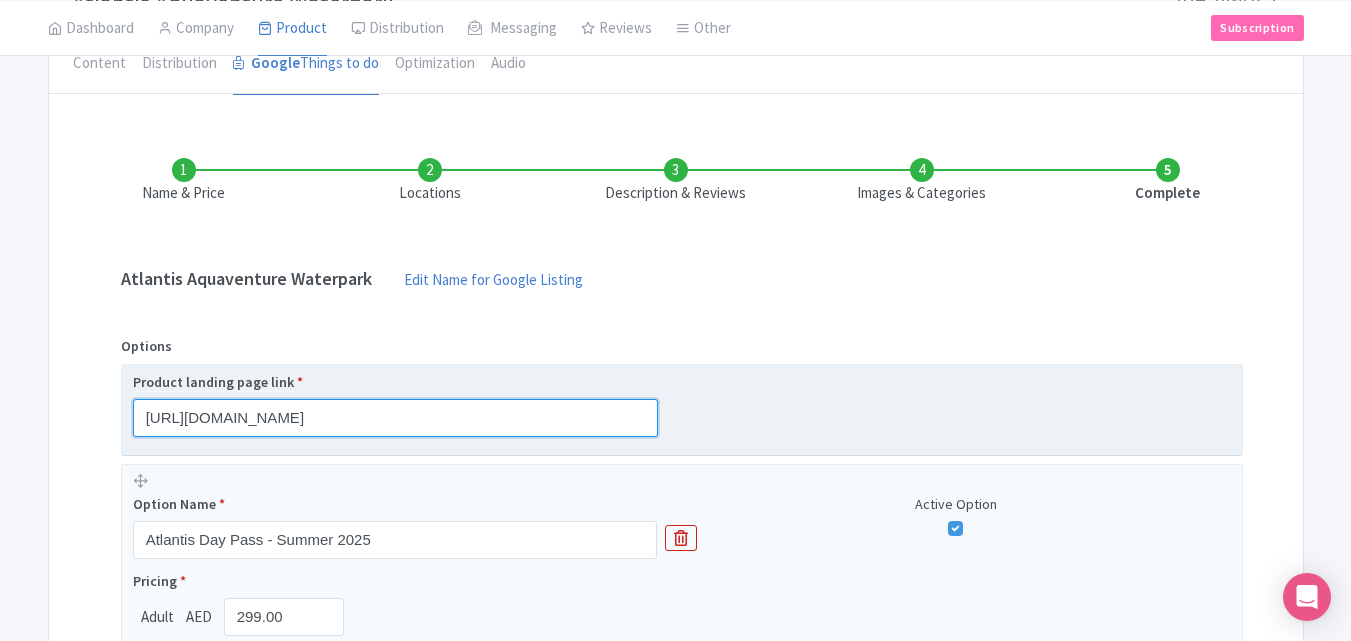 scroll, scrollTop: 0, scrollLeft: 71, axis: horizontal 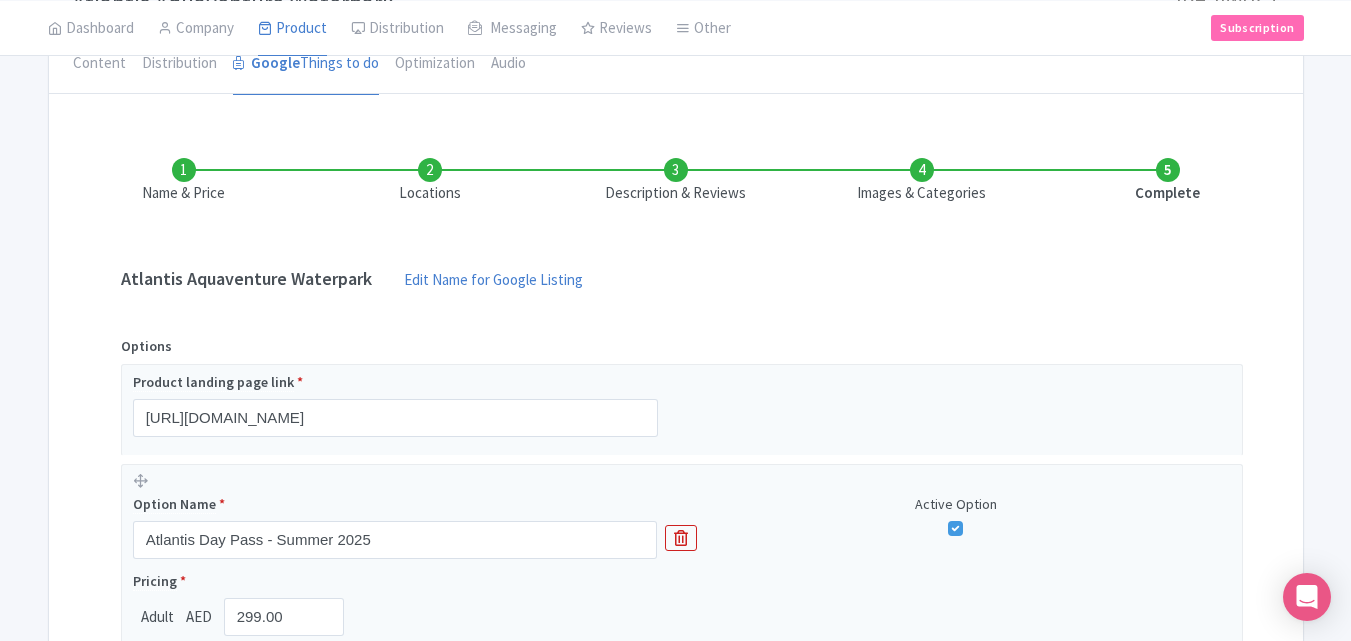 click on "Name & Price
Locations
Description & Reviews
Images & Categories
Complete
Atlantis Aquaventure Waterpark
Edit Name for Google Listing
Edit Name for Google Listing
Regular Product Name:
Atlantis Aquaventure Waterpark
Save
Options
Product landing page link
*
https://www.raynatours.com/dubai/water-parks/atlantis-aquaventure-waterpark-e-3625
Option Name
*
Atlantis Day Pass - Summer 2025
Active Option
Pricing
*
Adult
AED
299.00
Option Name
*
Atlantis Super Pass - Summer 2025
Active Option
Pricing
*
Adult
AED
360.00
Option Name
*
Lost-Chambers Aquarium
Active Option
Pricing
*
Adult
AED
135.00
Add Option
Active
Save & Exit
Next" at bounding box center (676, 673) 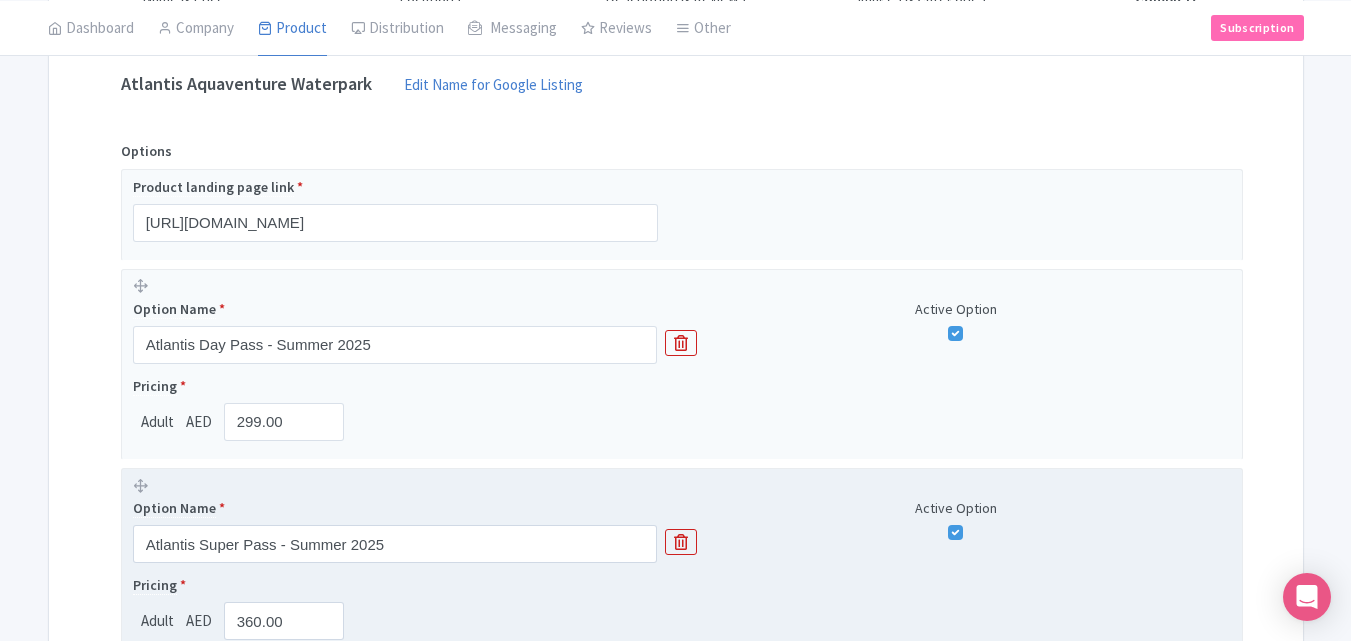 scroll, scrollTop: 400, scrollLeft: 0, axis: vertical 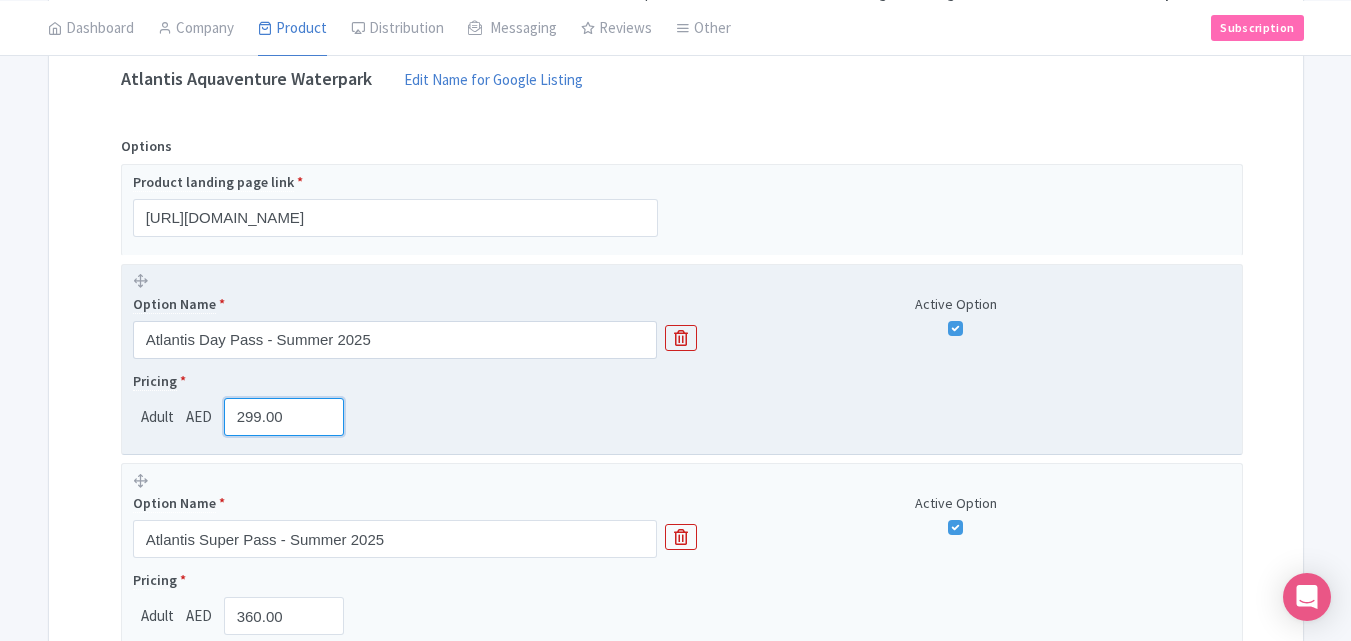 click on "299.00" at bounding box center [284, 417] 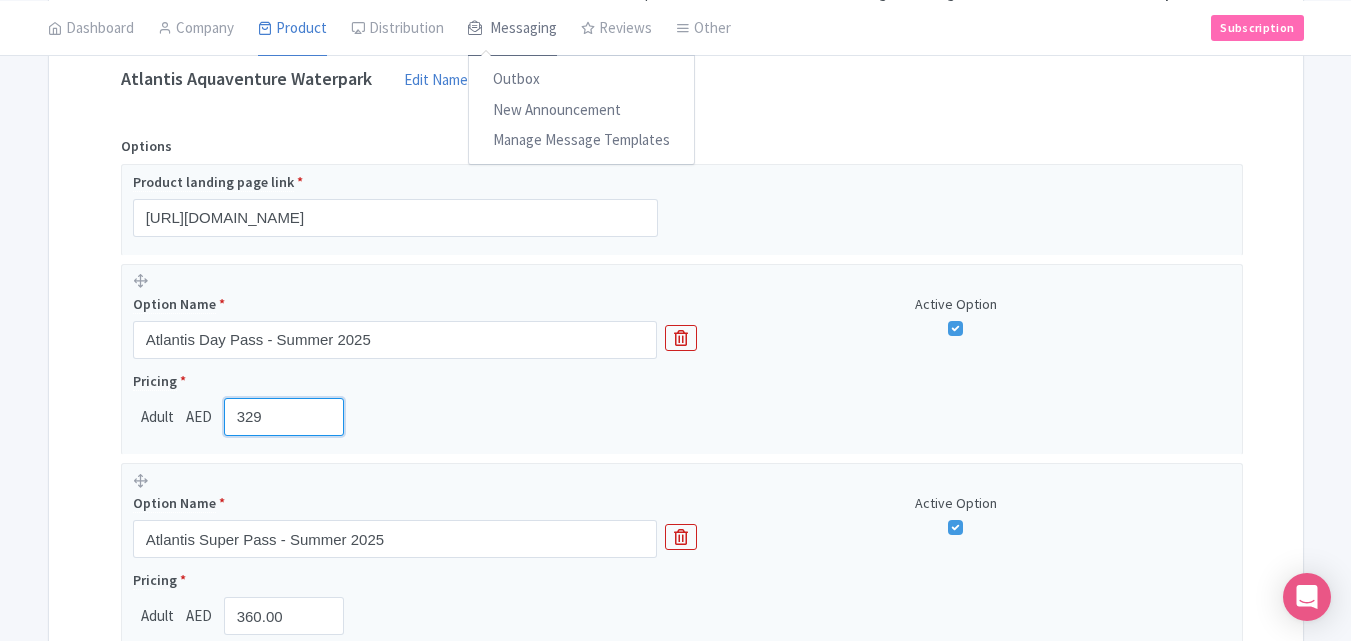 type on "329" 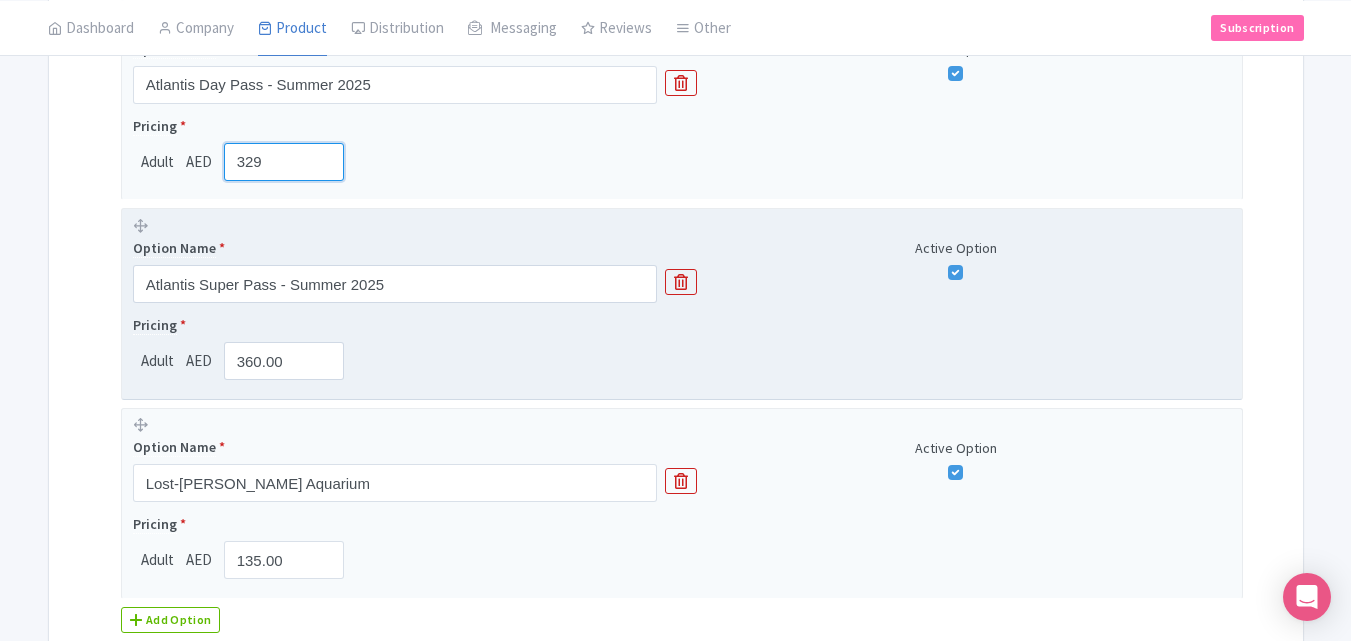 scroll, scrollTop: 700, scrollLeft: 0, axis: vertical 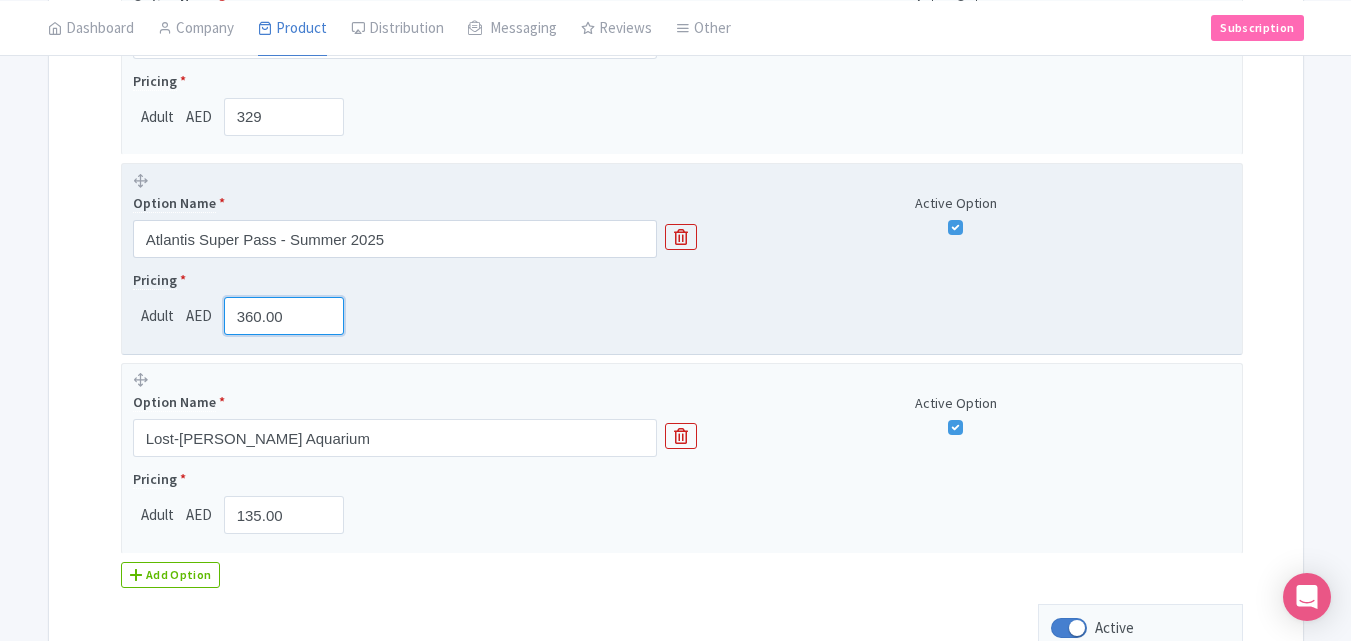 click on "360.00" at bounding box center (284, 316) 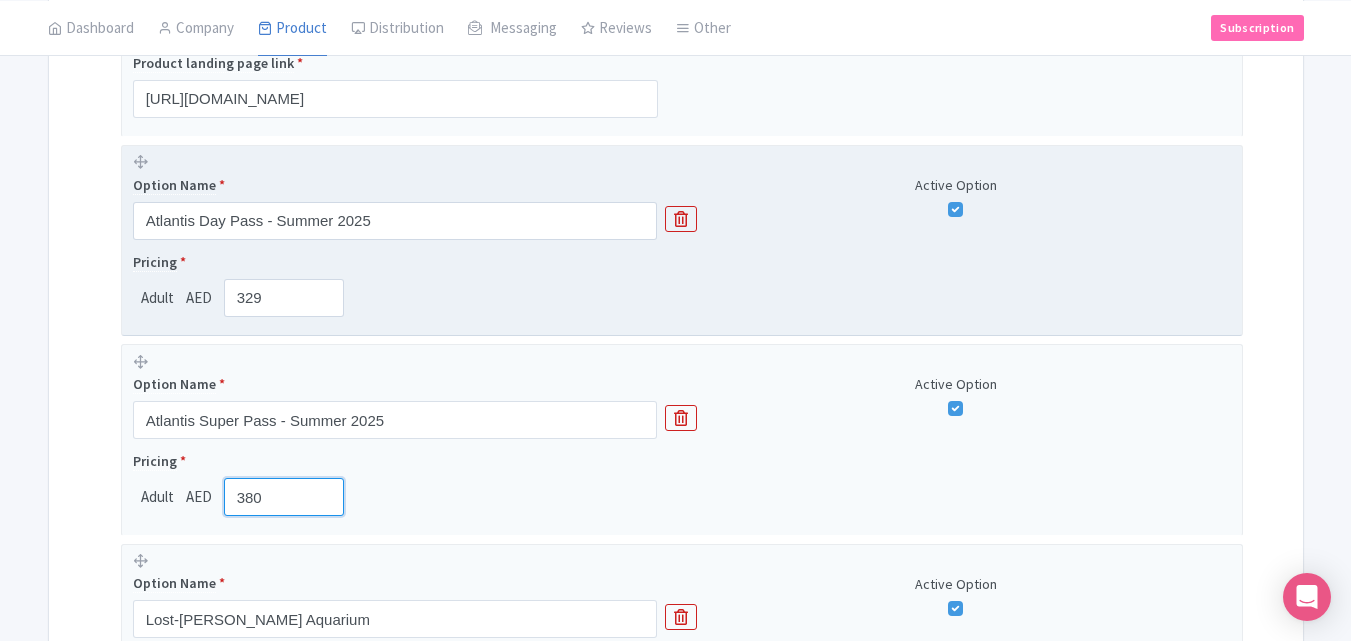 scroll, scrollTop: 700, scrollLeft: 0, axis: vertical 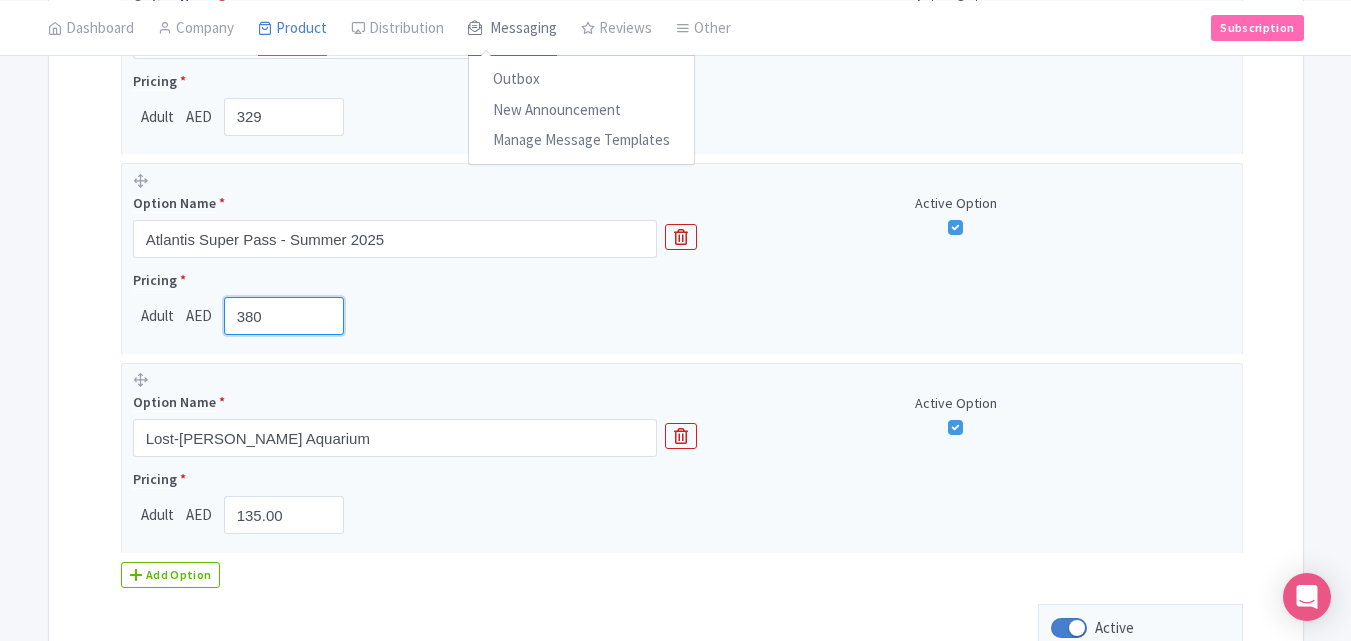 type on "380" 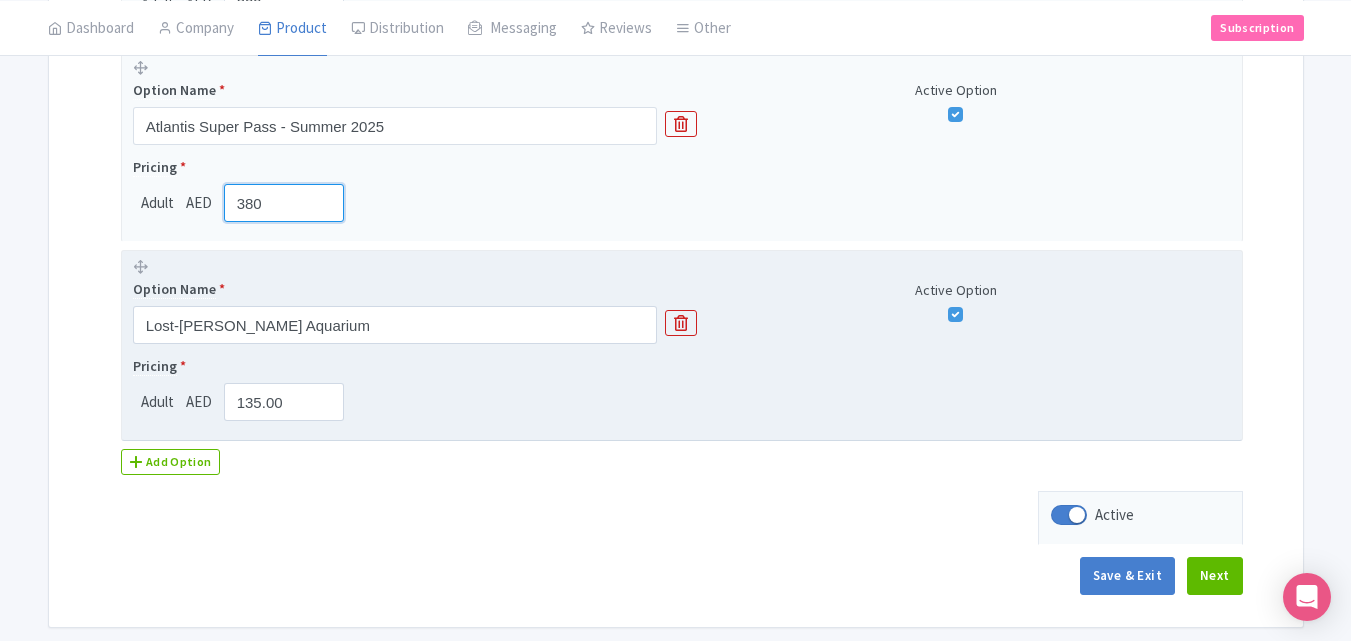 scroll, scrollTop: 886, scrollLeft: 0, axis: vertical 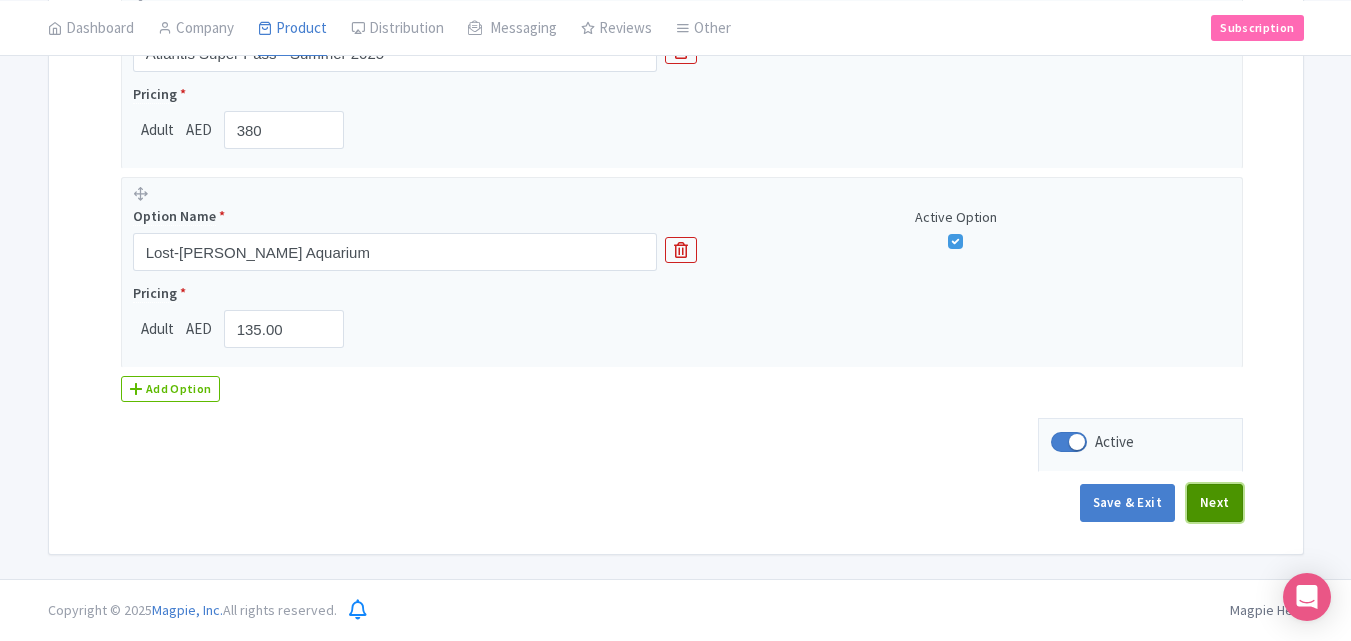 click on "Next" at bounding box center [1215, 503] 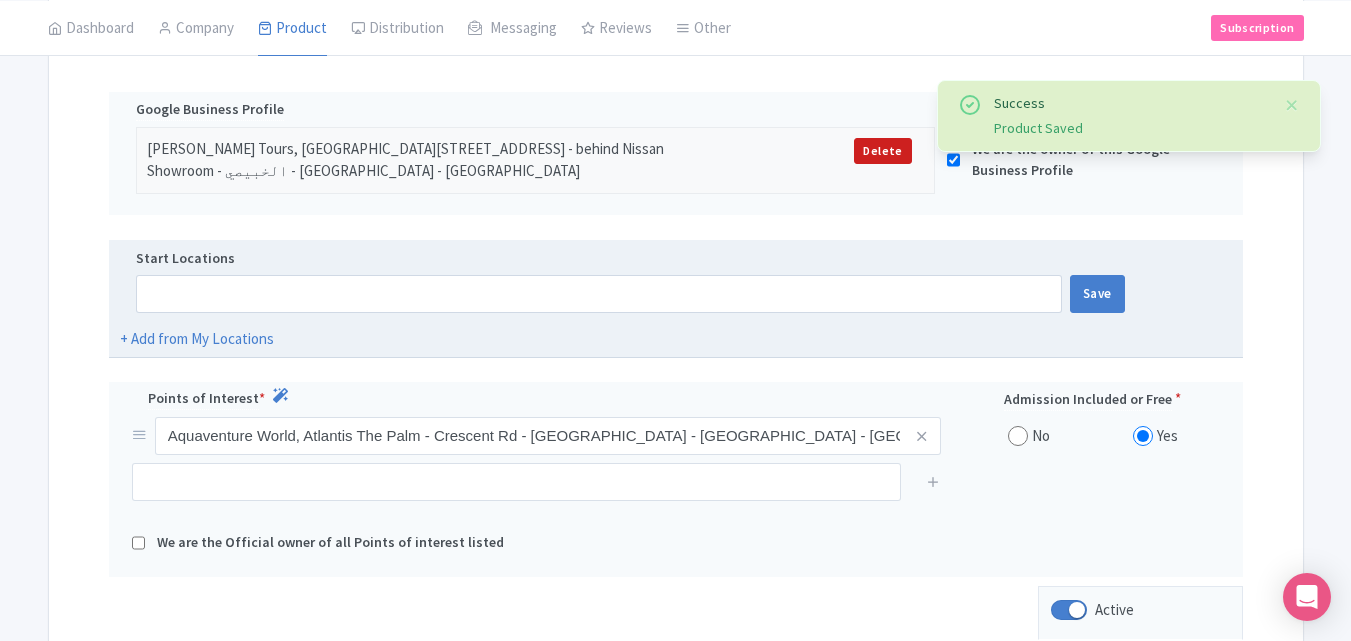 scroll, scrollTop: 508, scrollLeft: 0, axis: vertical 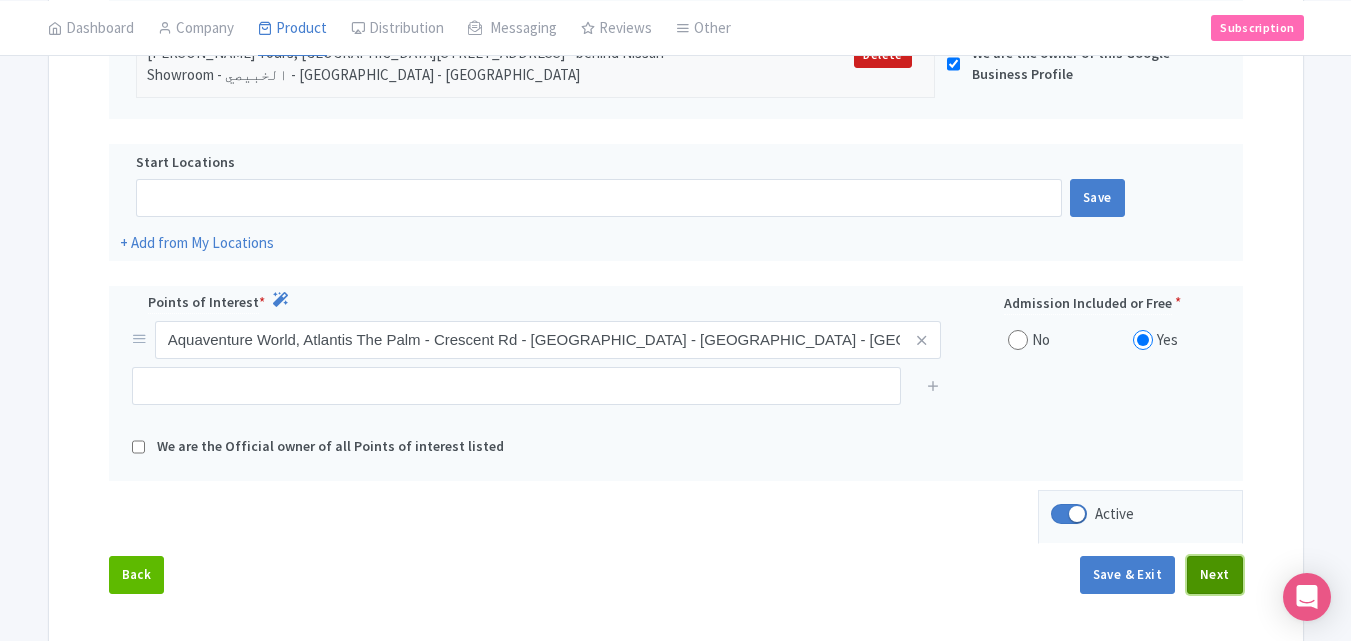 click on "Next" at bounding box center (1215, 575) 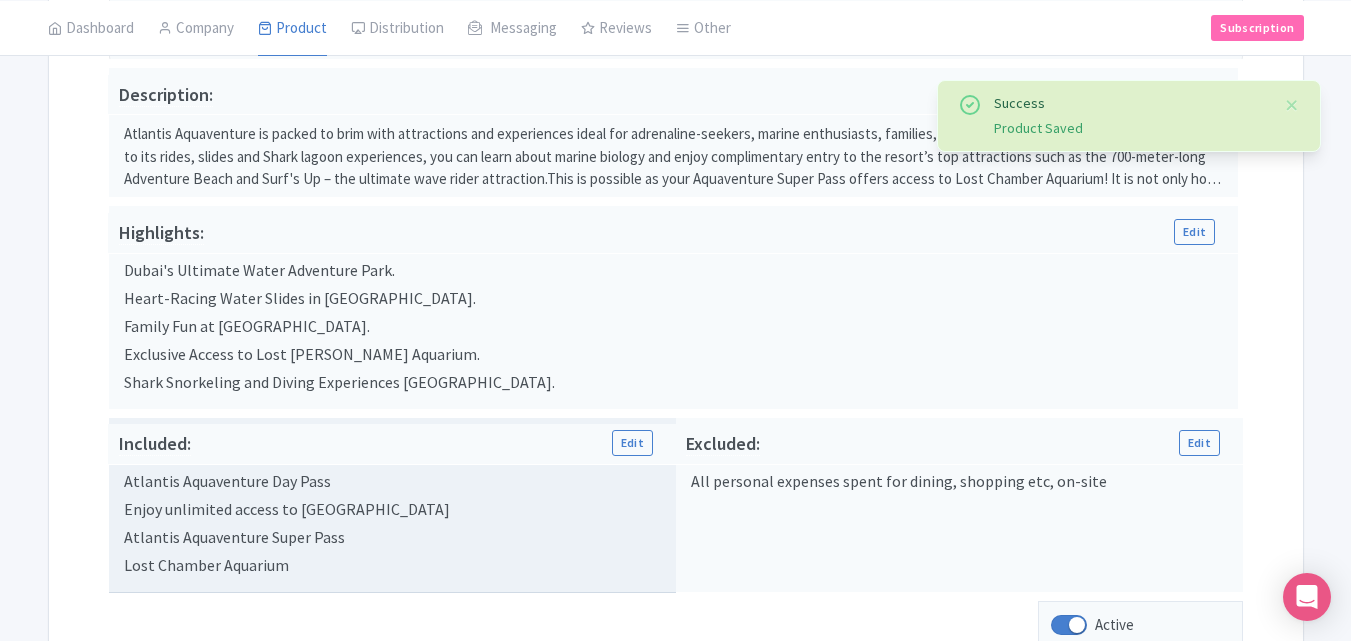 scroll, scrollTop: 773, scrollLeft: 0, axis: vertical 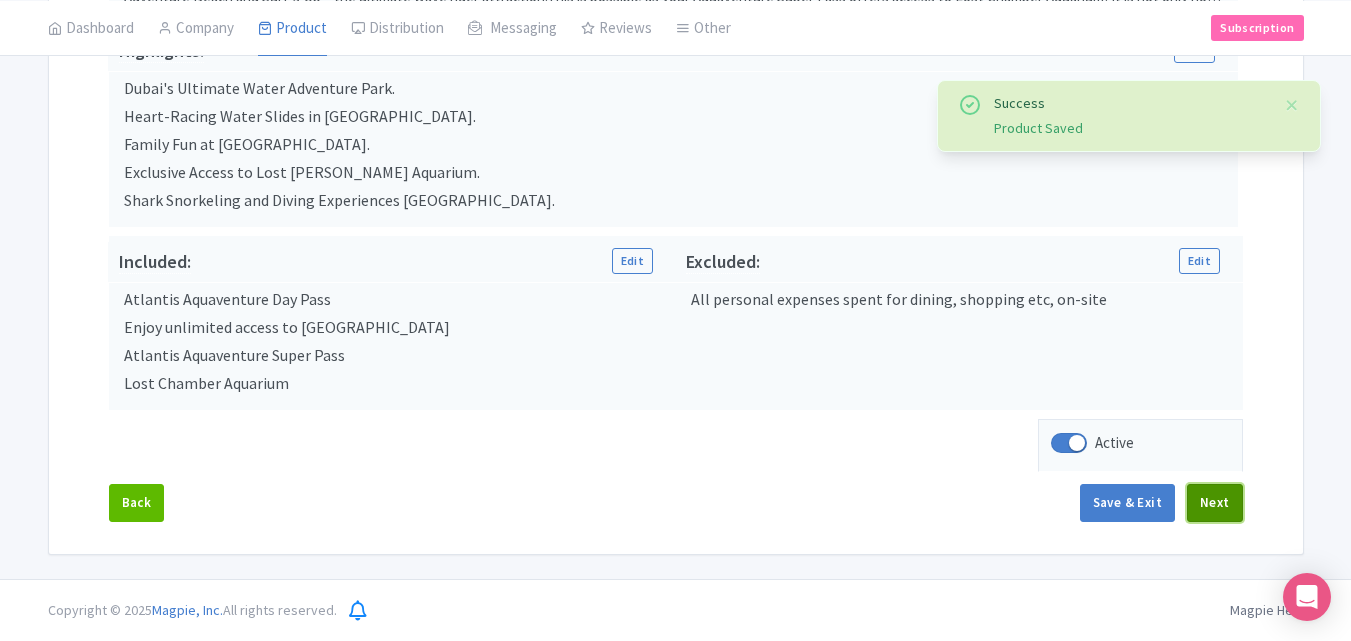 click on "Next" at bounding box center (1215, 503) 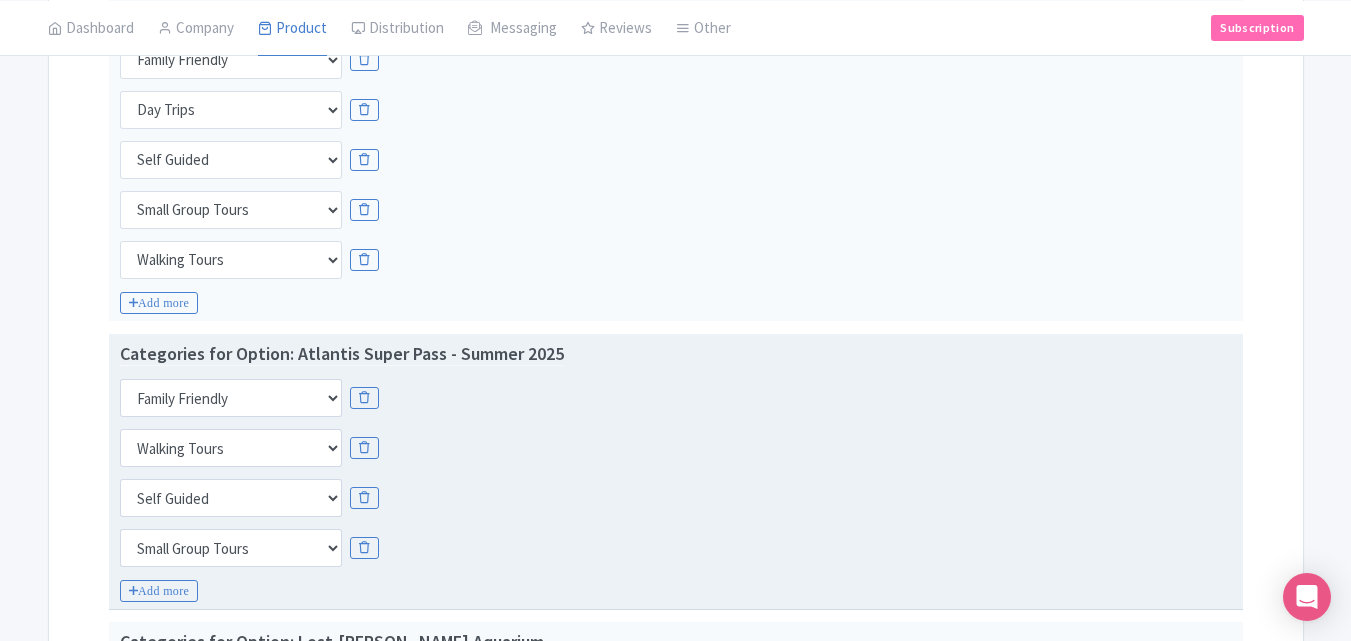 scroll, scrollTop: 373, scrollLeft: 0, axis: vertical 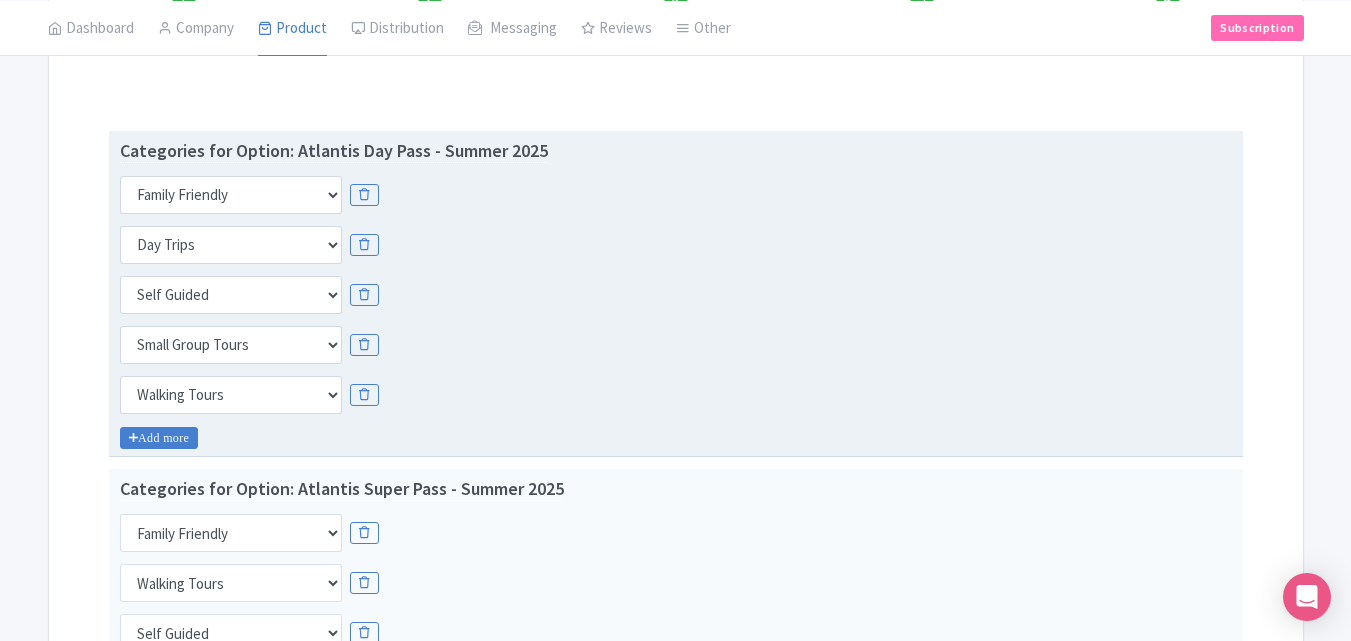 click on "Add more" at bounding box center (159, 438) 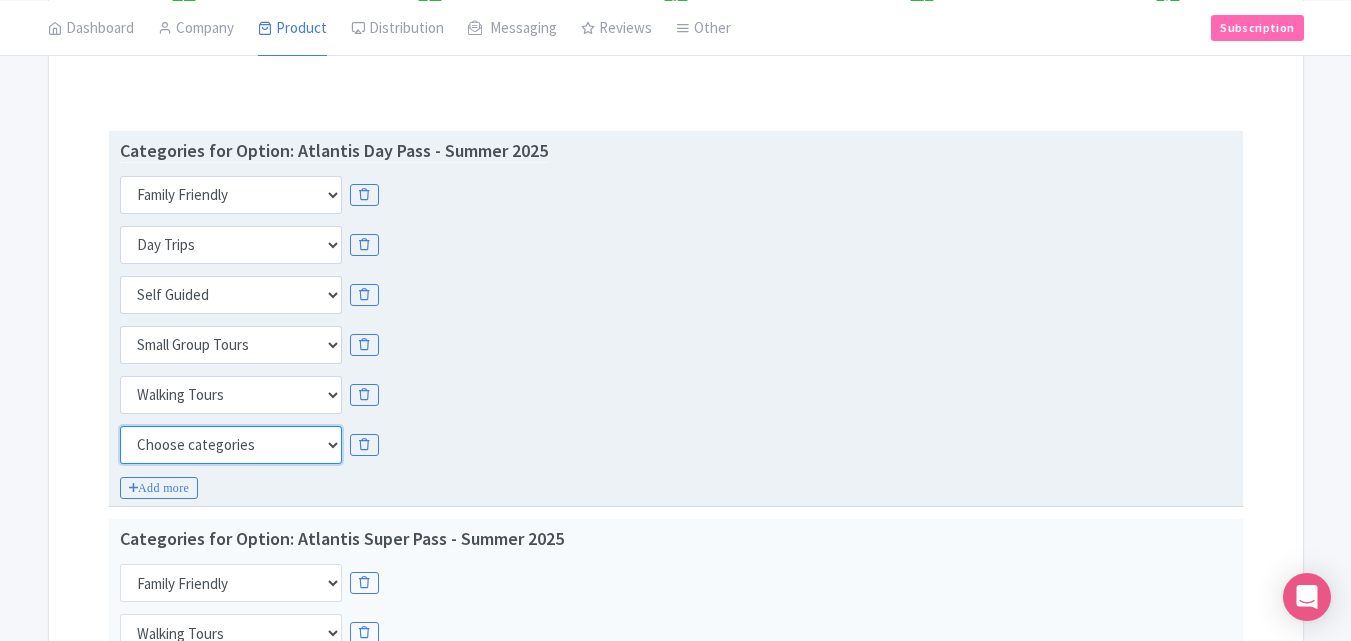 click on "Choose categories Adults Only
Animals
Audio Guide
Beaches
Bike Tours
Boat Tours
City Cards
Classes
Day Trips
Family Friendly
Fast Track
Food
Guided Tours
History
Hop On Hop Off
Literature
Live Music
Museums
Nightlife
Outdoors
Private Tours
Romantic
Self Guided
Small Group Tours
Sports
Theme Parks
Walking Tours
Wheelchair Accessible
Recurring Events" at bounding box center (231, 445) 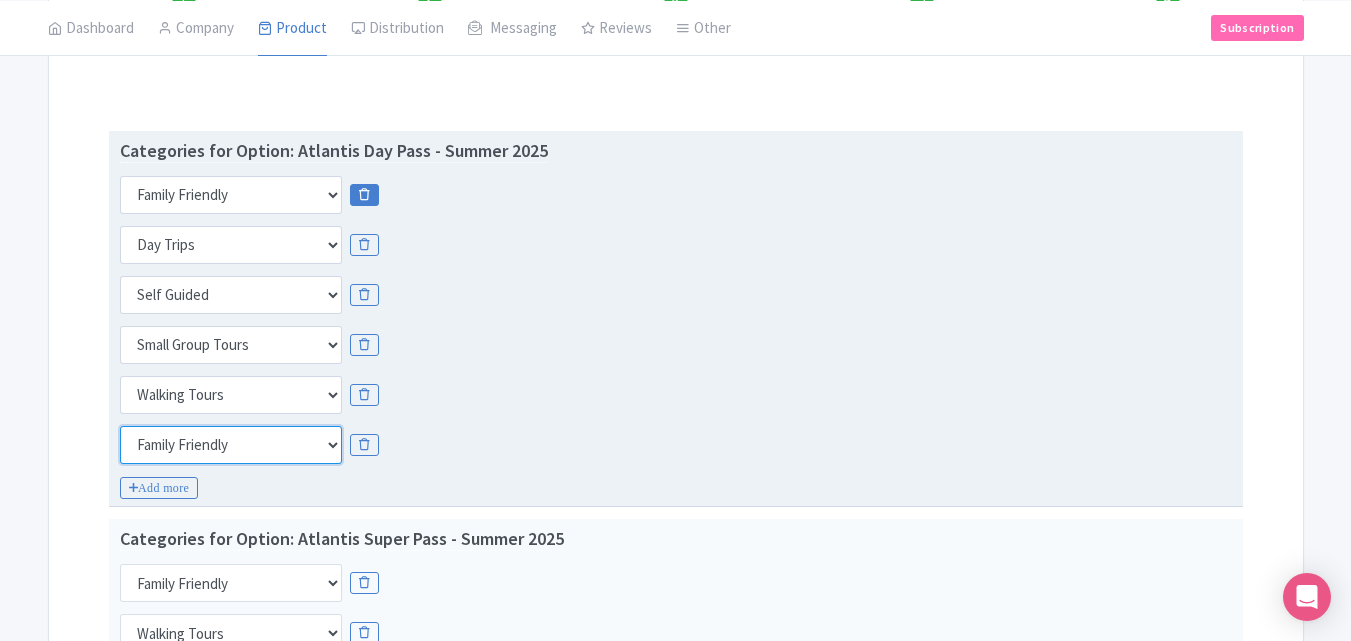 click on "Choose categories Adults Only
Animals
Audio Guide
Beaches
Bike Tours
Boat Tours
City Cards
Classes
Day Trips
Family Friendly
Fast Track
Food
Guided Tours
History
Hop On Hop Off
Literature
Live Music
Museums
Nightlife
Outdoors
Private Tours
Romantic
Self Guided
Small Group Tours
Sports
Theme Parks
Walking Tours
Wheelchair Accessible
Recurring Events" at bounding box center [231, 445] 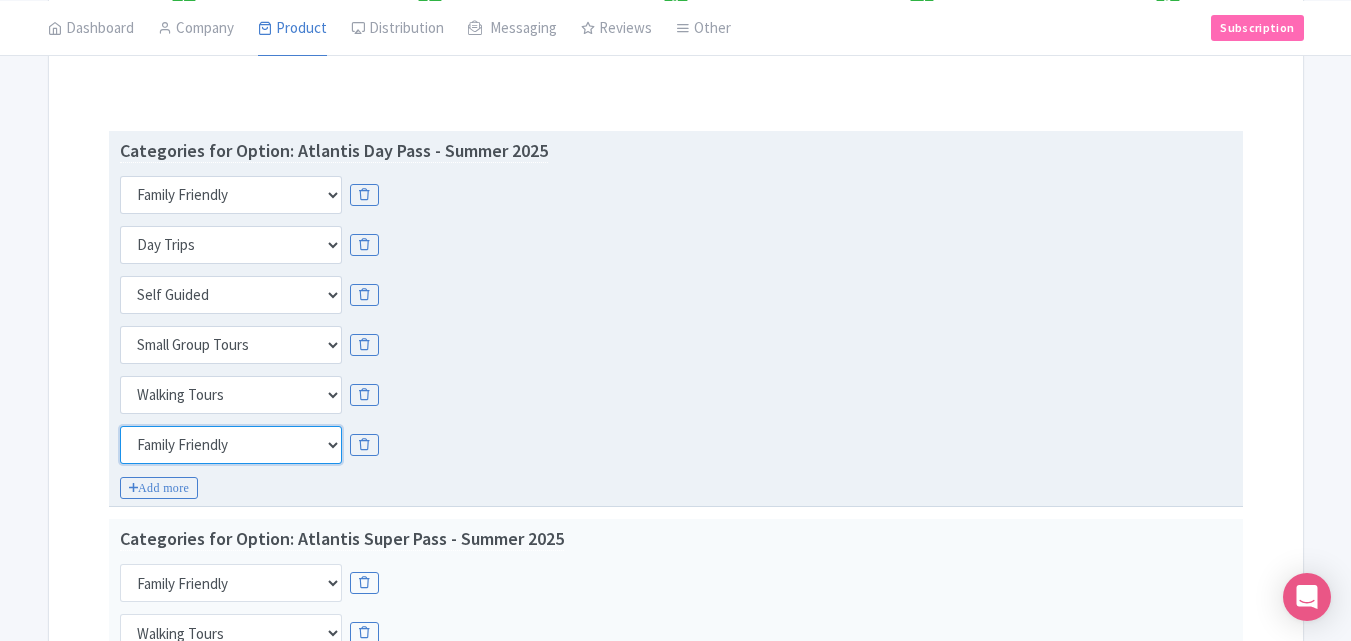 click on "Choose categories Adults Only
Animals
Audio Guide
Beaches
Bike Tours
Boat Tours
City Cards
Classes
Day Trips
Family Friendly
Fast Track
Food
Guided Tours
History
Hop On Hop Off
Literature
Live Music
Museums
Nightlife
Outdoors
Private Tours
Romantic
Self Guided
Small Group Tours
Sports
Theme Parks
Walking Tours
Wheelchair Accessible
Recurring Events" at bounding box center (231, 445) 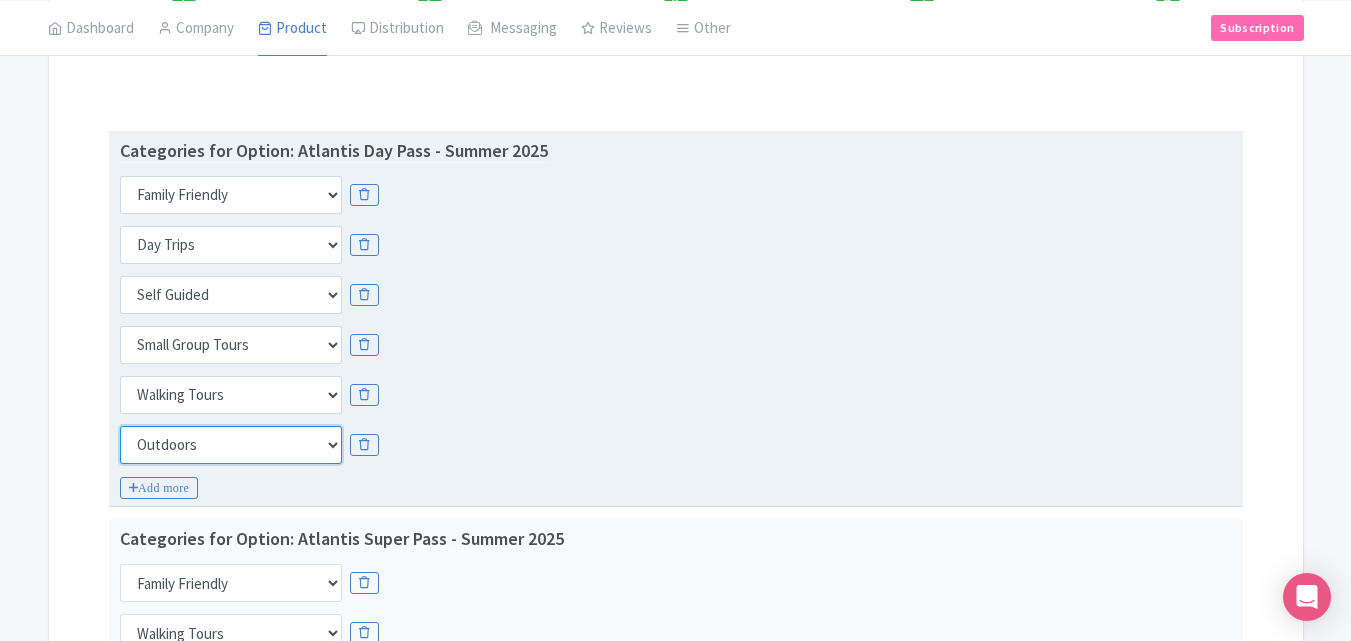 click on "Choose categories Adults Only
Animals
Audio Guide
Beaches
Bike Tours
Boat Tours
City Cards
Classes
Day Trips
Family Friendly
Fast Track
Food
Guided Tours
History
Hop On Hop Off
Literature
Live Music
Museums
Nightlife
Outdoors
Private Tours
Romantic
Self Guided
Small Group Tours
Sports
Theme Parks
Walking Tours
Wheelchair Accessible
Recurring Events" at bounding box center (231, 445) 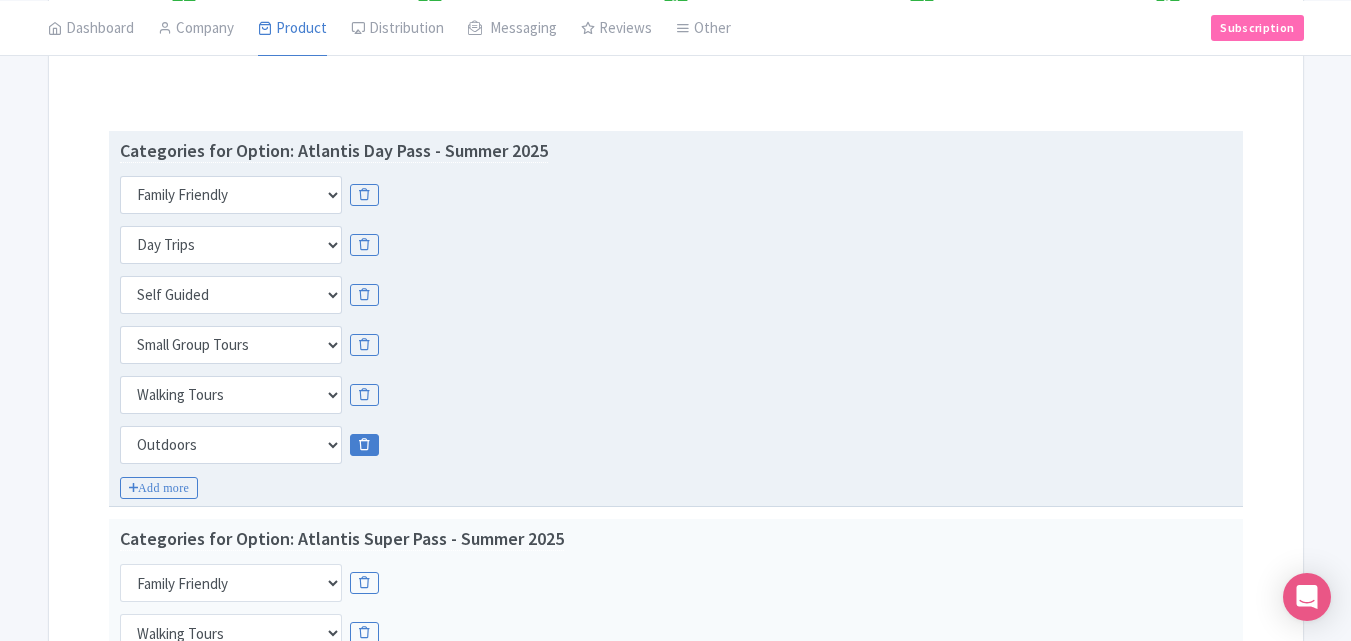 click at bounding box center (364, 445) 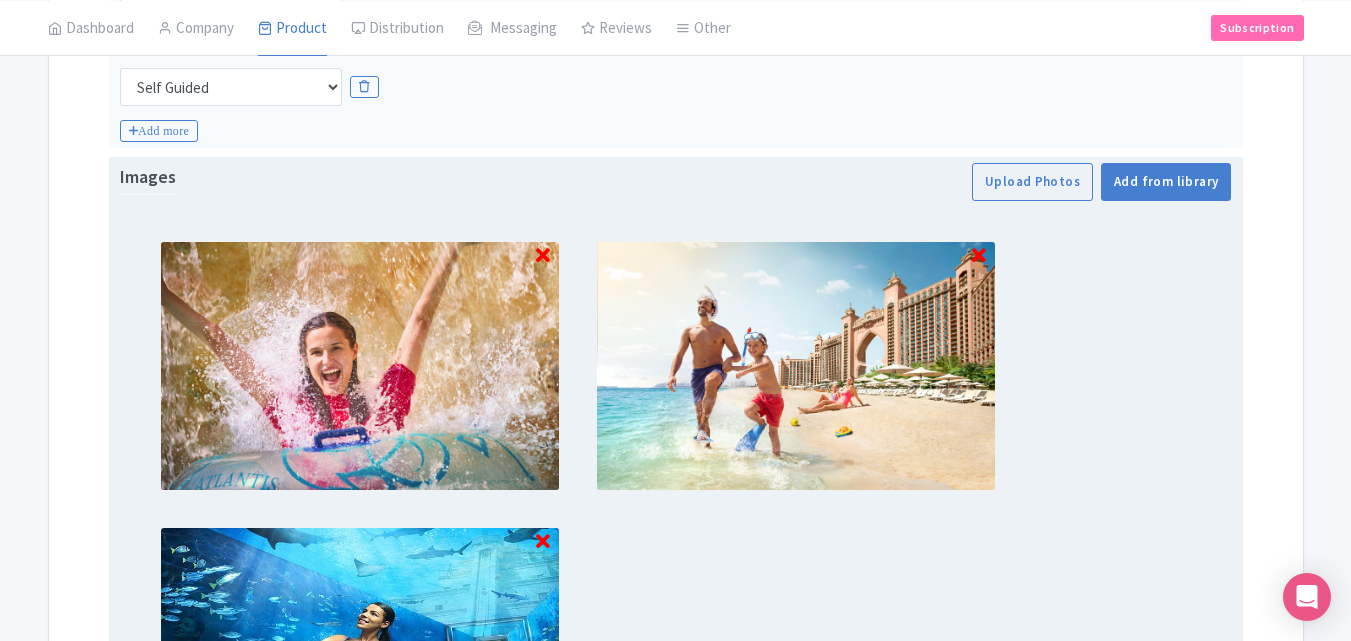 scroll, scrollTop: 1621, scrollLeft: 0, axis: vertical 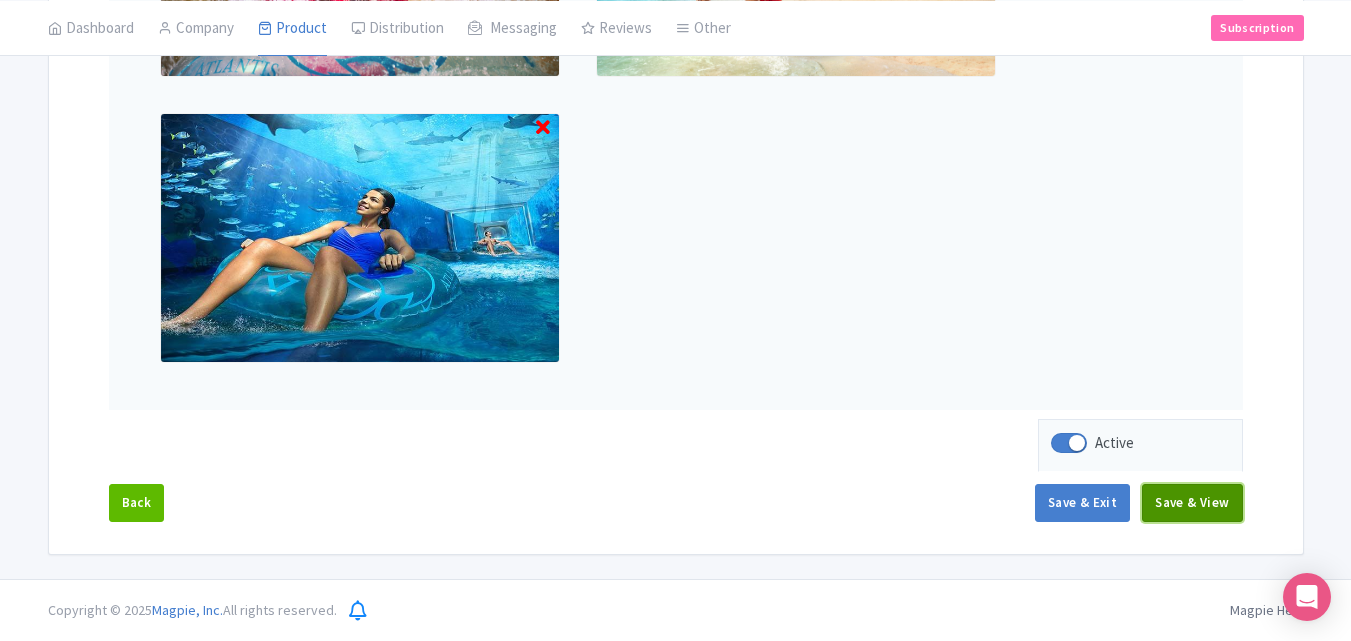 click on "Save & View" at bounding box center (1192, 503) 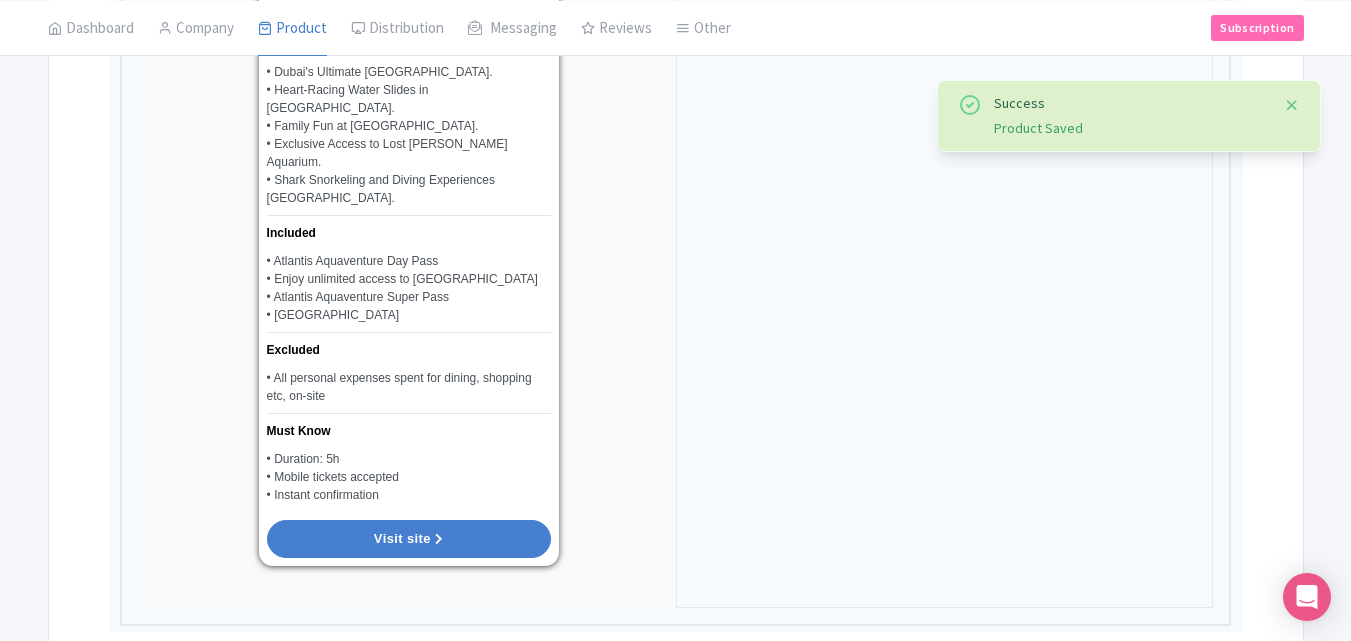 click at bounding box center [1292, 105] 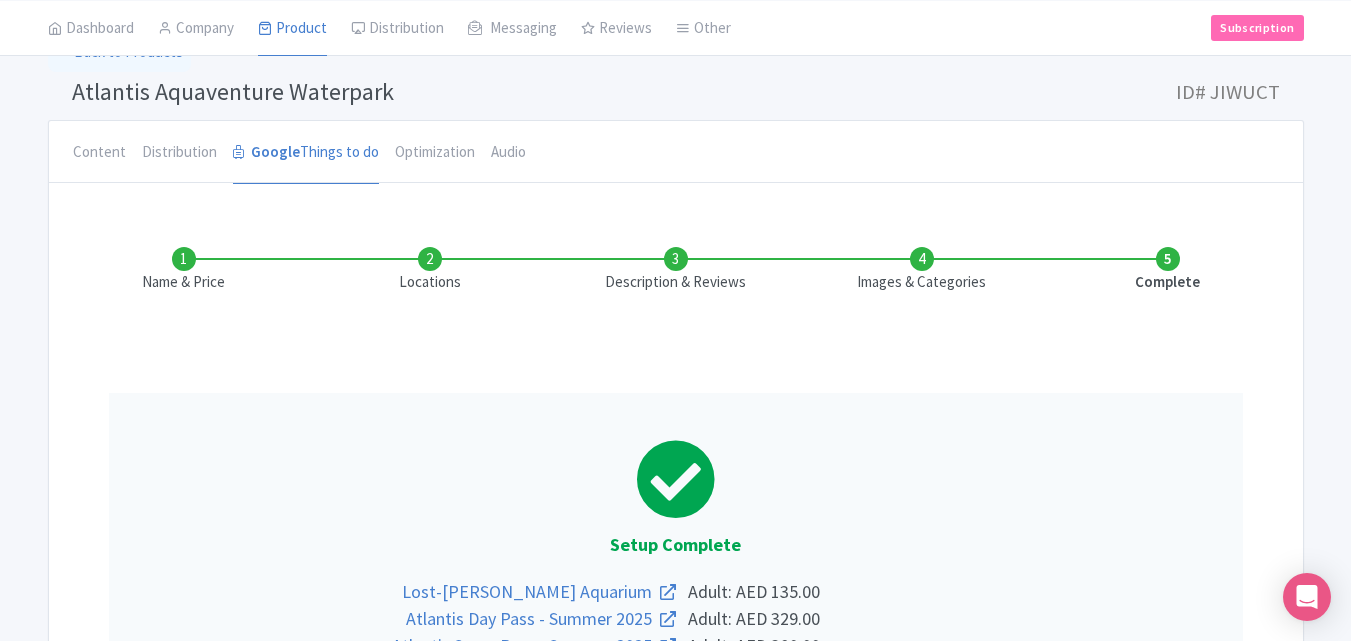 scroll, scrollTop: 0, scrollLeft: 0, axis: both 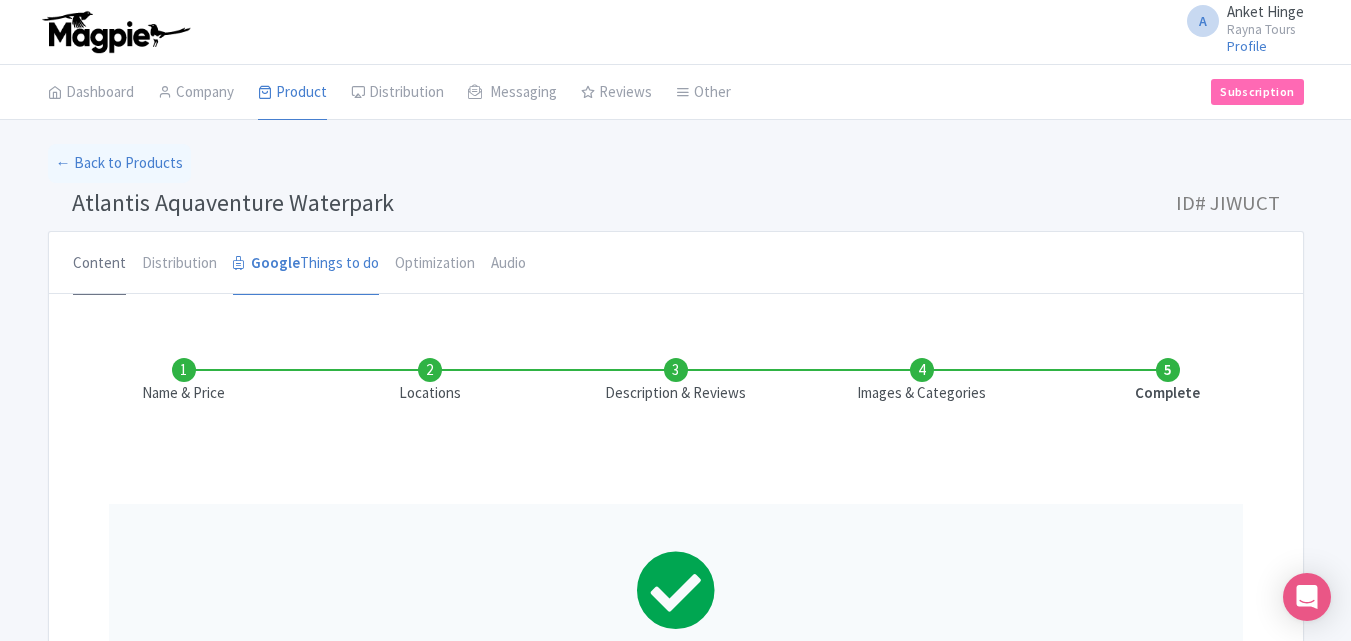 click on "Content" at bounding box center (99, 264) 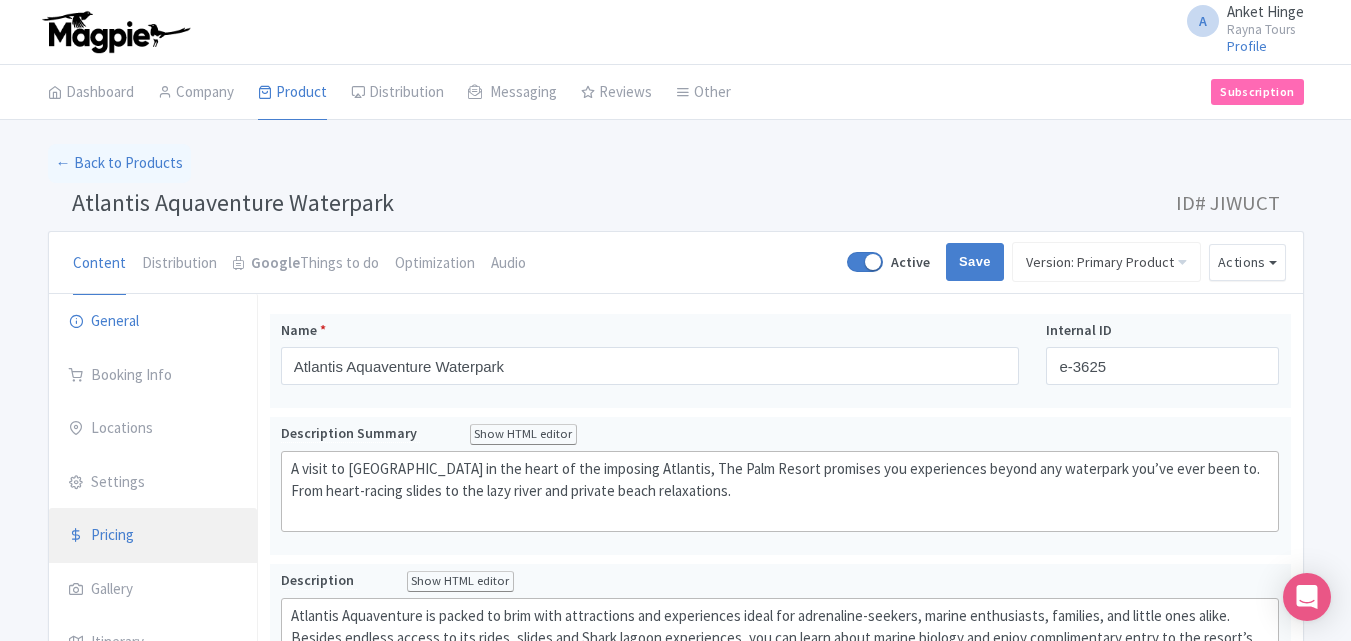click on "Pricing" at bounding box center [153, 536] 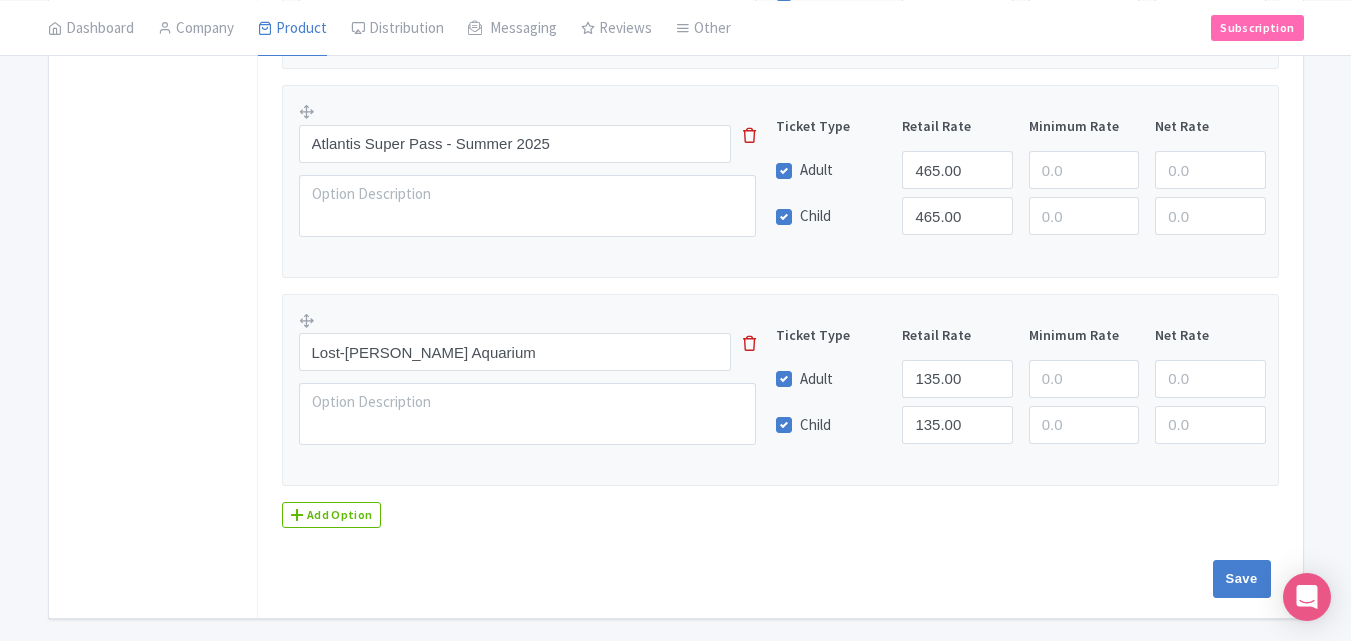 scroll, scrollTop: 766, scrollLeft: 0, axis: vertical 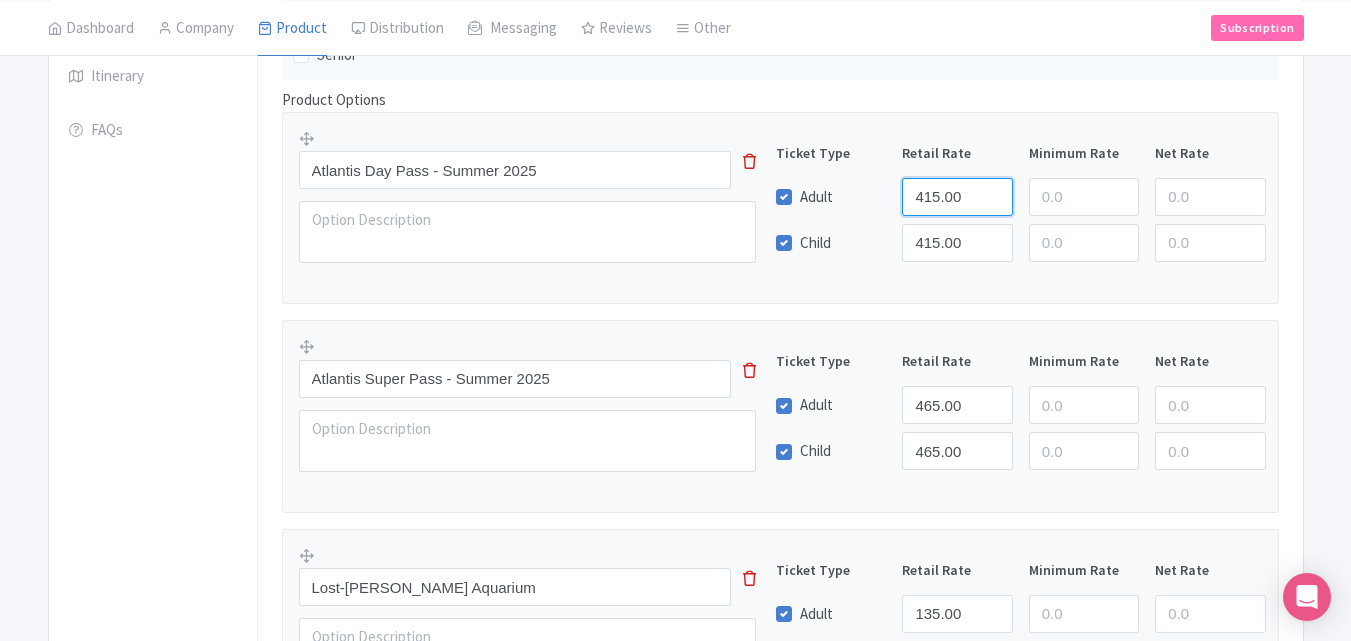 click on "415.00" at bounding box center (957, 197) 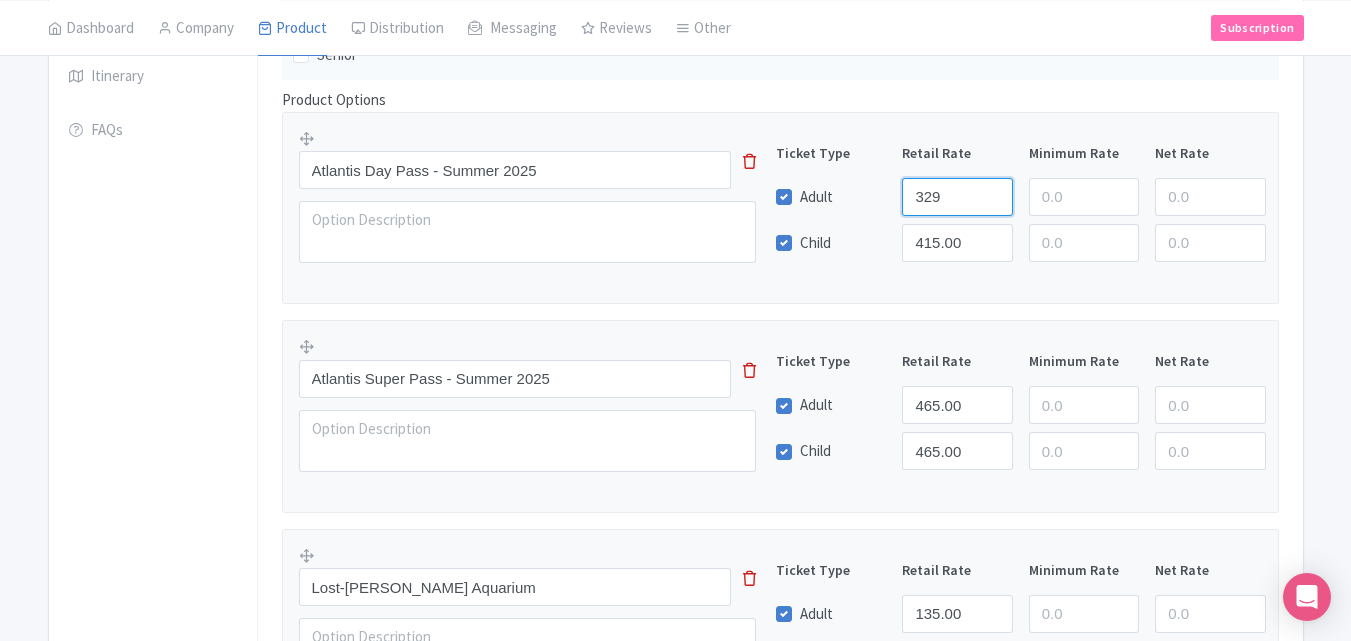 type on "329" 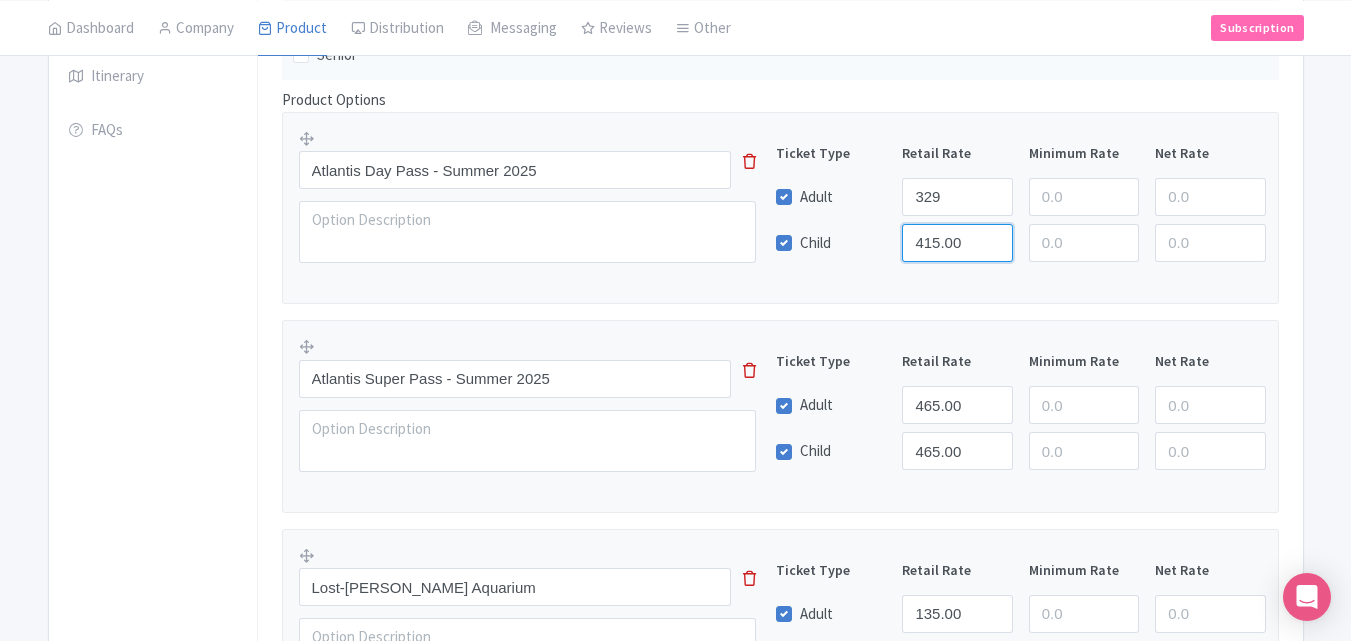 click on "415.00" at bounding box center [957, 243] 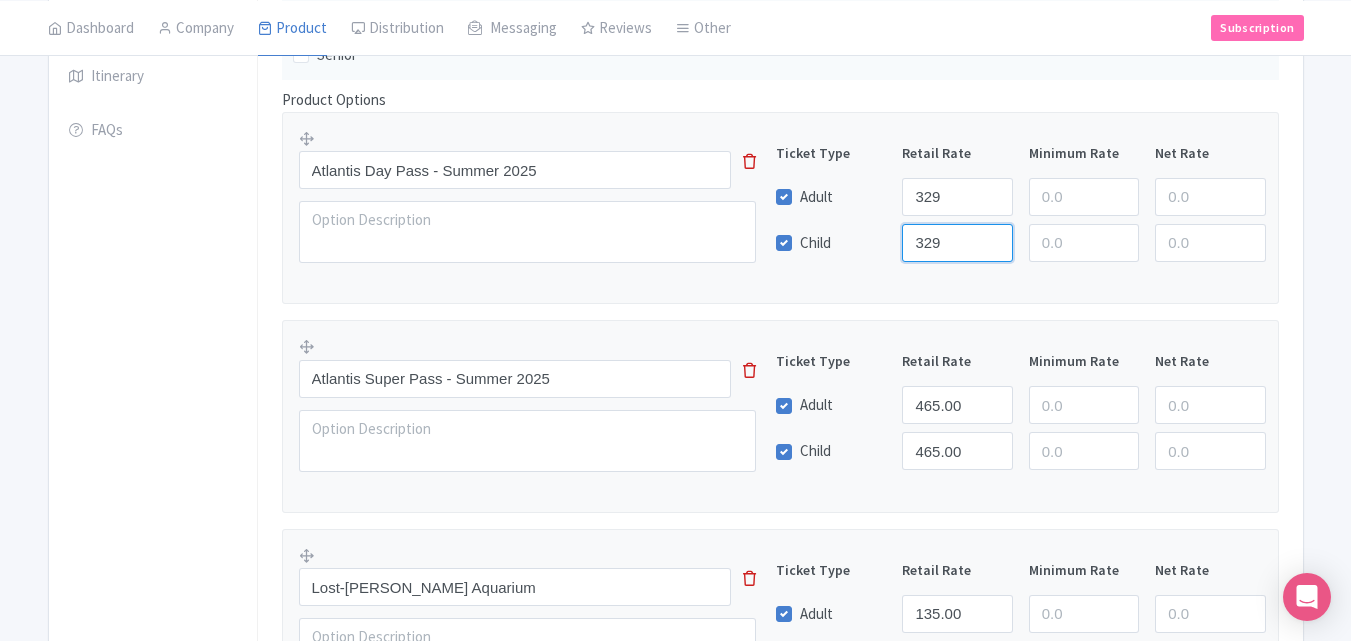 type on "329" 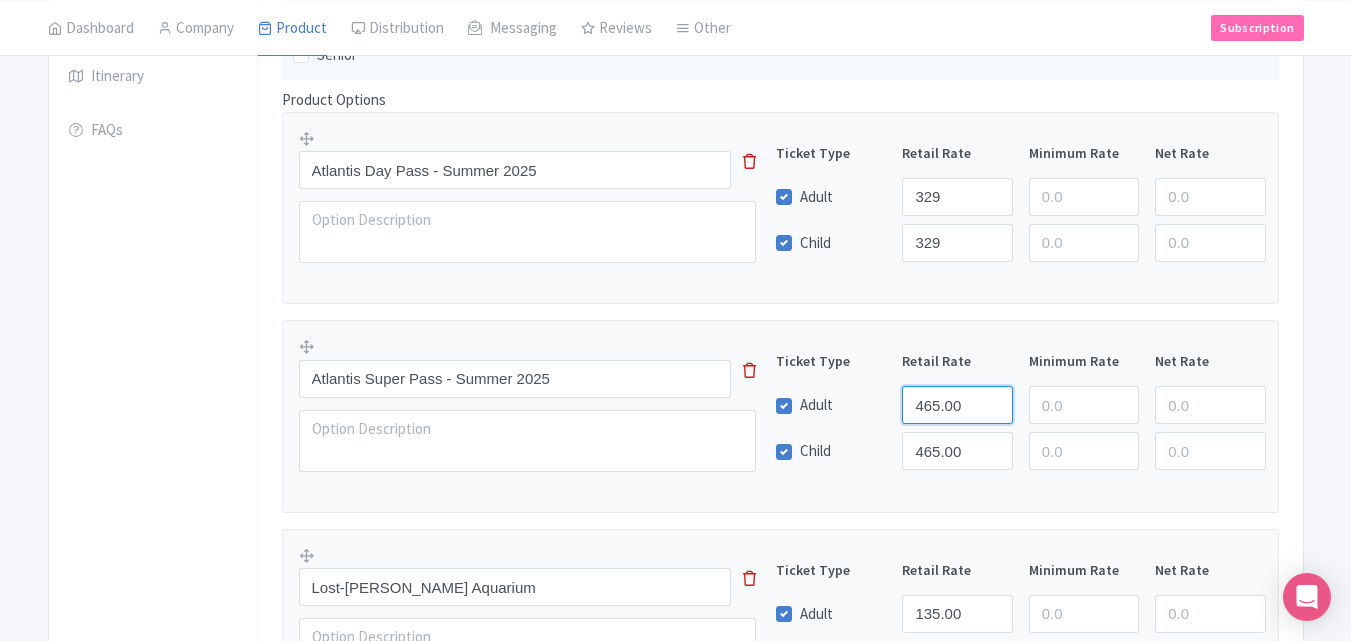 click on "465.00" at bounding box center [957, 405] 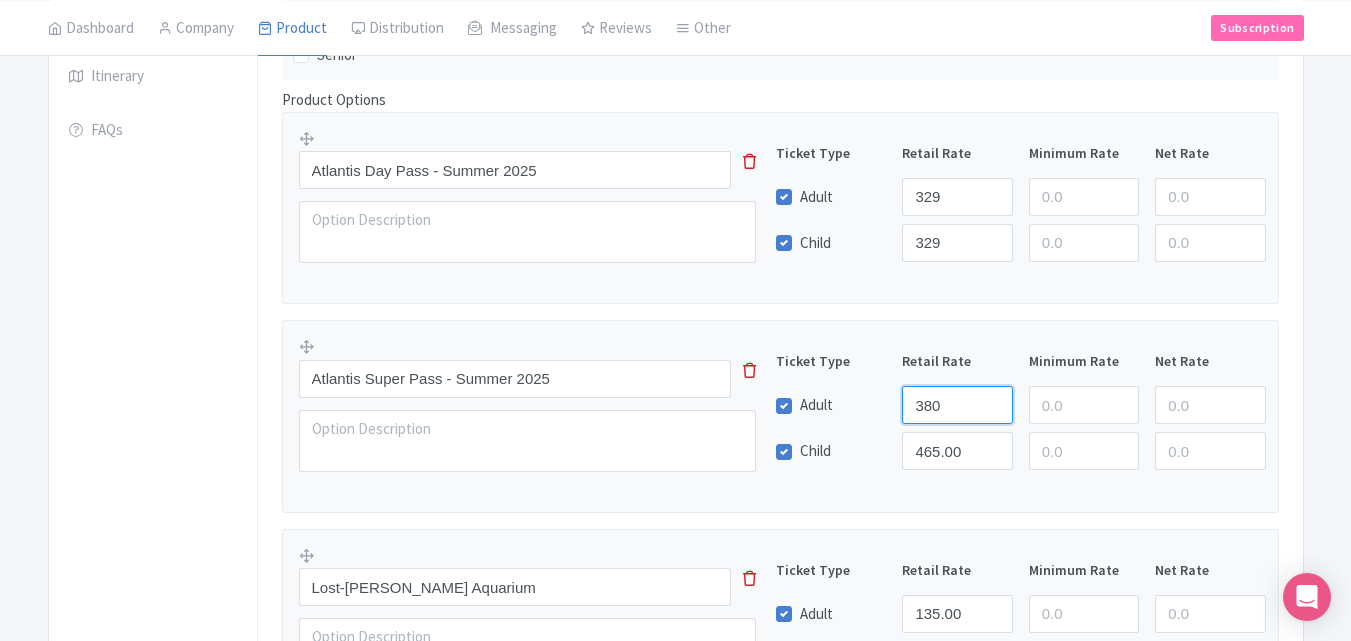 type on "380" 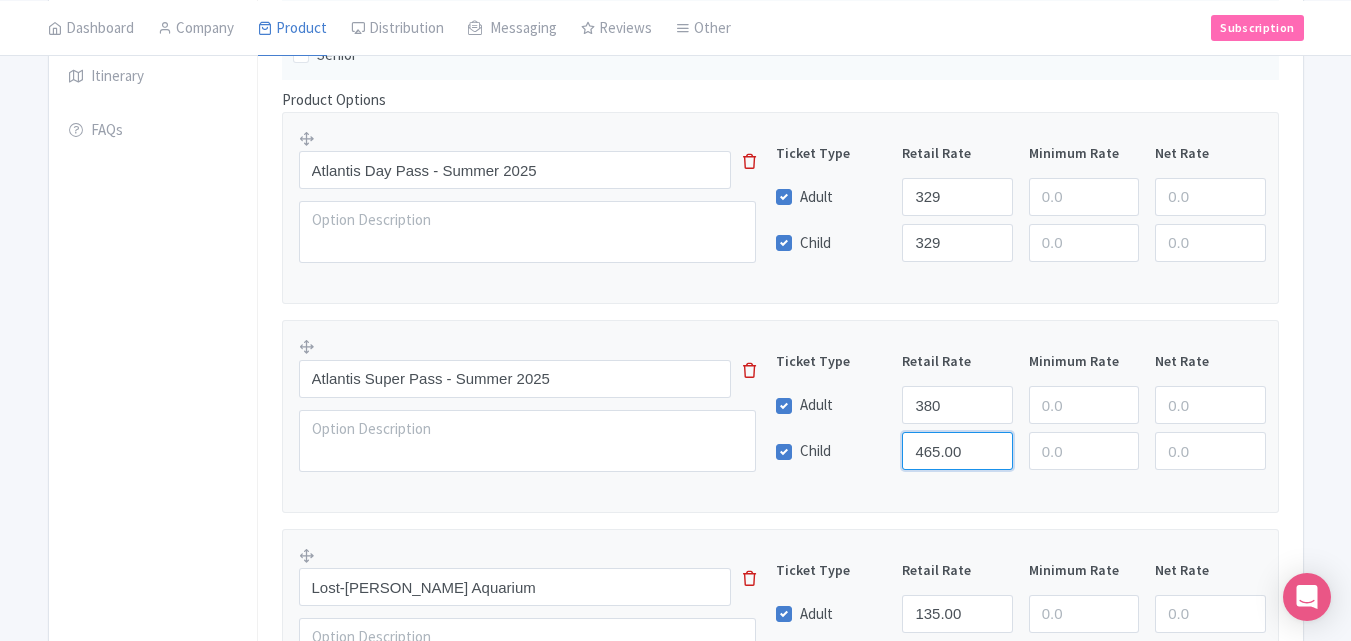 click on "465.00" at bounding box center [957, 451] 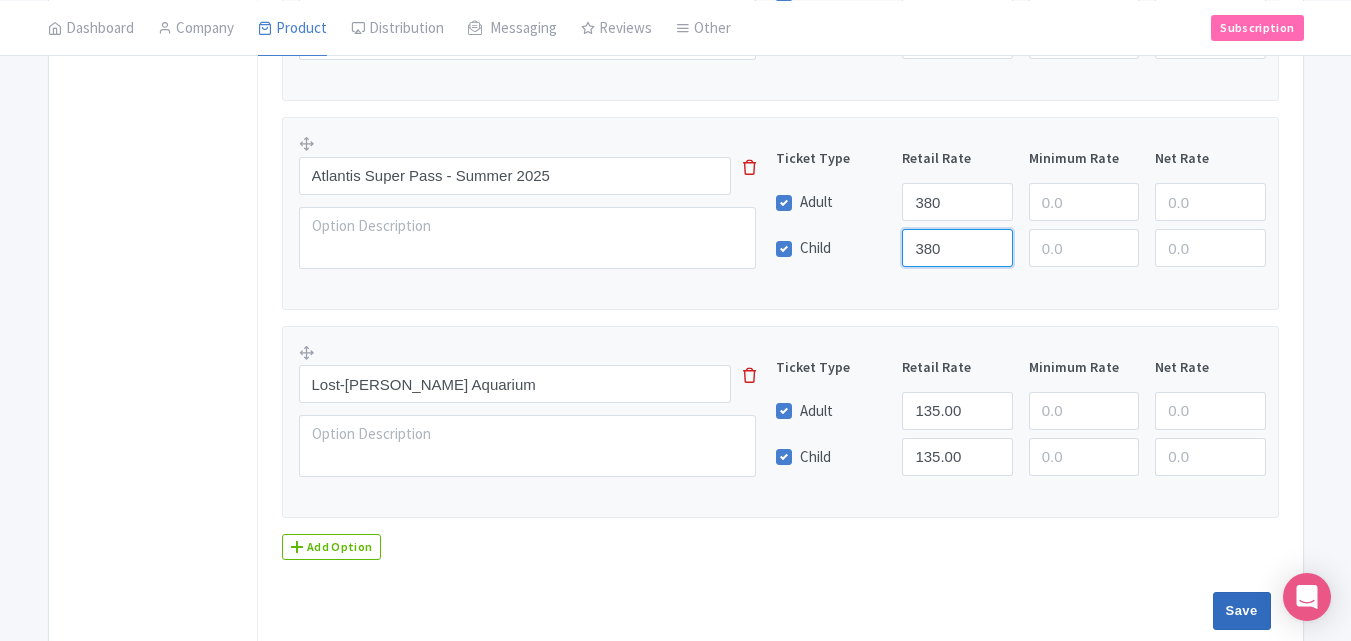 scroll, scrollTop: 866, scrollLeft: 0, axis: vertical 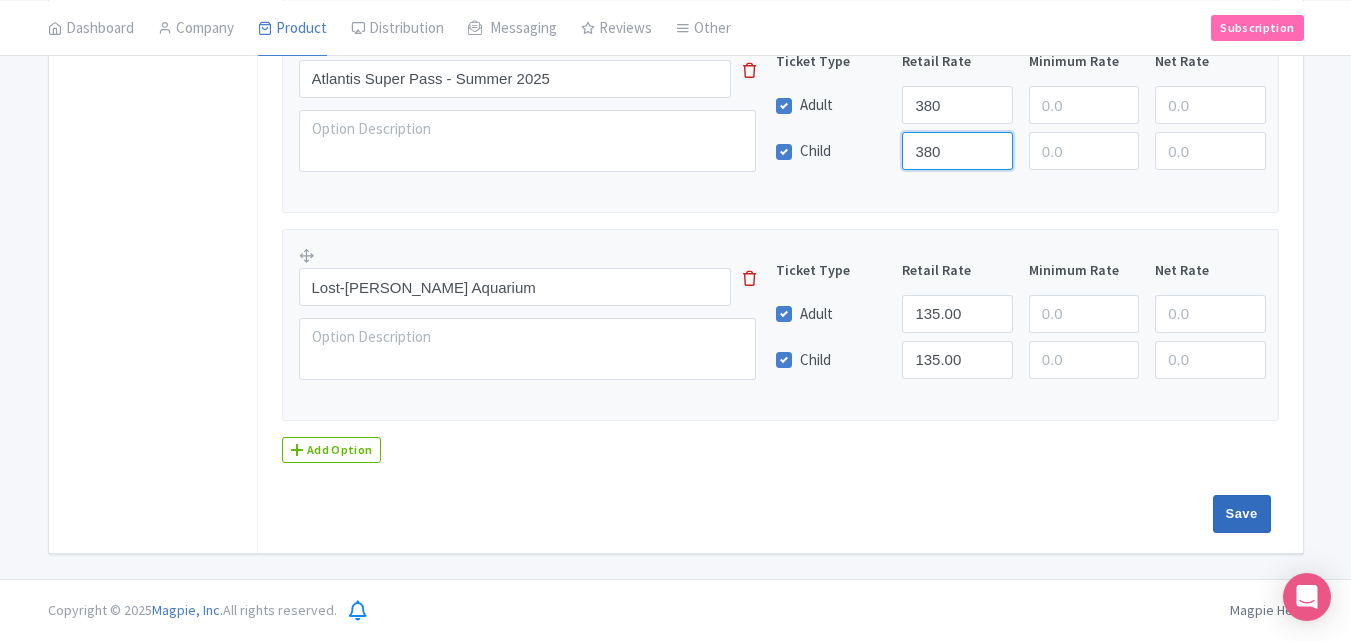type on "380" 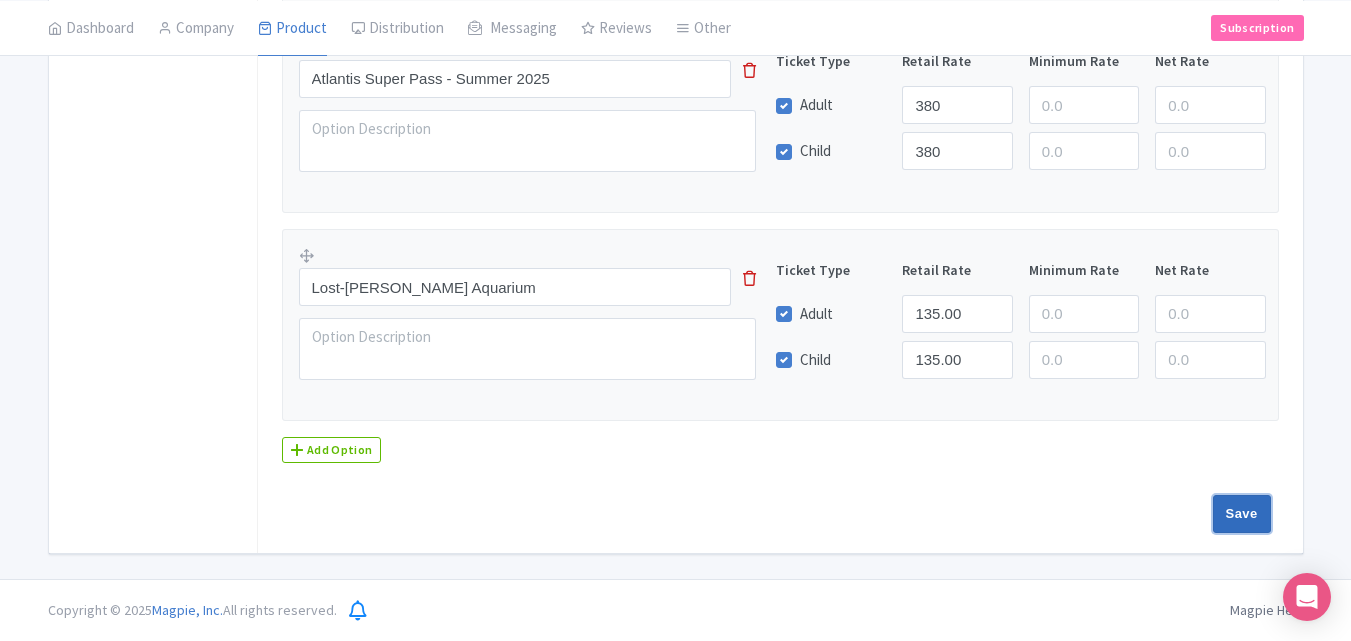 click on "Save" at bounding box center (1242, 514) 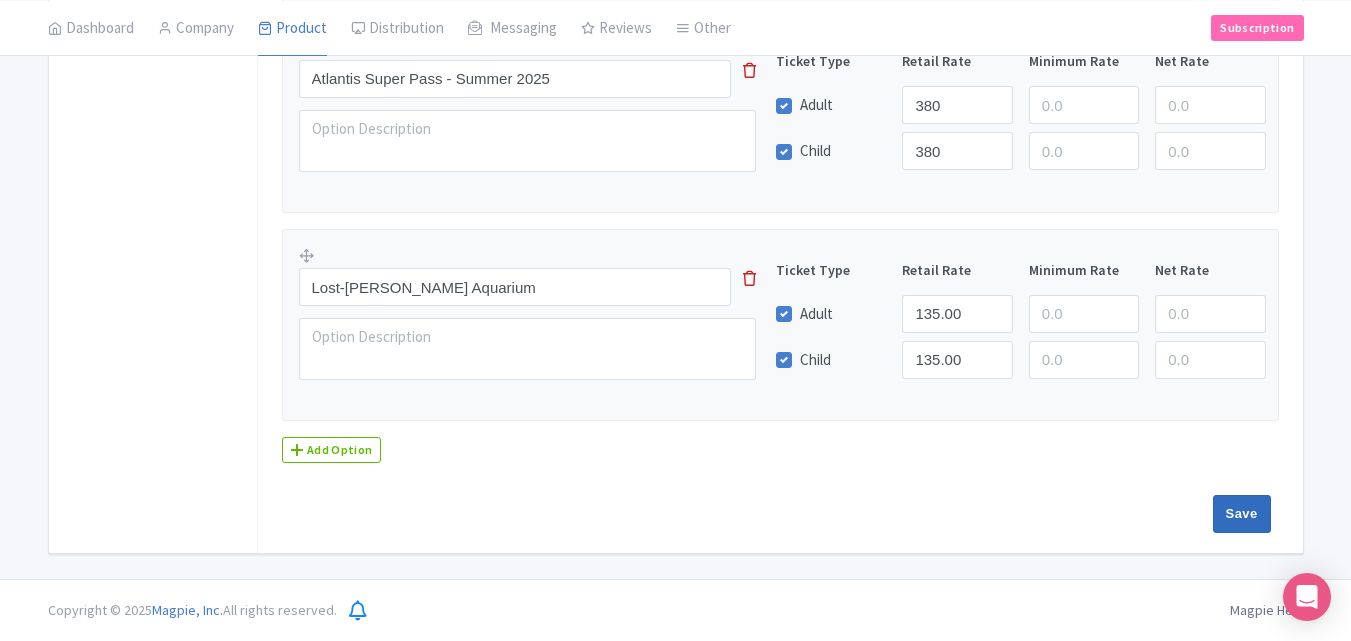 type on "Saving..." 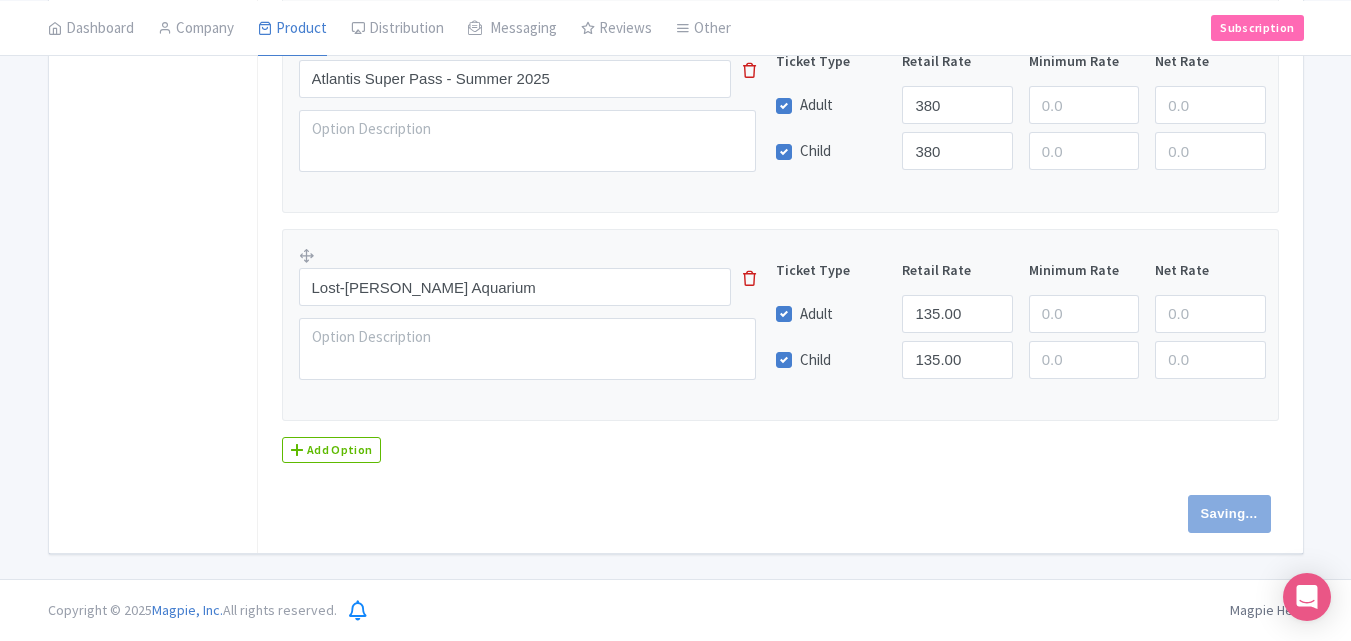 scroll, scrollTop: 810, scrollLeft: 0, axis: vertical 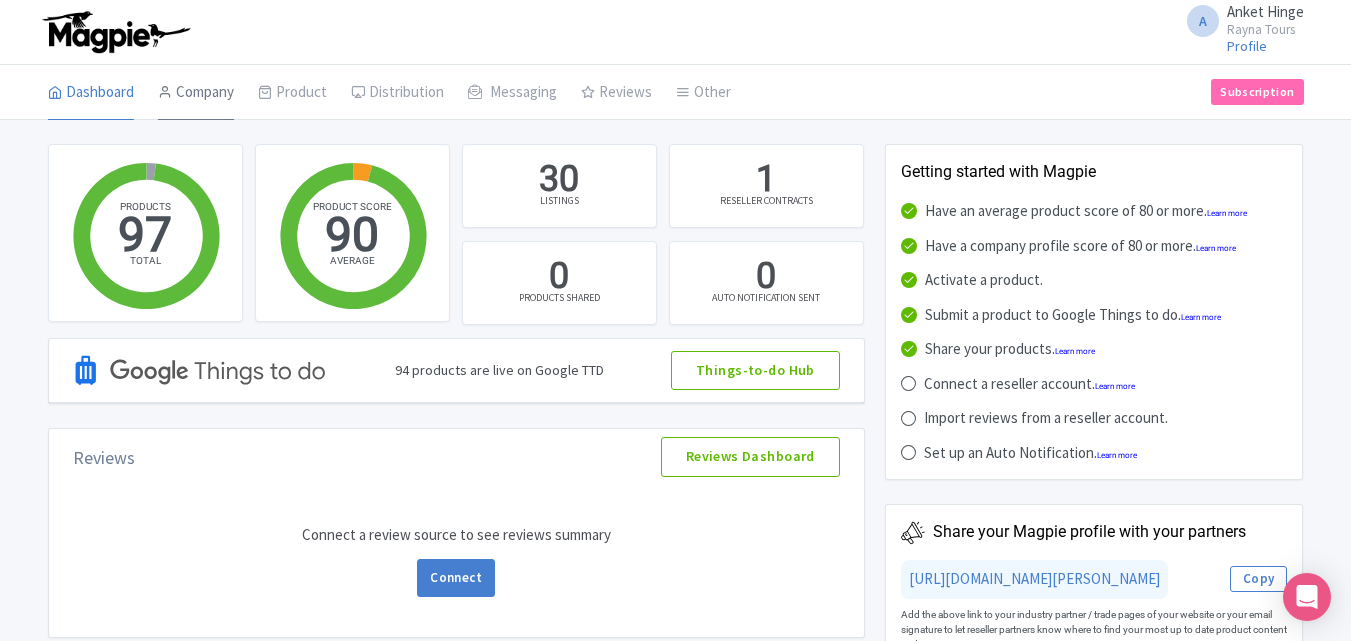click on "Company" at bounding box center (196, 93) 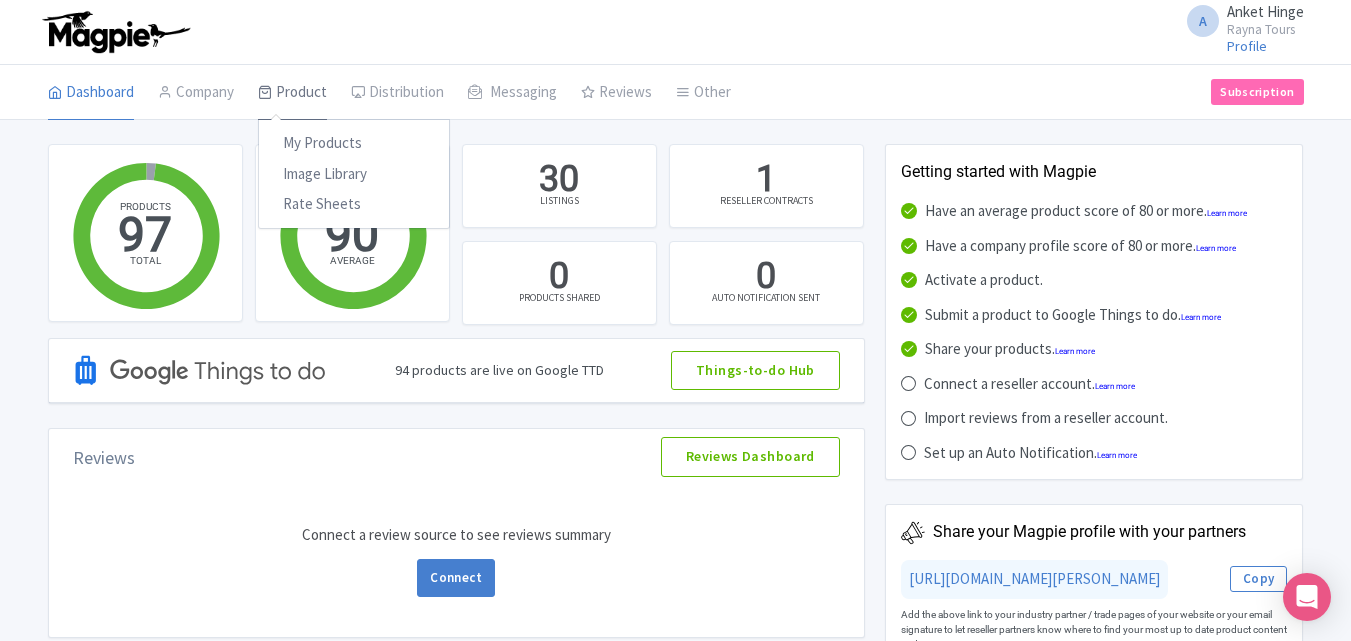 click on "Product" at bounding box center (292, 93) 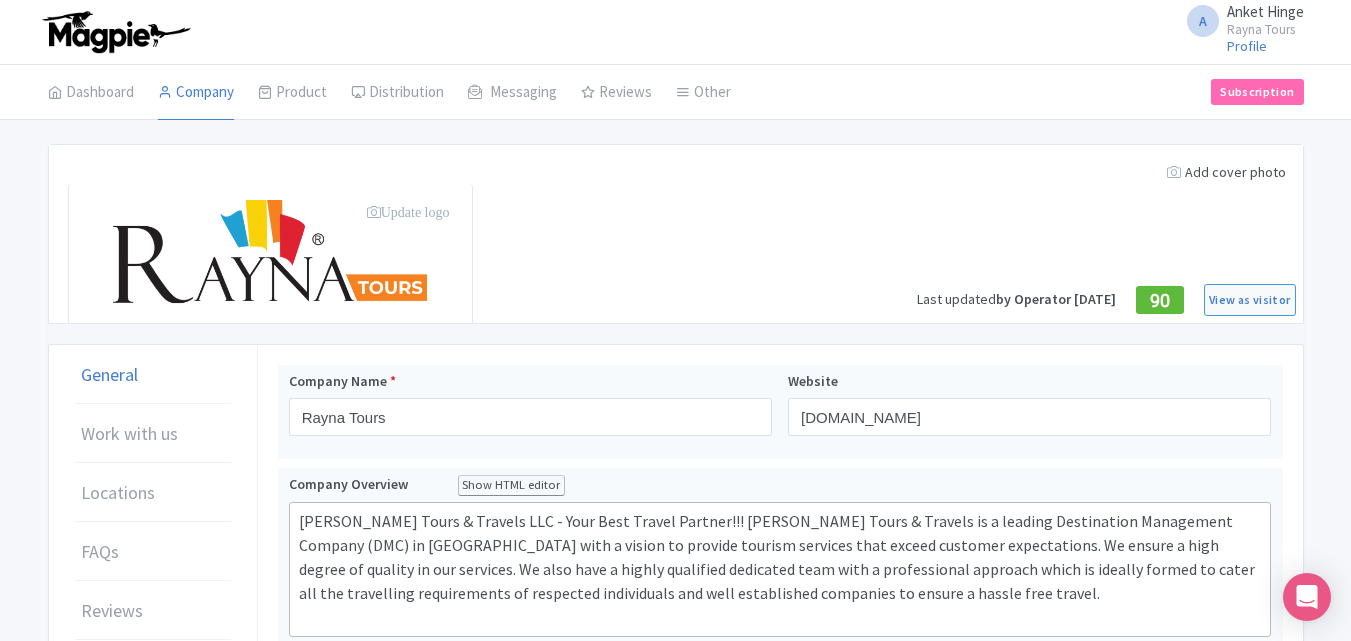 scroll, scrollTop: 0, scrollLeft: 0, axis: both 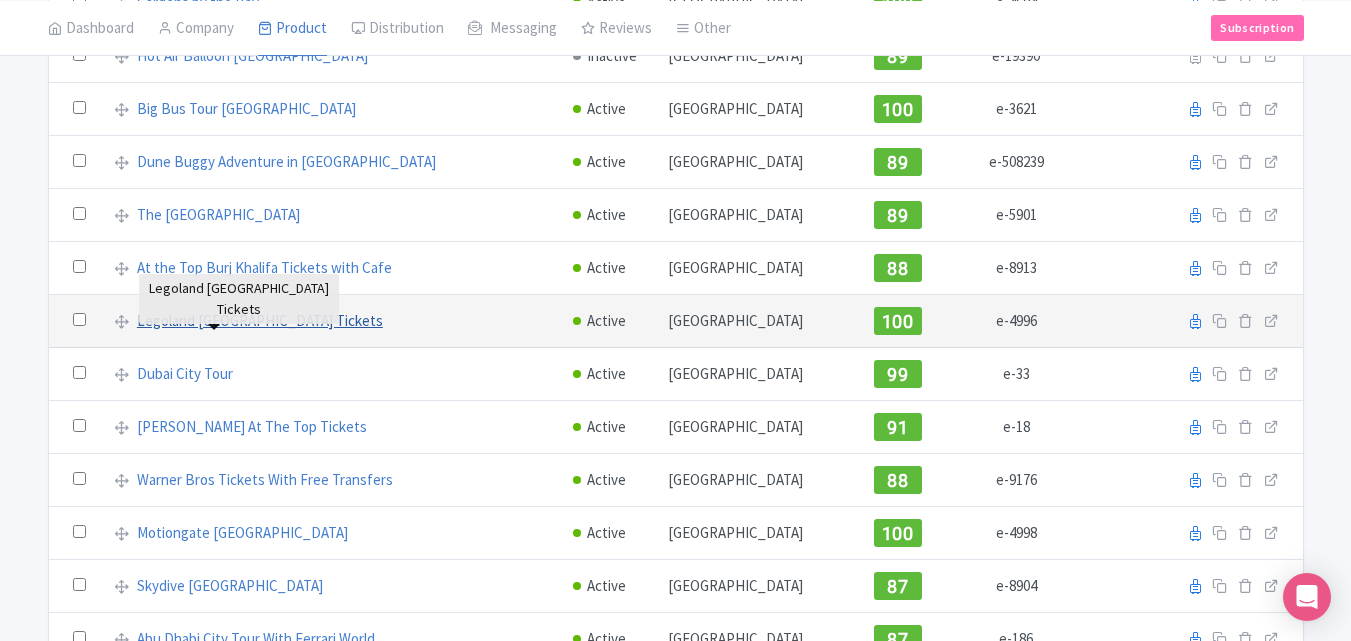 click on "Legoland [GEOGRAPHIC_DATA] Tickets" at bounding box center [260, 321] 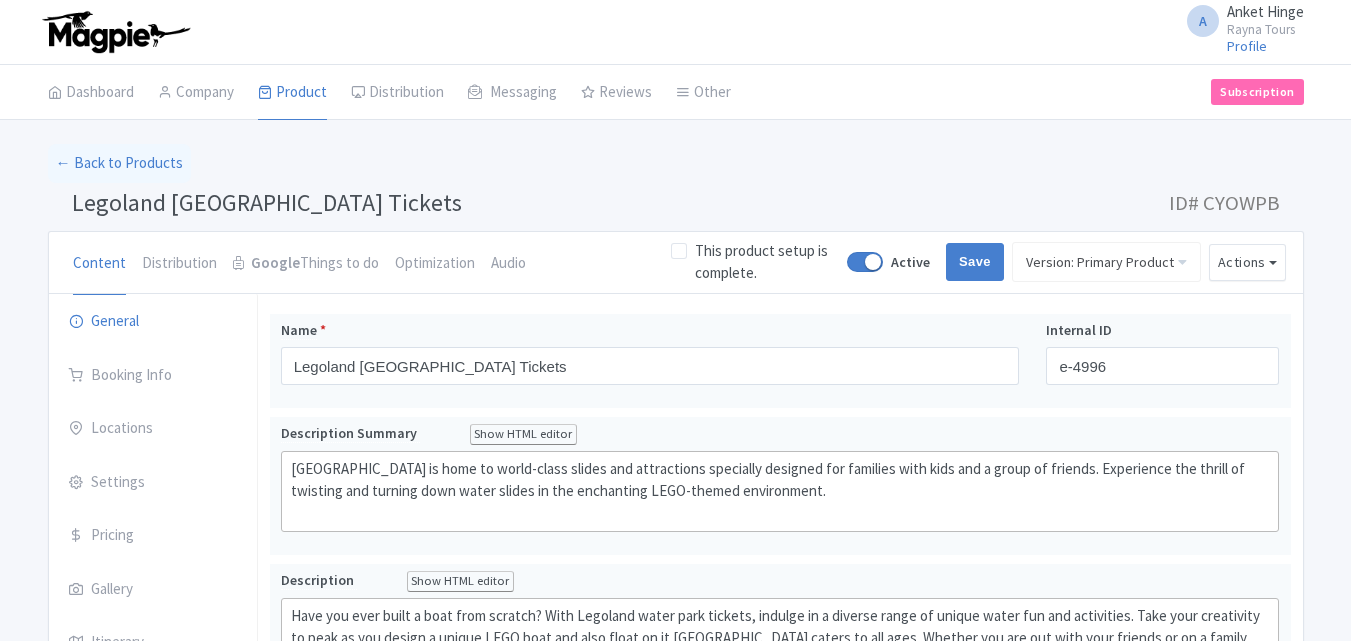 click on "Pricing" at bounding box center (153, 536) 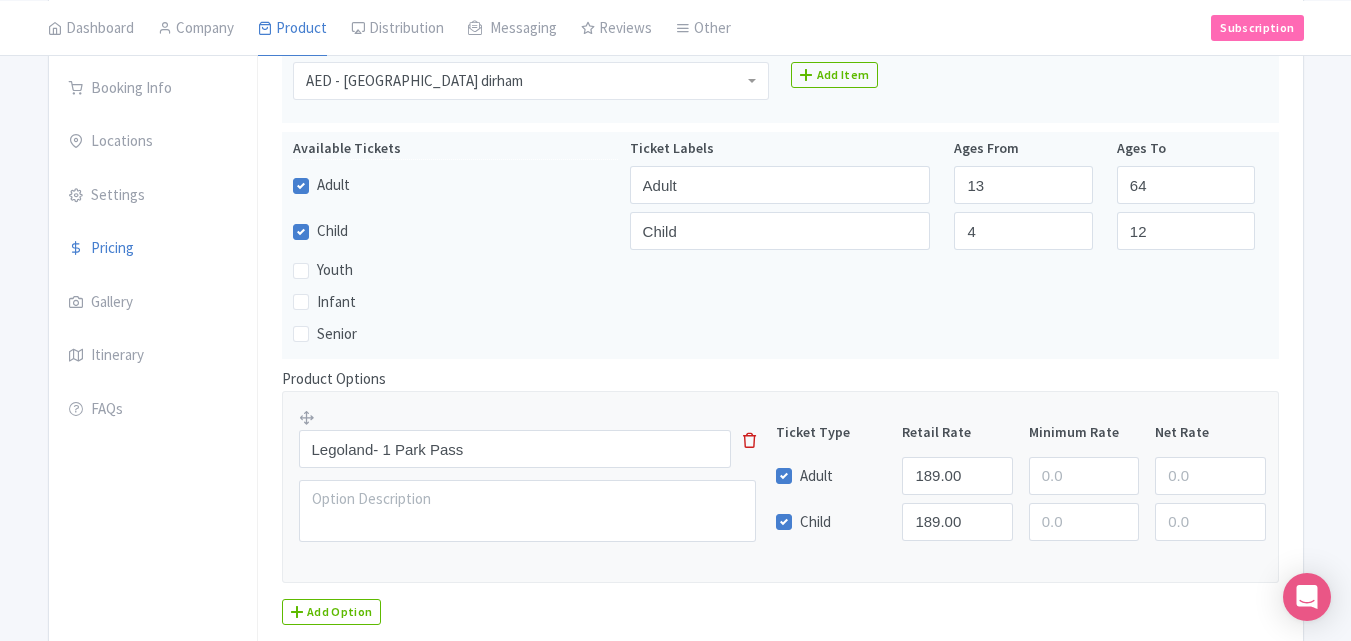 scroll, scrollTop: 100, scrollLeft: 0, axis: vertical 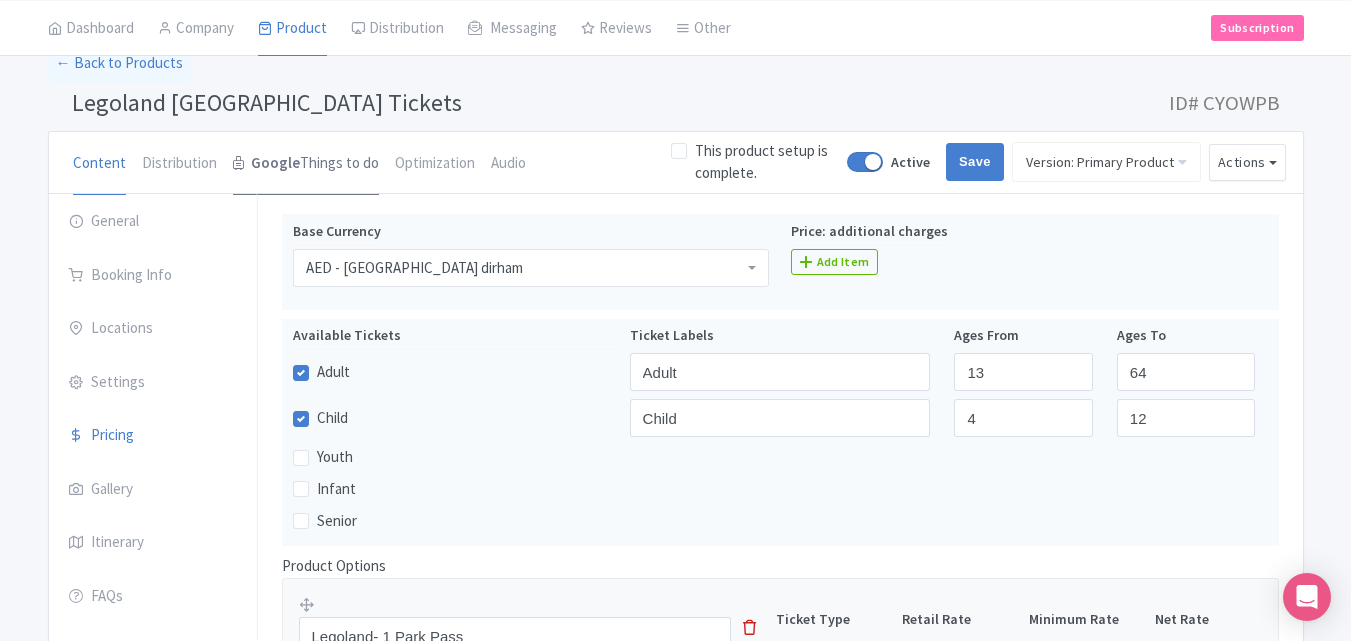 click on "Google  Things to do" at bounding box center [306, 164] 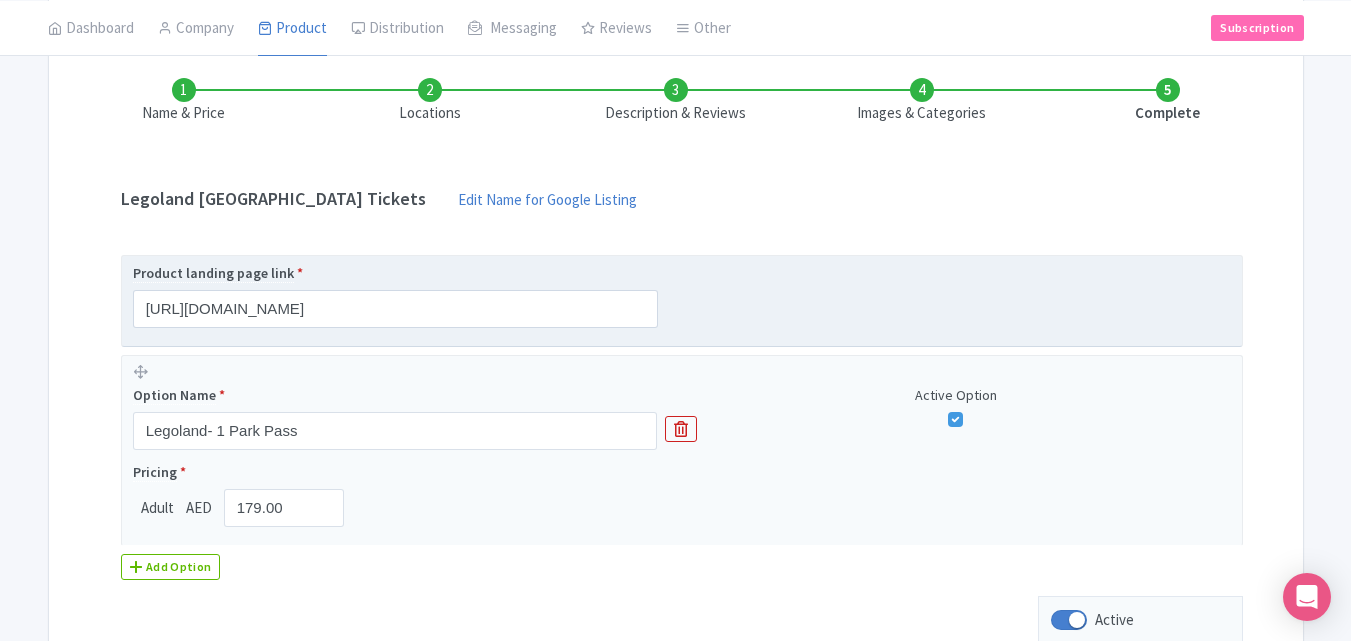 scroll, scrollTop: 458, scrollLeft: 0, axis: vertical 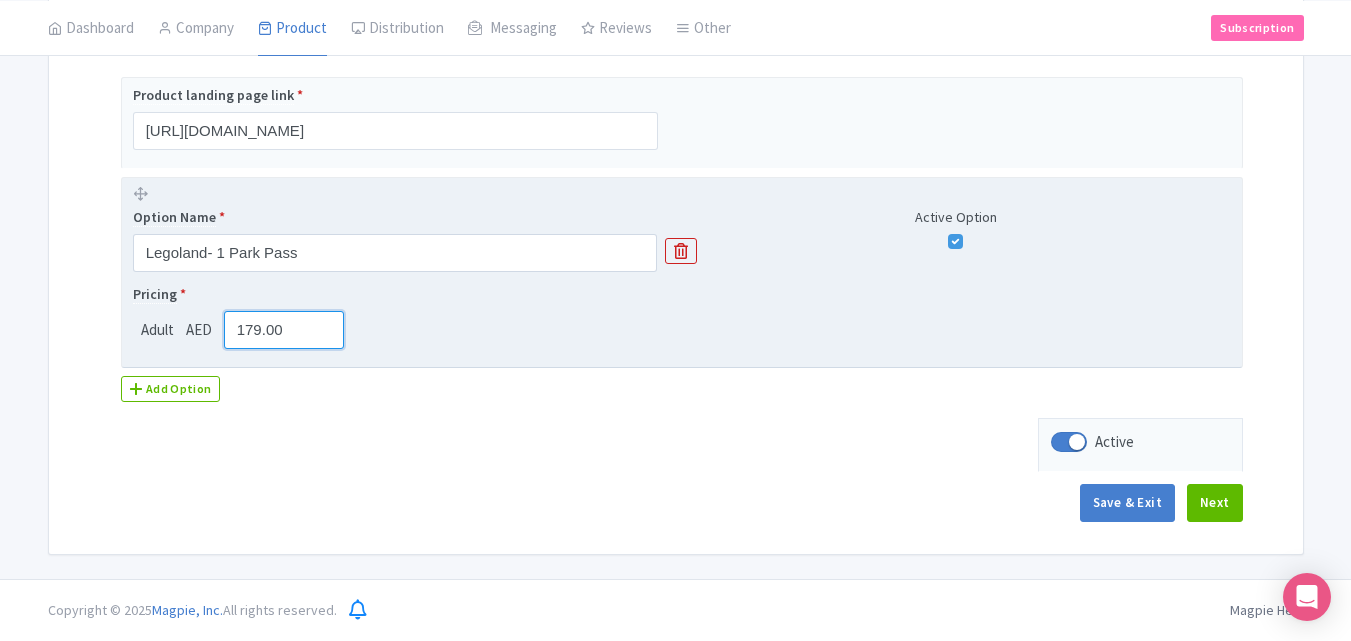 click on "179.00" at bounding box center [284, 330] 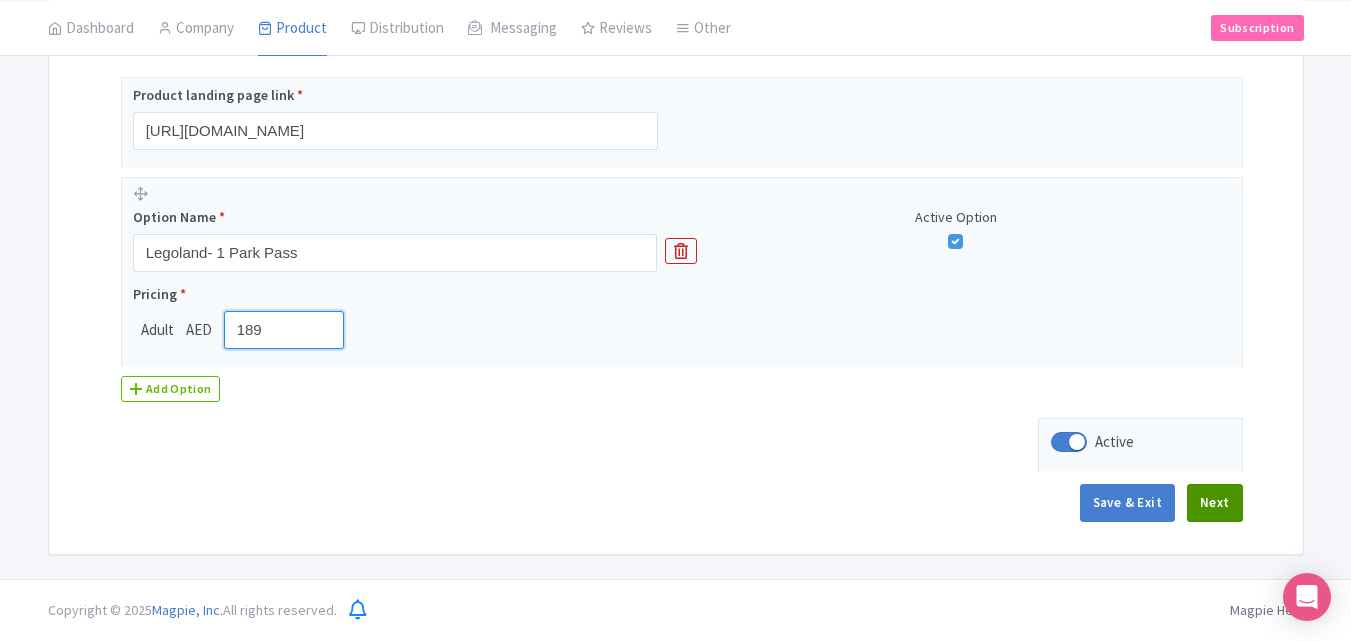 type on "189" 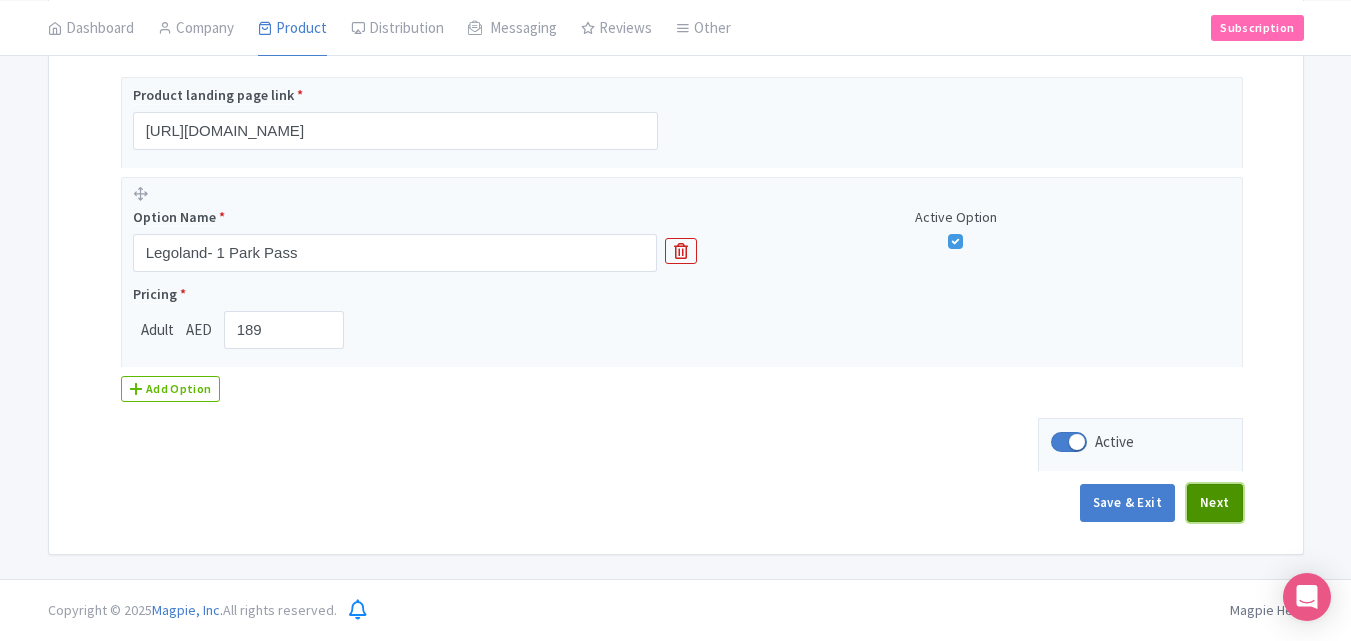 click on "Next" at bounding box center (1215, 503) 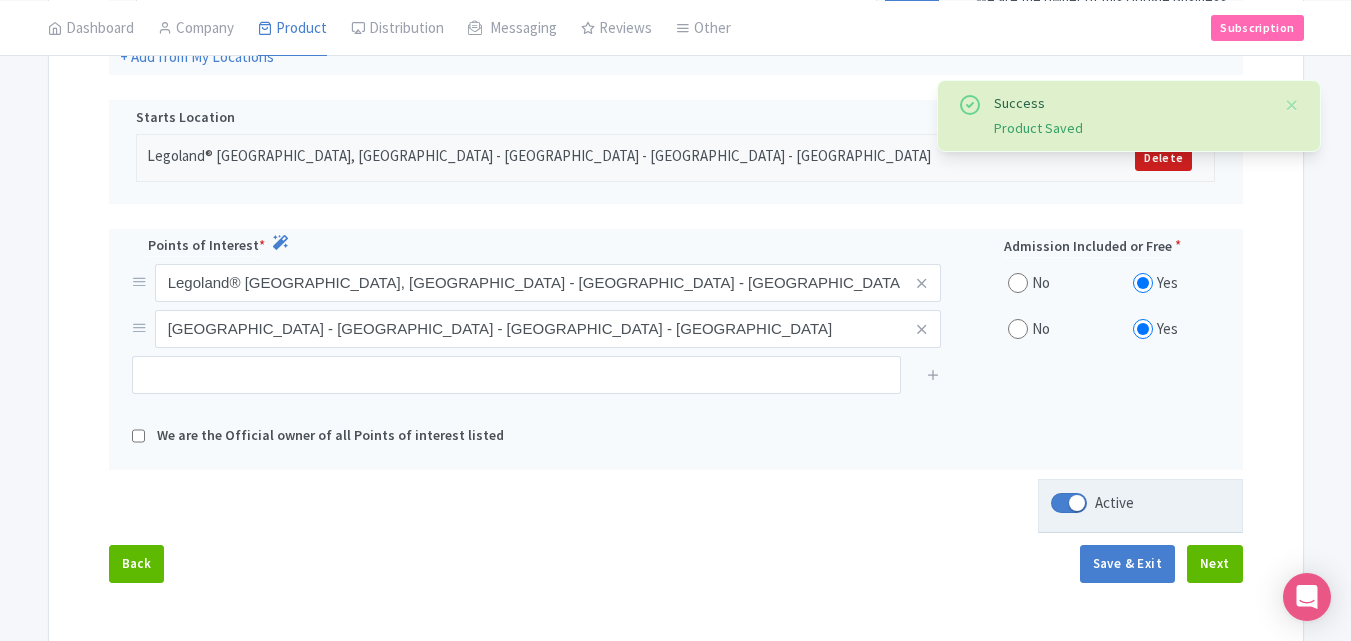 scroll, scrollTop: 639, scrollLeft: 0, axis: vertical 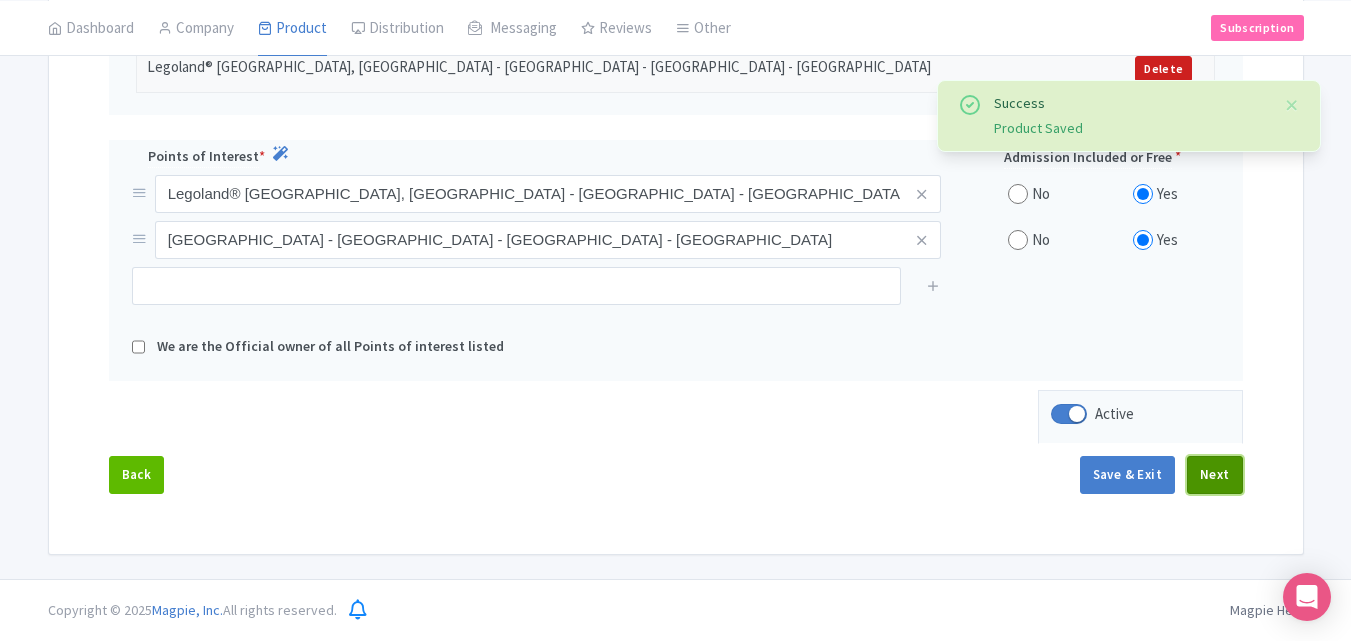 click on "Next" at bounding box center [1215, 475] 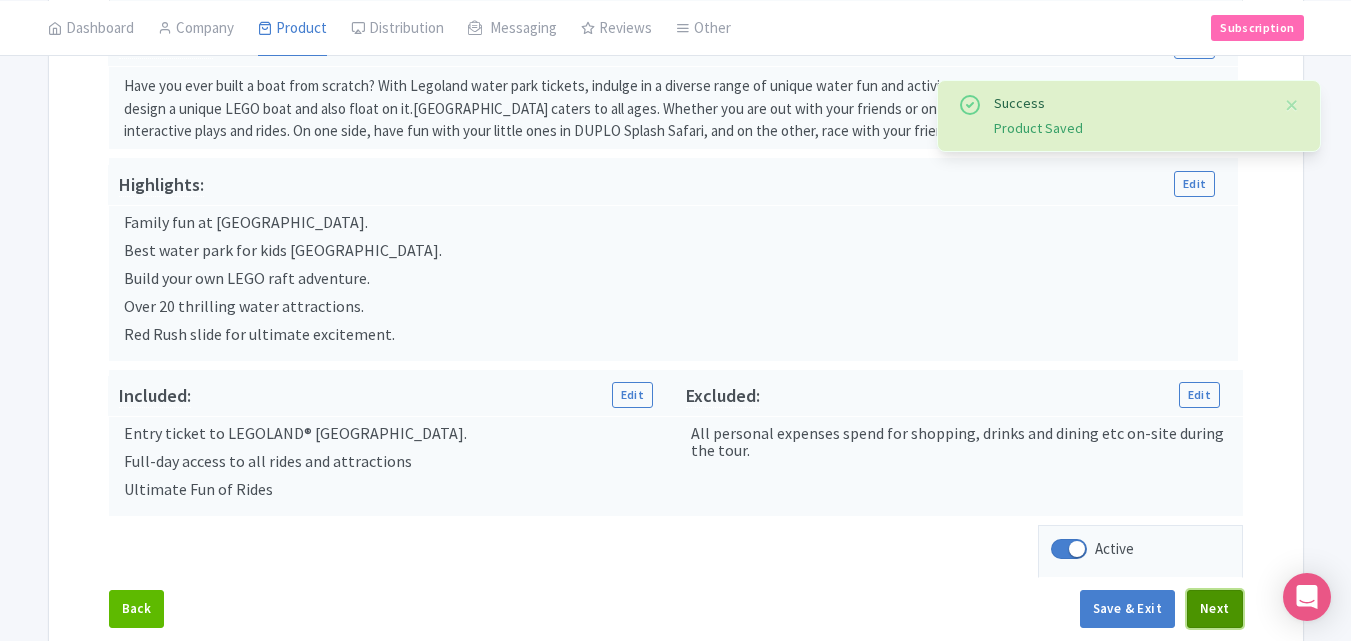 click on "Next" at bounding box center [1215, 609] 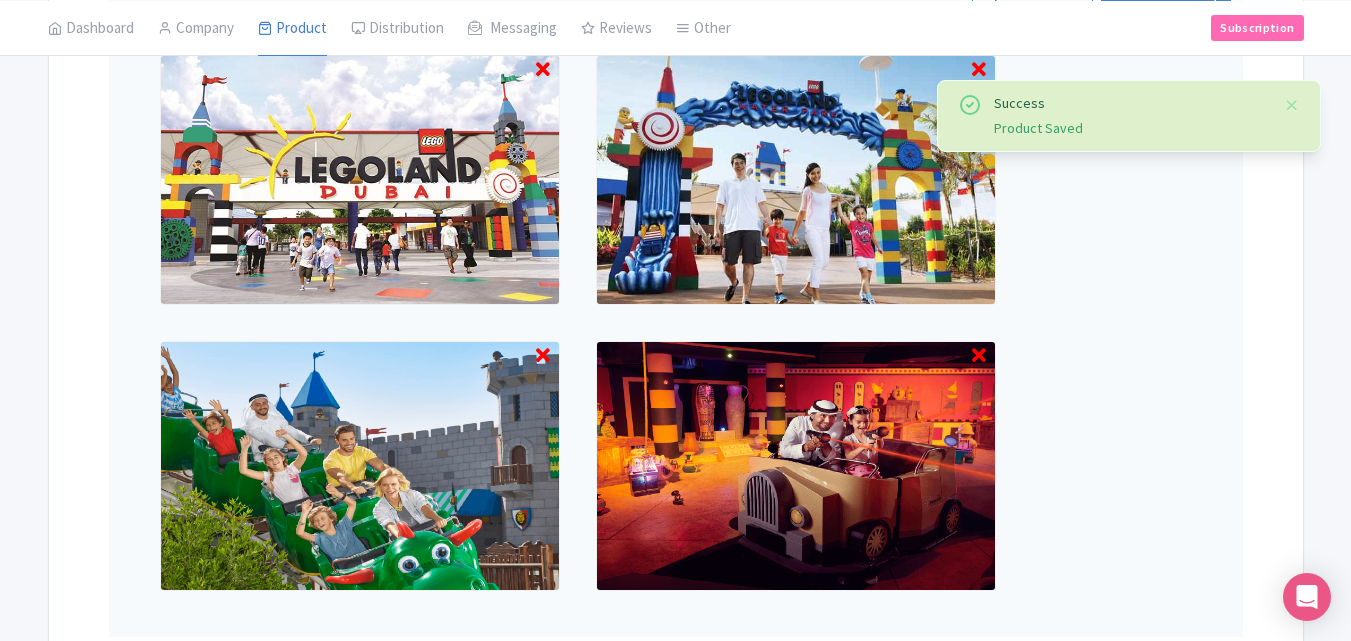 scroll, scrollTop: 1045, scrollLeft: 0, axis: vertical 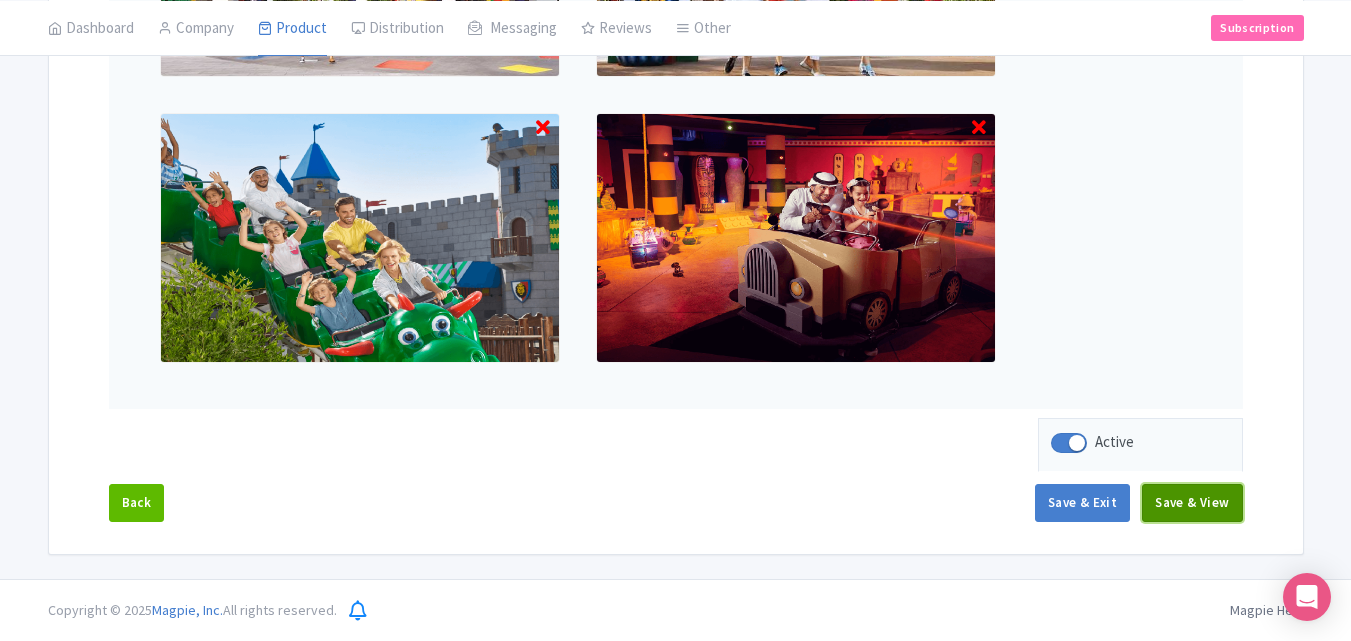 click on "Save & View" at bounding box center (1192, 503) 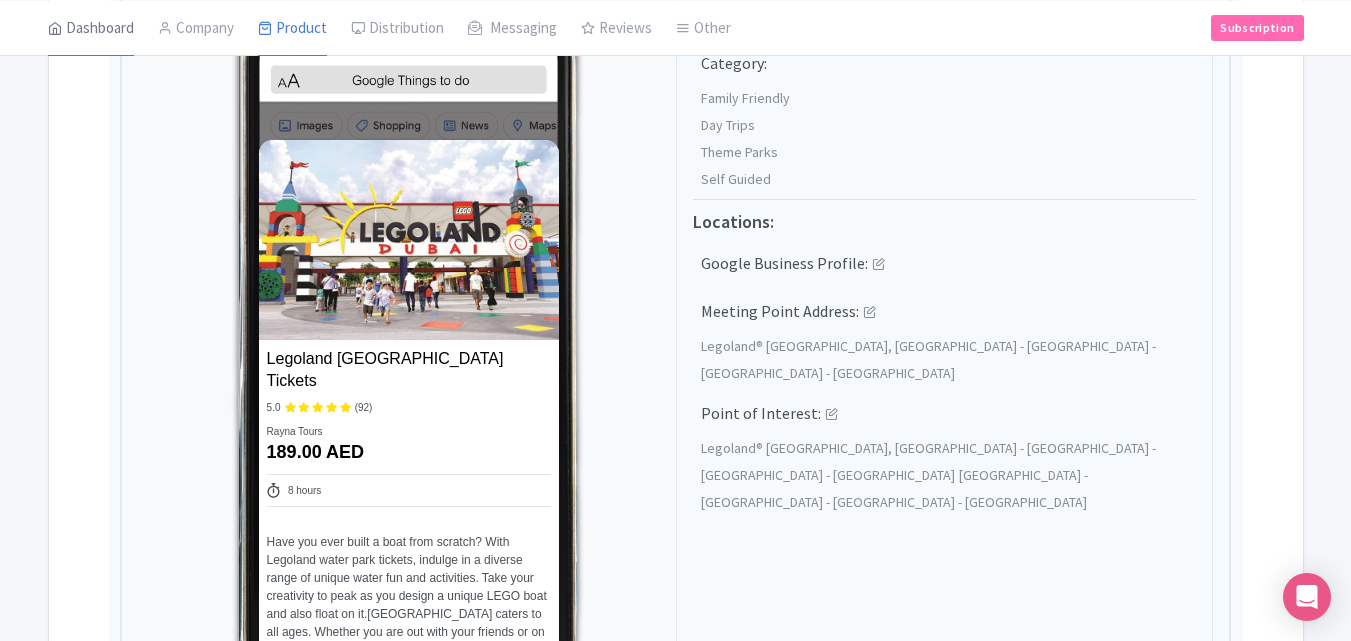 scroll, scrollTop: 745, scrollLeft: 0, axis: vertical 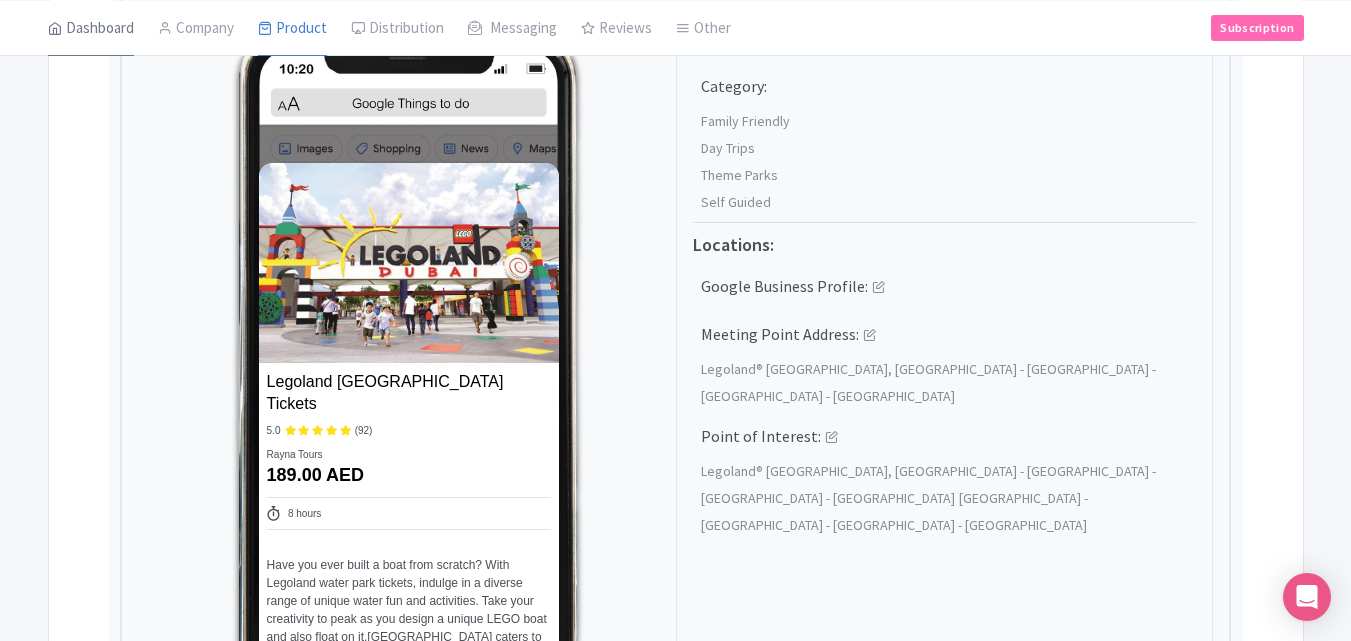 click on "Dashboard" at bounding box center [91, 28] 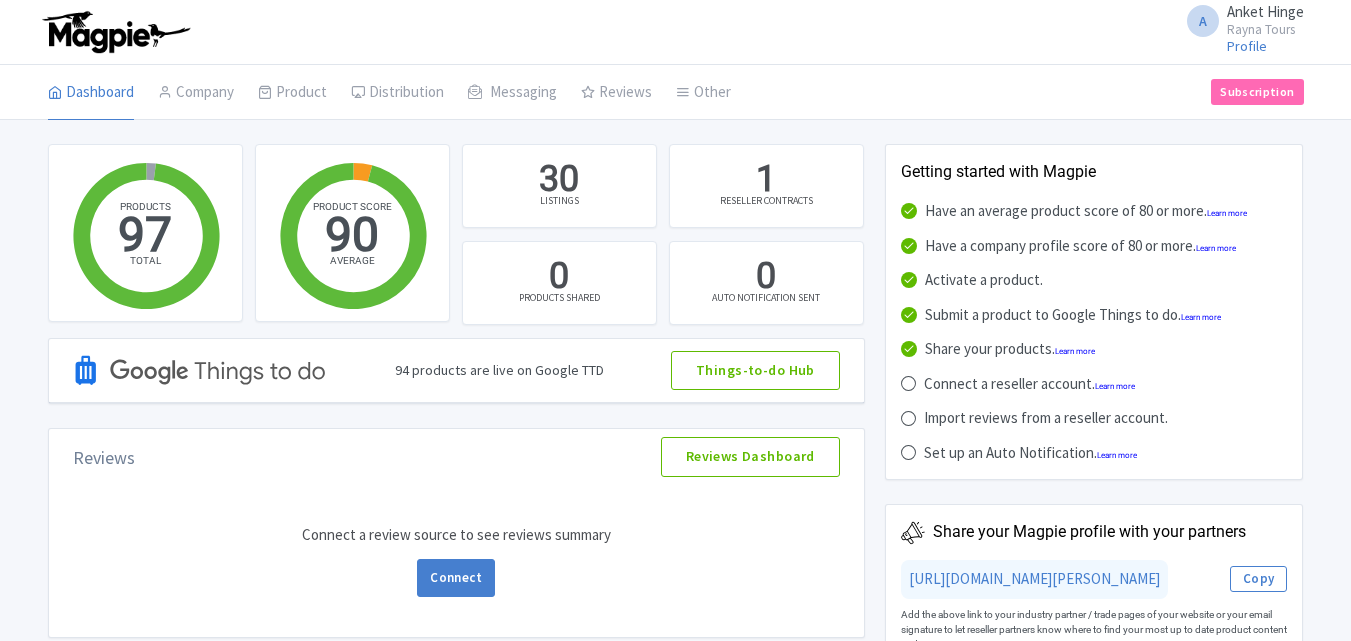 scroll, scrollTop: 0, scrollLeft: 0, axis: both 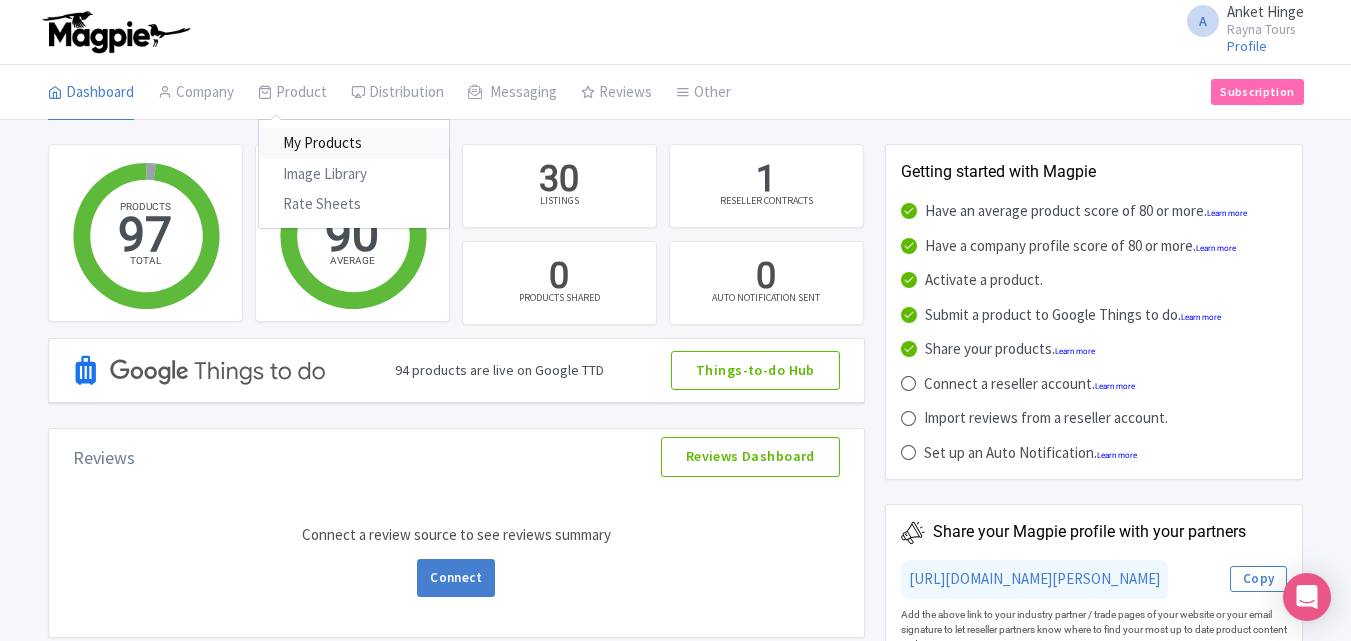 click on "My Products" at bounding box center [354, 143] 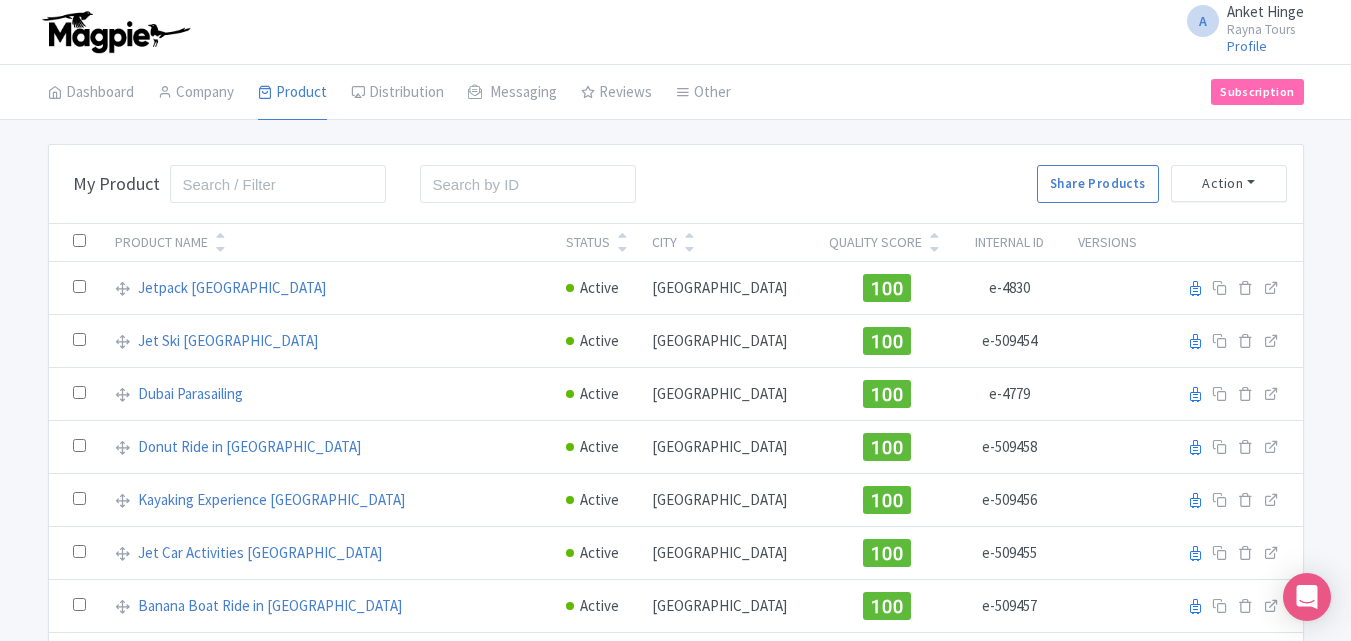 scroll, scrollTop: 0, scrollLeft: 0, axis: both 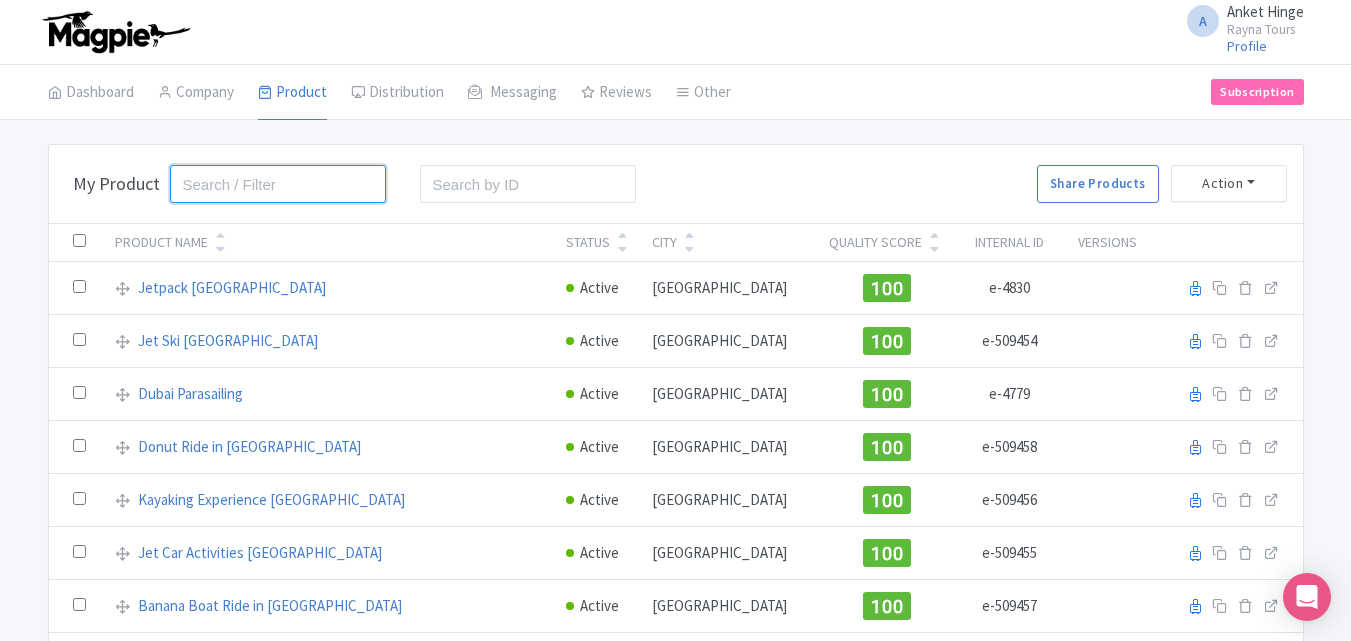 click at bounding box center [278, 184] 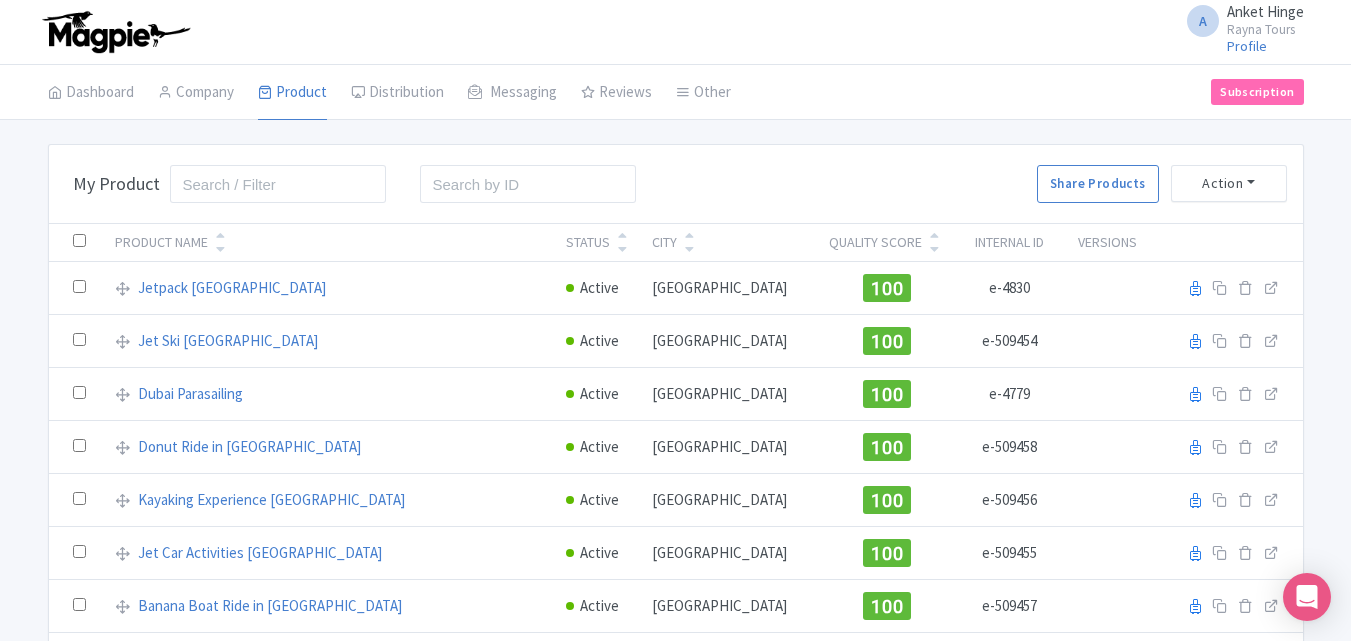 scroll, scrollTop: 1027, scrollLeft: 0, axis: vertical 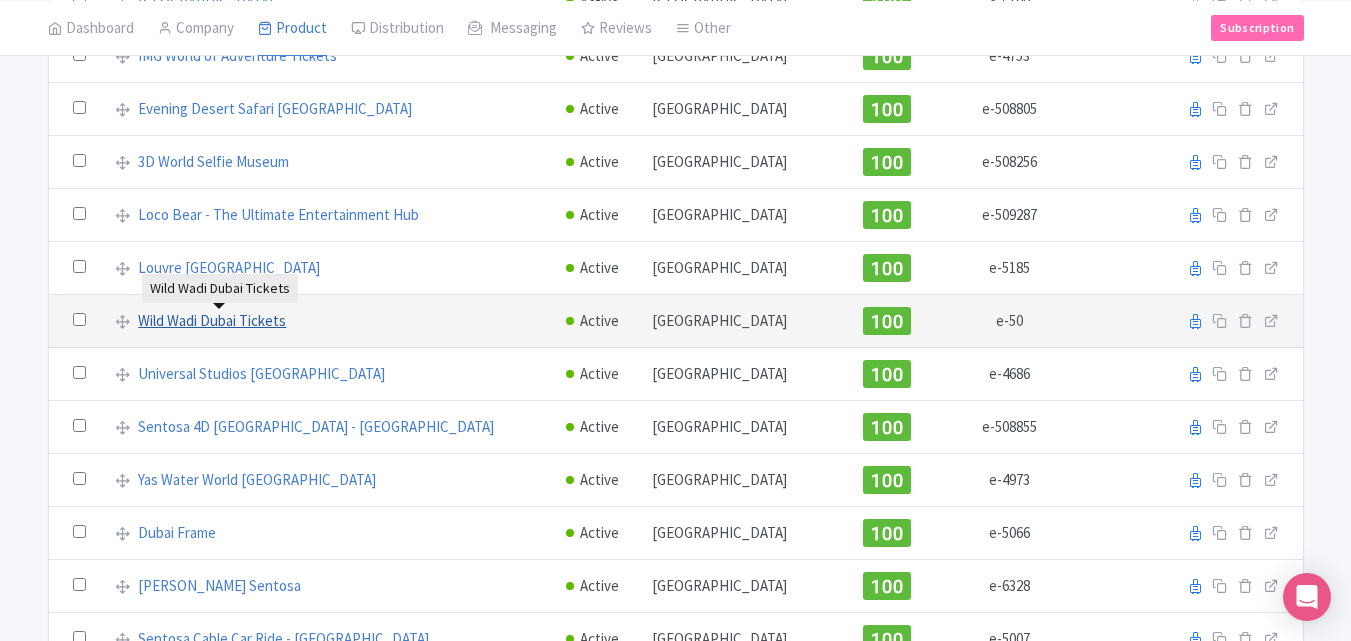 click on "Wild Wadi Dubai Tickets" at bounding box center [212, 321] 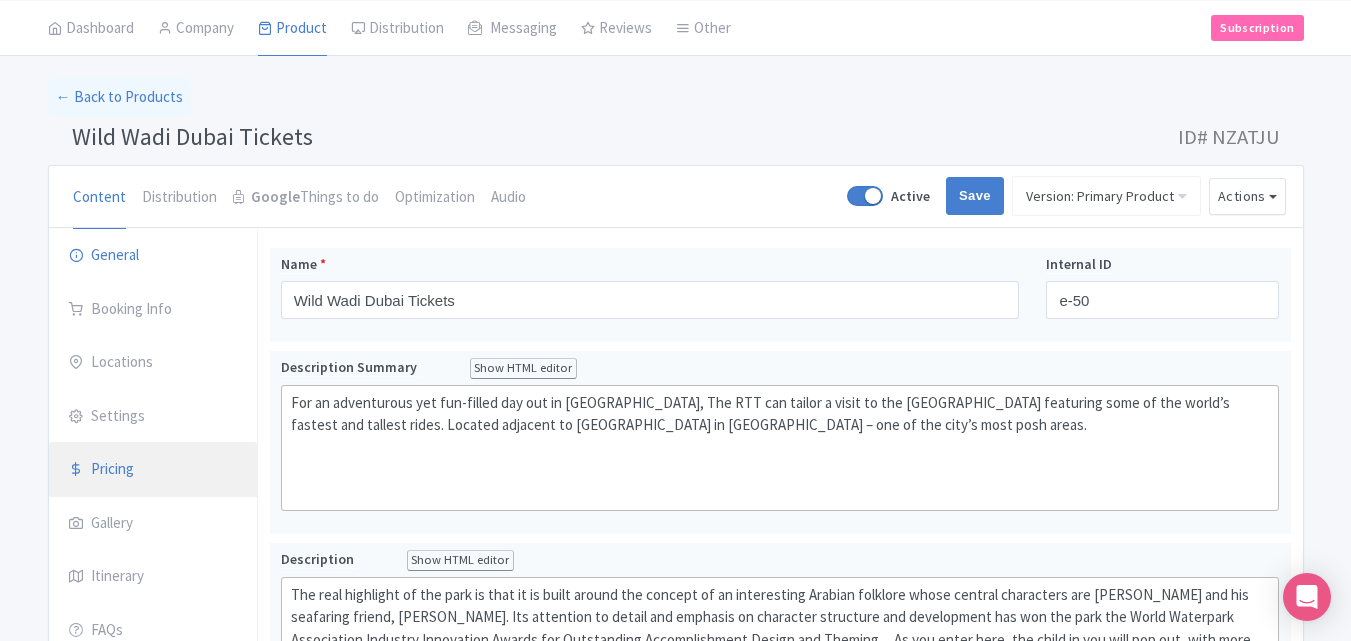 scroll, scrollTop: 100, scrollLeft: 0, axis: vertical 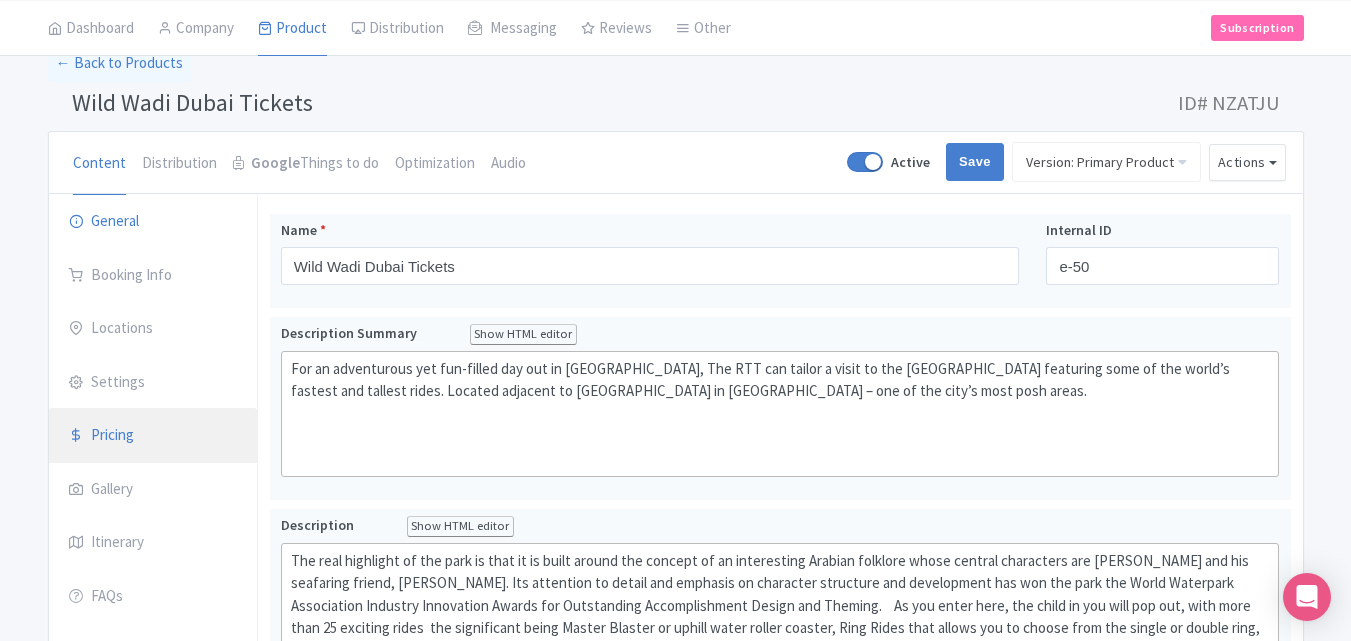 click on "Pricing" at bounding box center [153, 436] 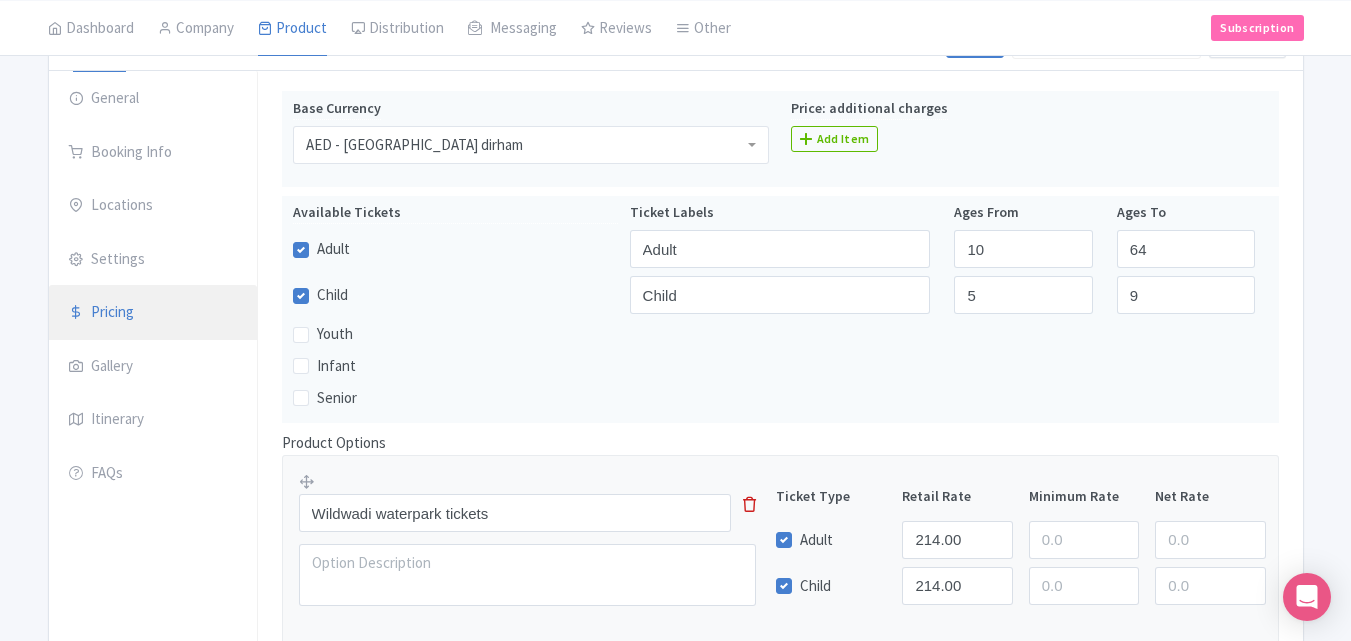 scroll, scrollTop: 0, scrollLeft: 0, axis: both 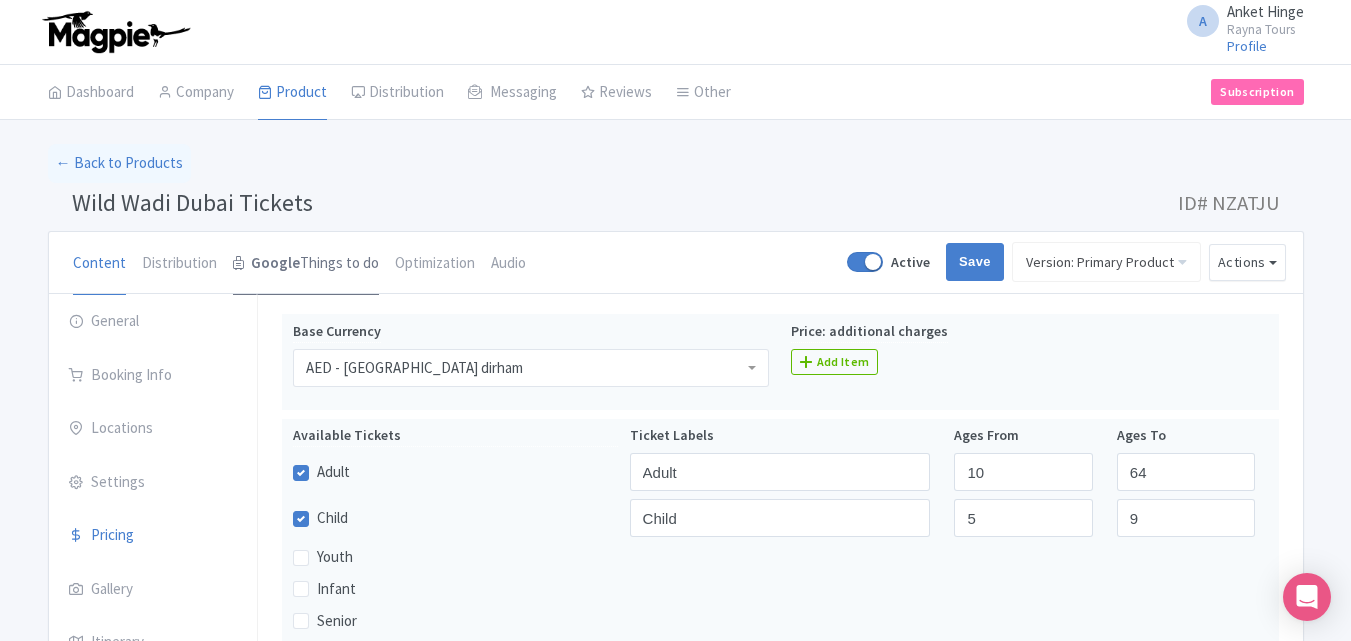 click on "Google  Things to do" at bounding box center (306, 264) 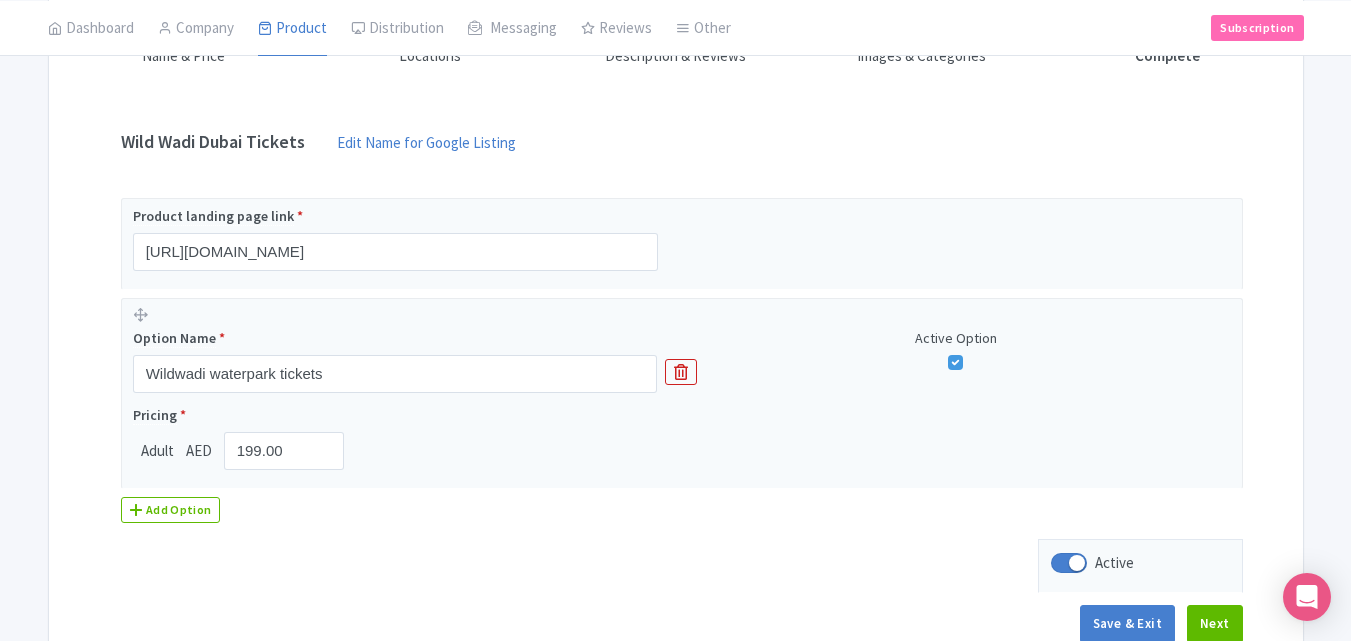 scroll, scrollTop: 458, scrollLeft: 0, axis: vertical 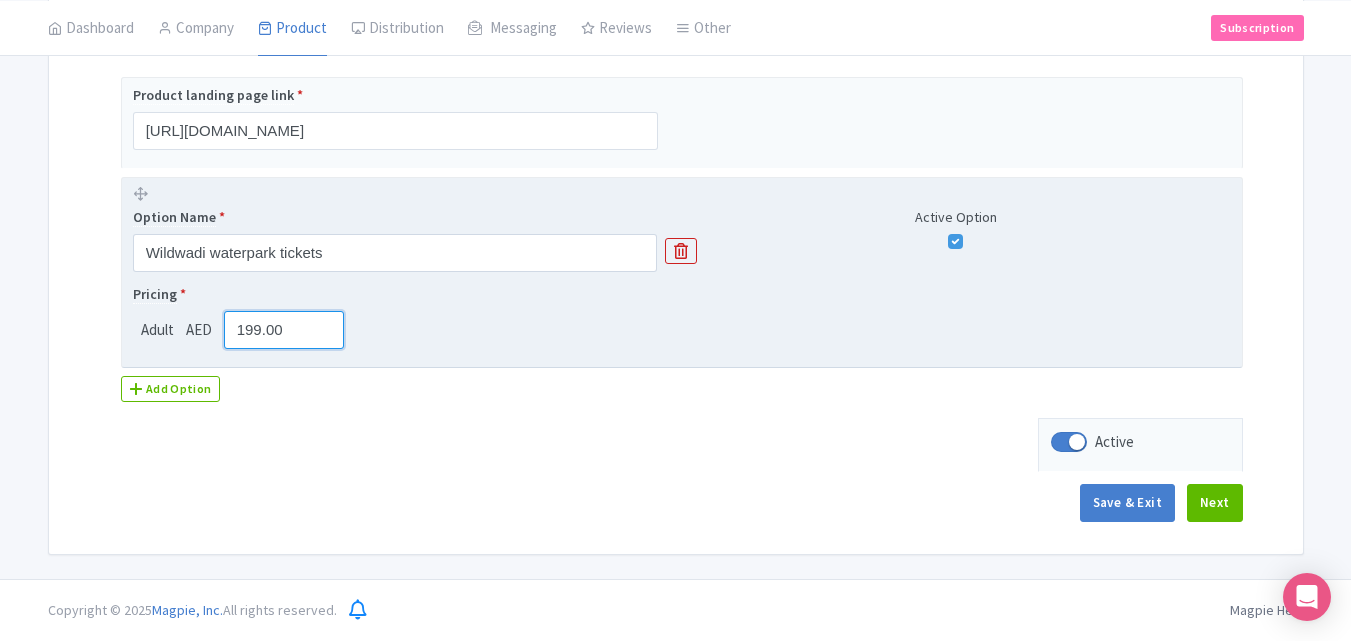 click on "199.00" at bounding box center [284, 330] 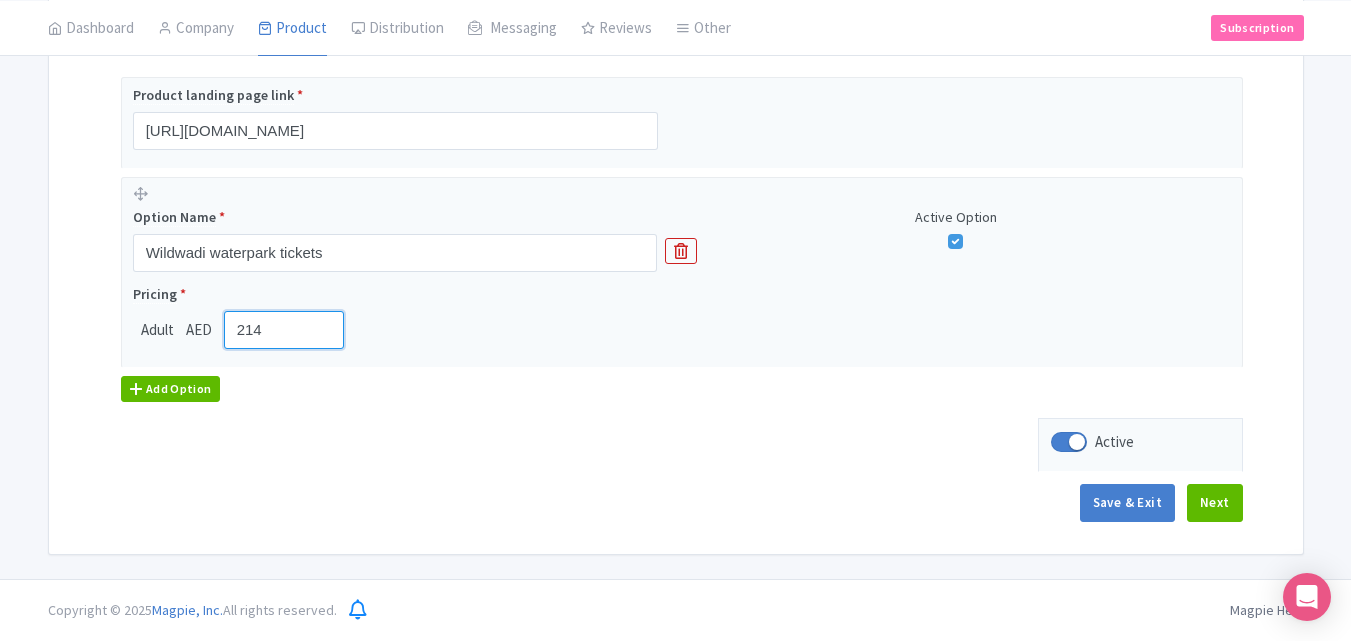 type on "214" 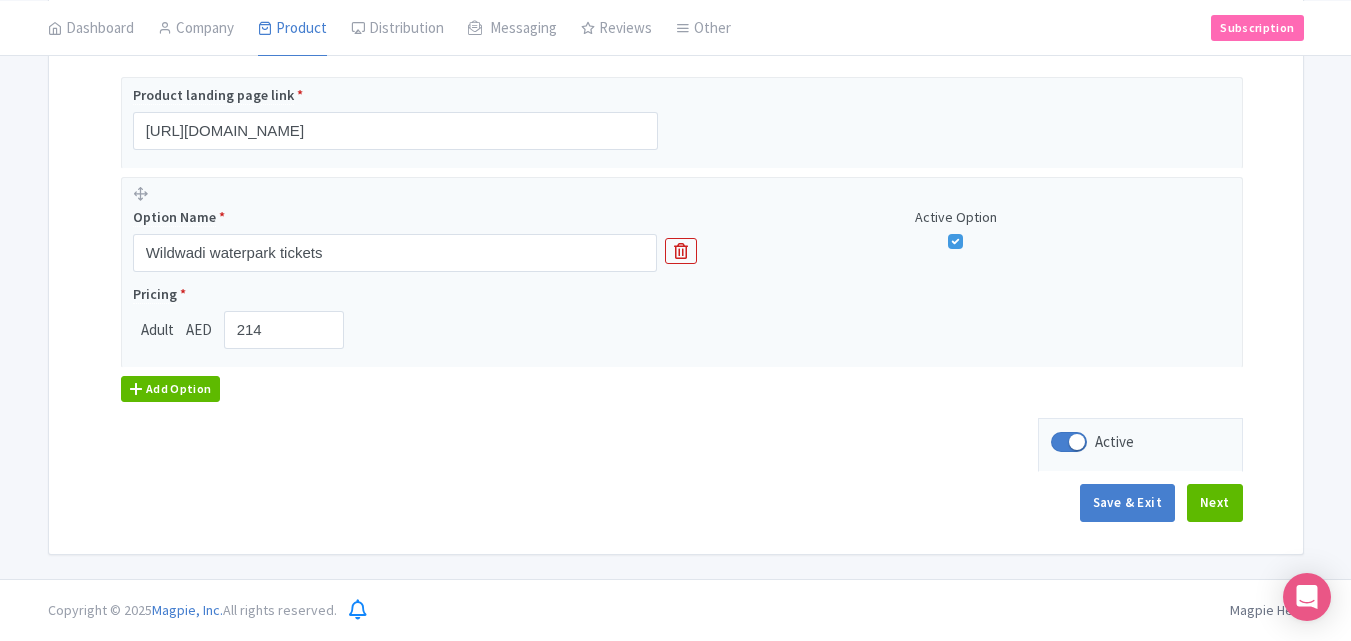 click on "Add Option" at bounding box center (171, 389) 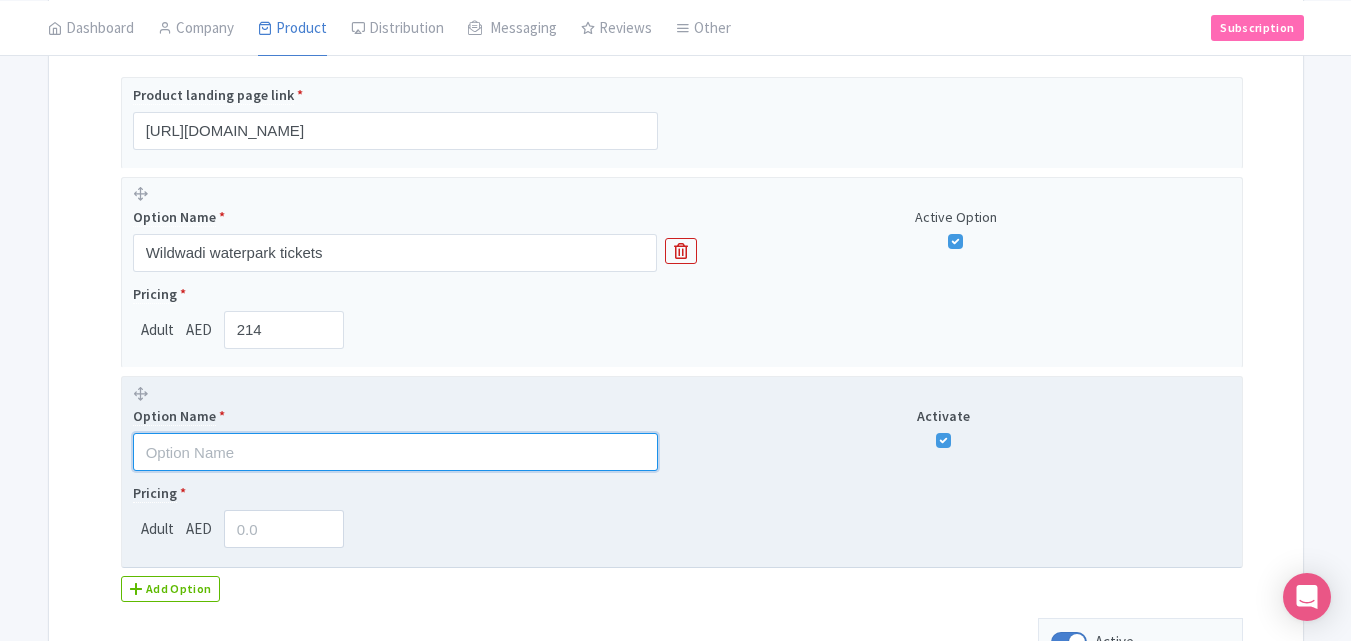 click at bounding box center (395, 452) 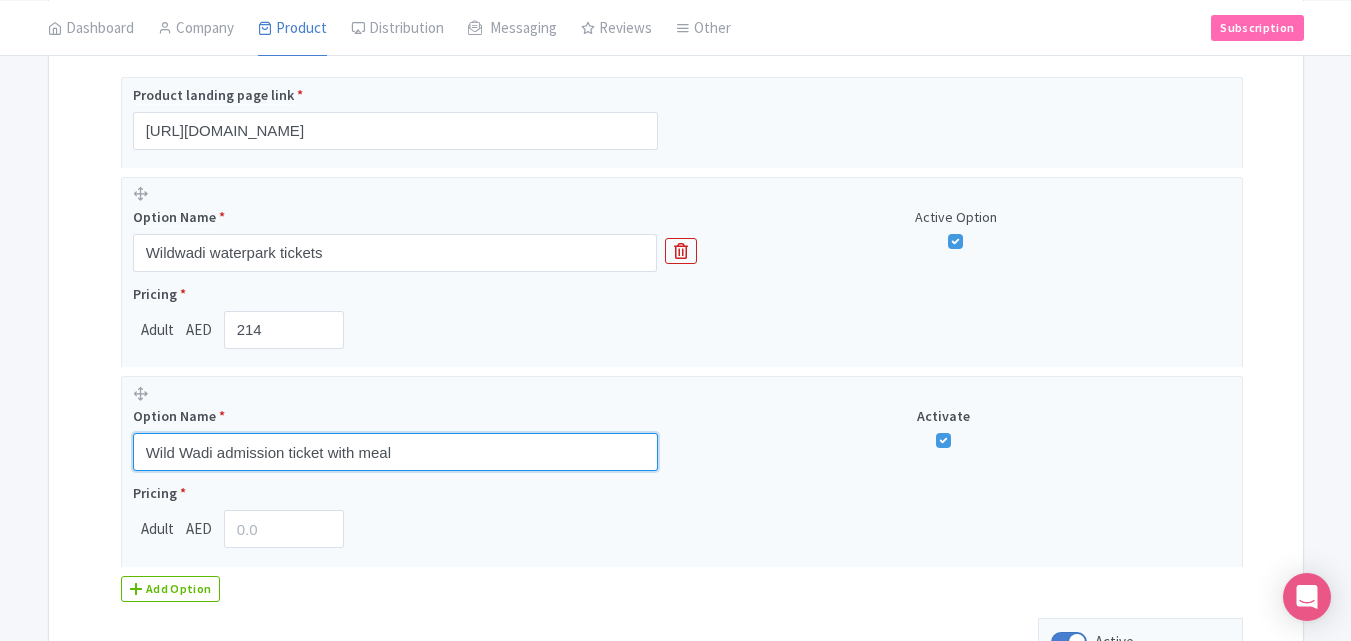 type on "Wild Wadi admission ticket with meal" 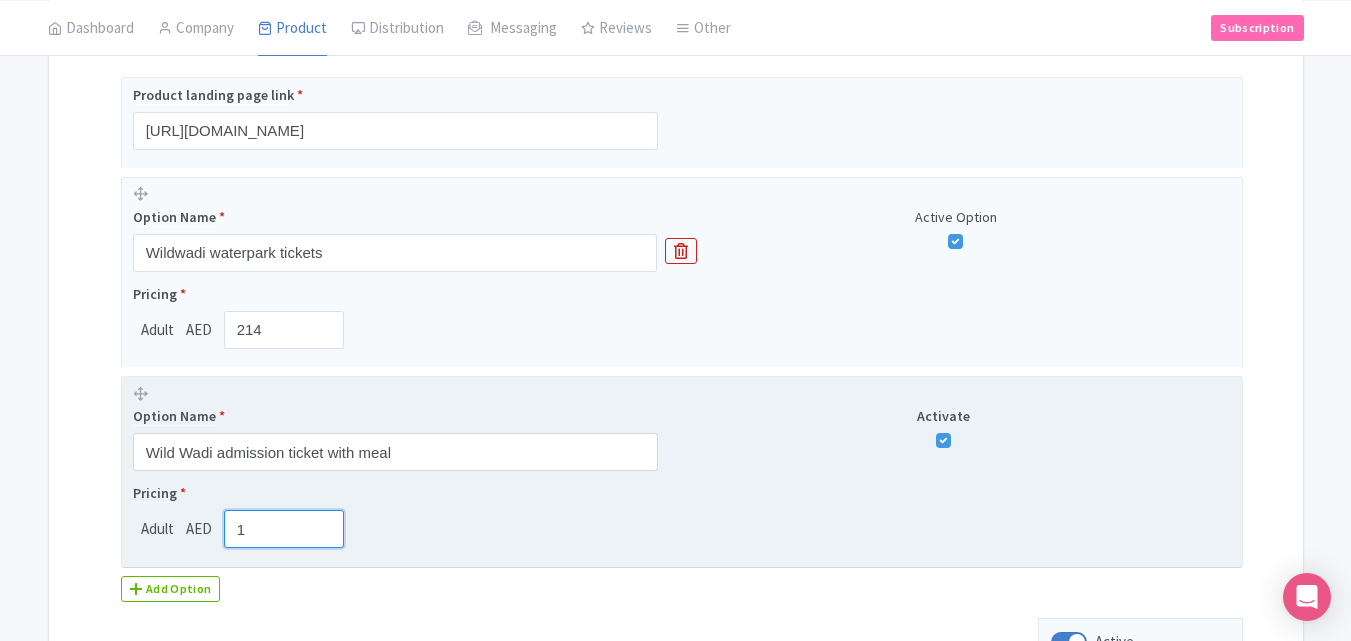 type on "1" 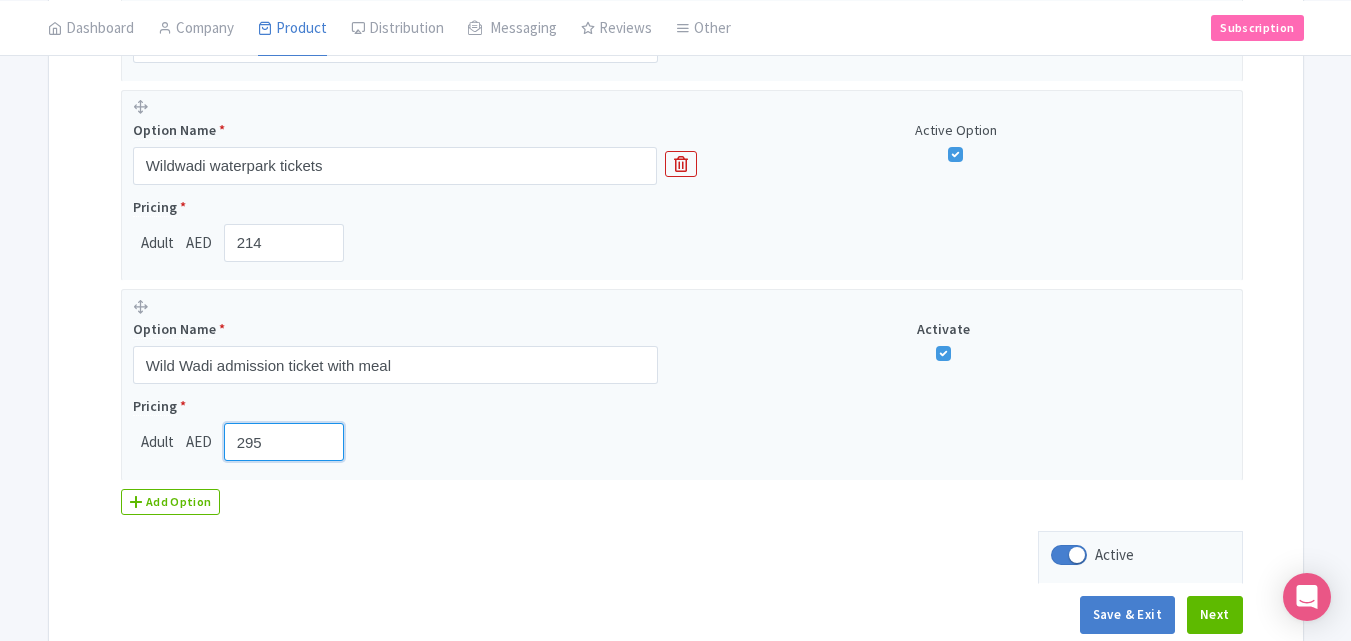 scroll, scrollTop: 657, scrollLeft: 0, axis: vertical 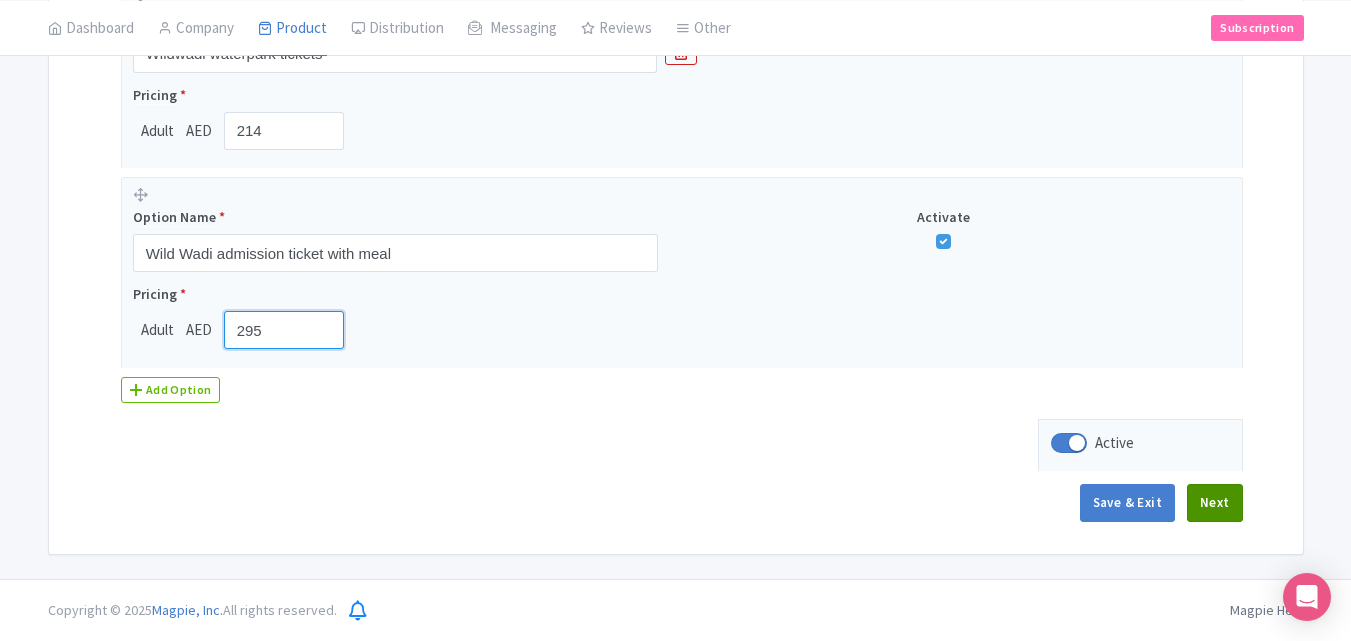type on "295" 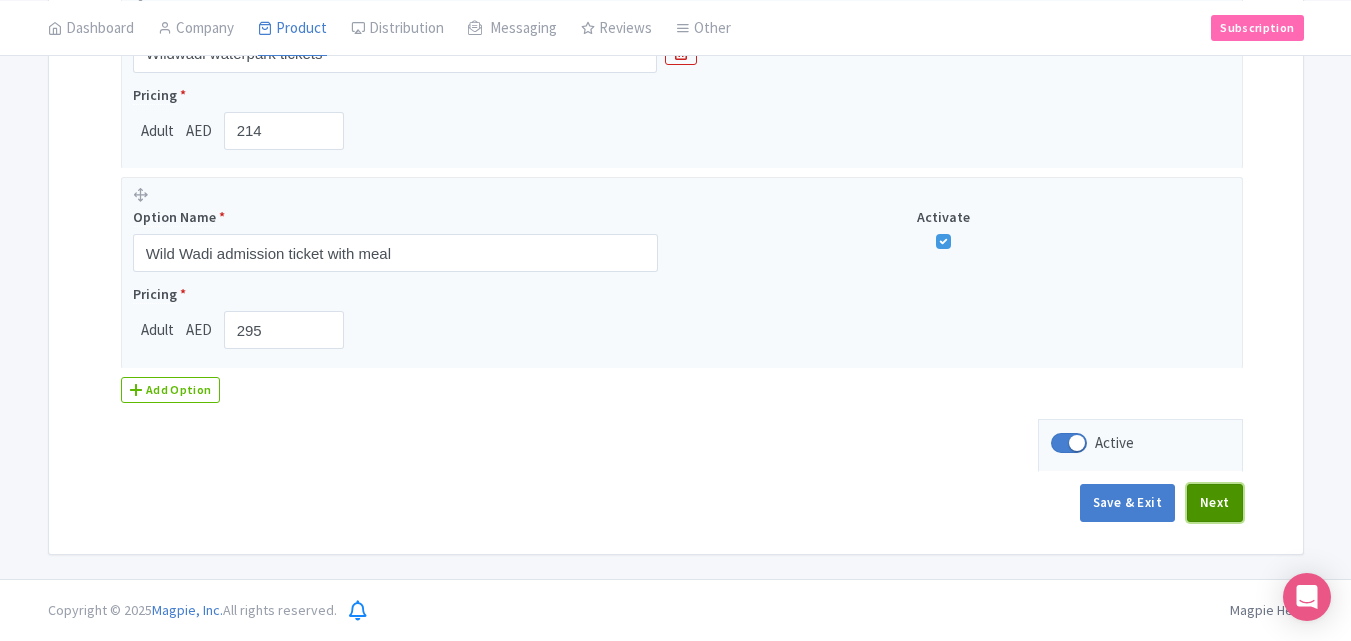 click on "Next" at bounding box center (1215, 503) 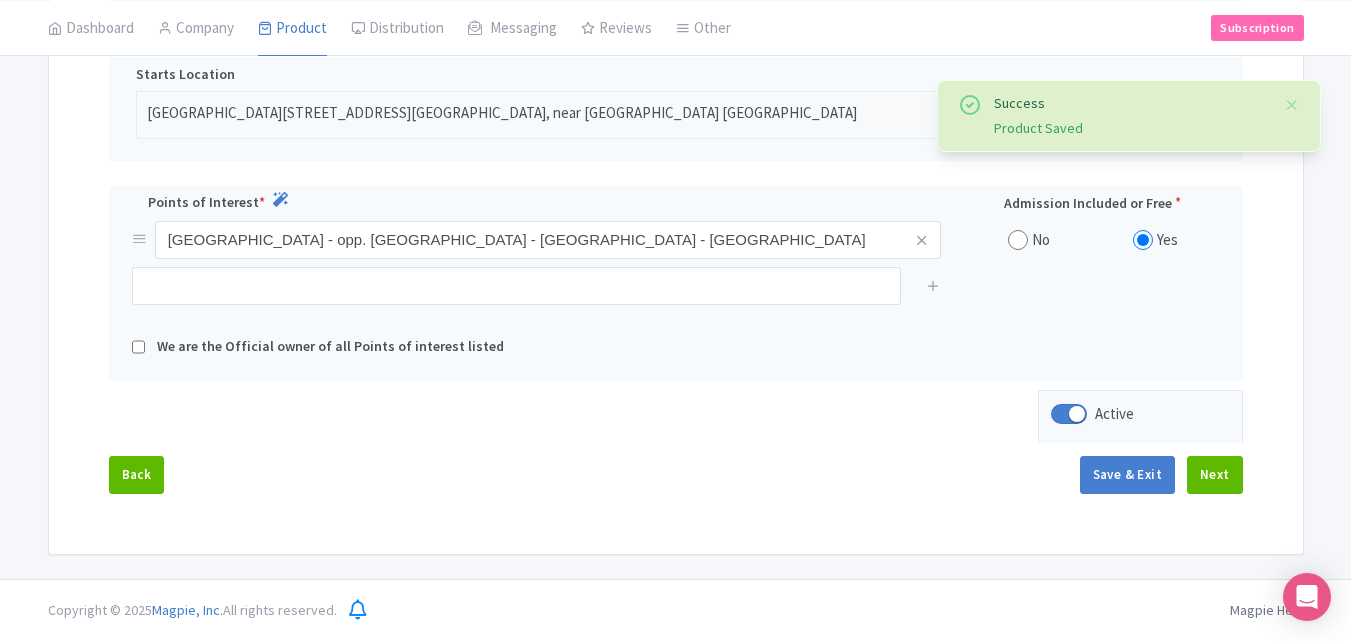 scroll, scrollTop: 612, scrollLeft: 0, axis: vertical 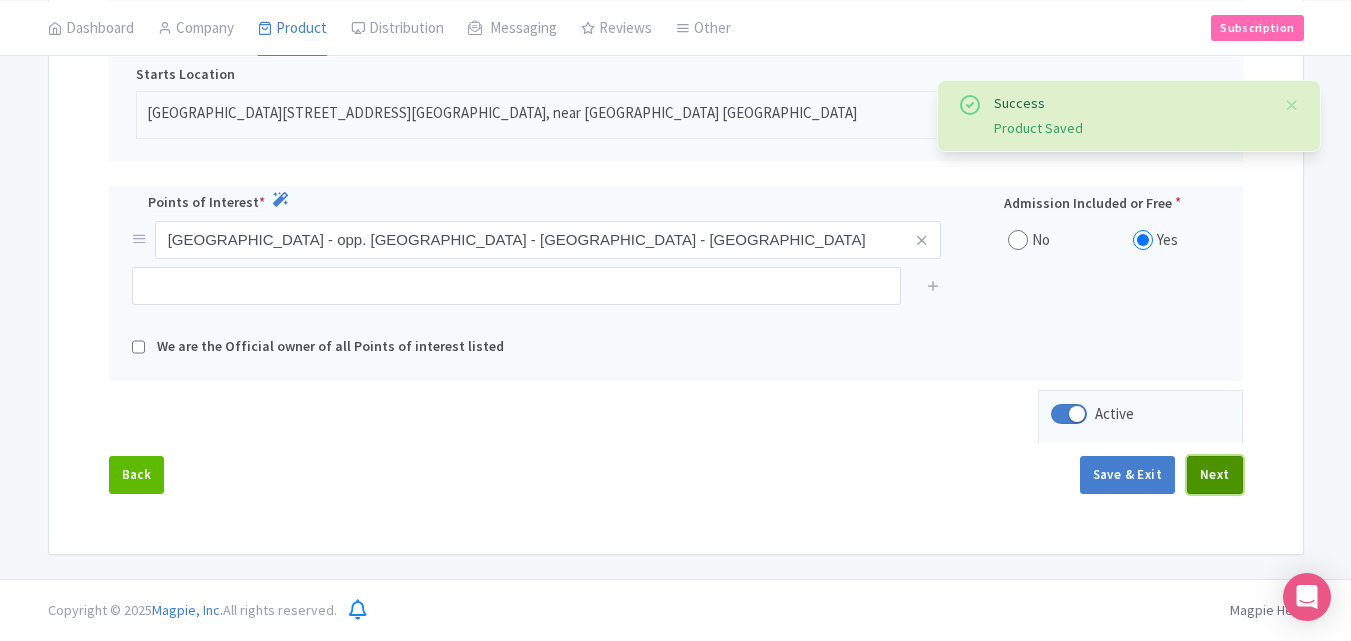 click on "Next" at bounding box center (1215, 475) 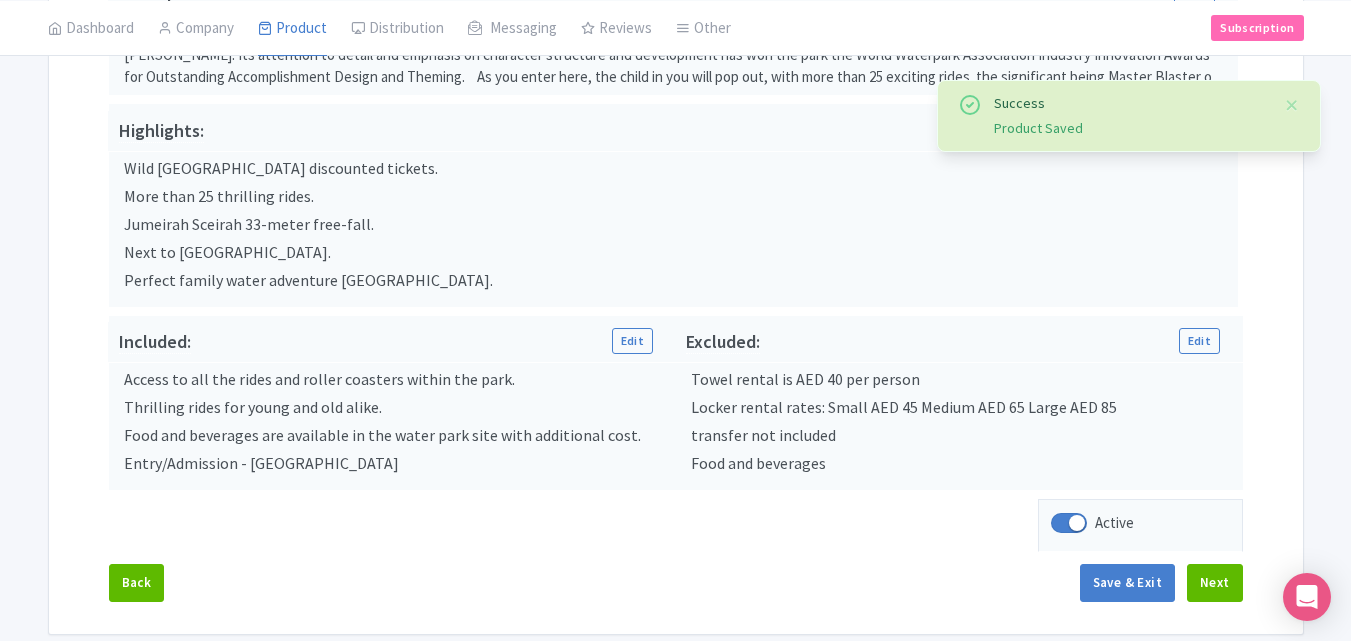 scroll, scrollTop: 773, scrollLeft: 0, axis: vertical 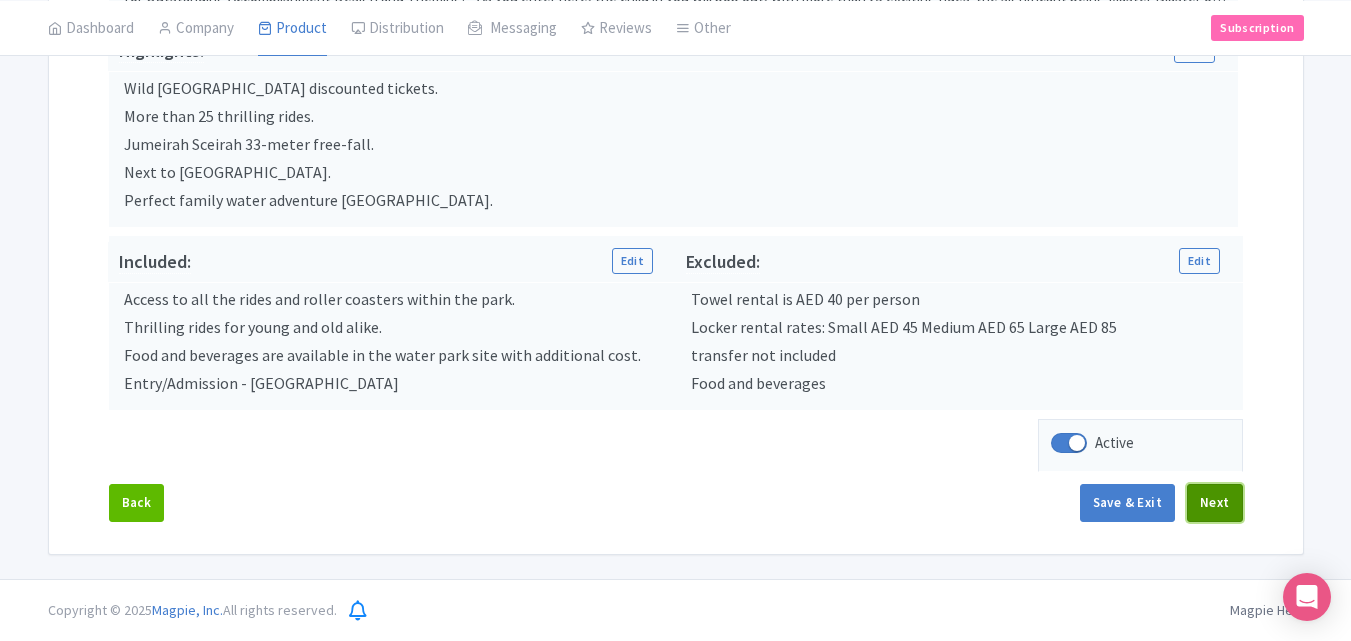 click on "Next" at bounding box center [1215, 503] 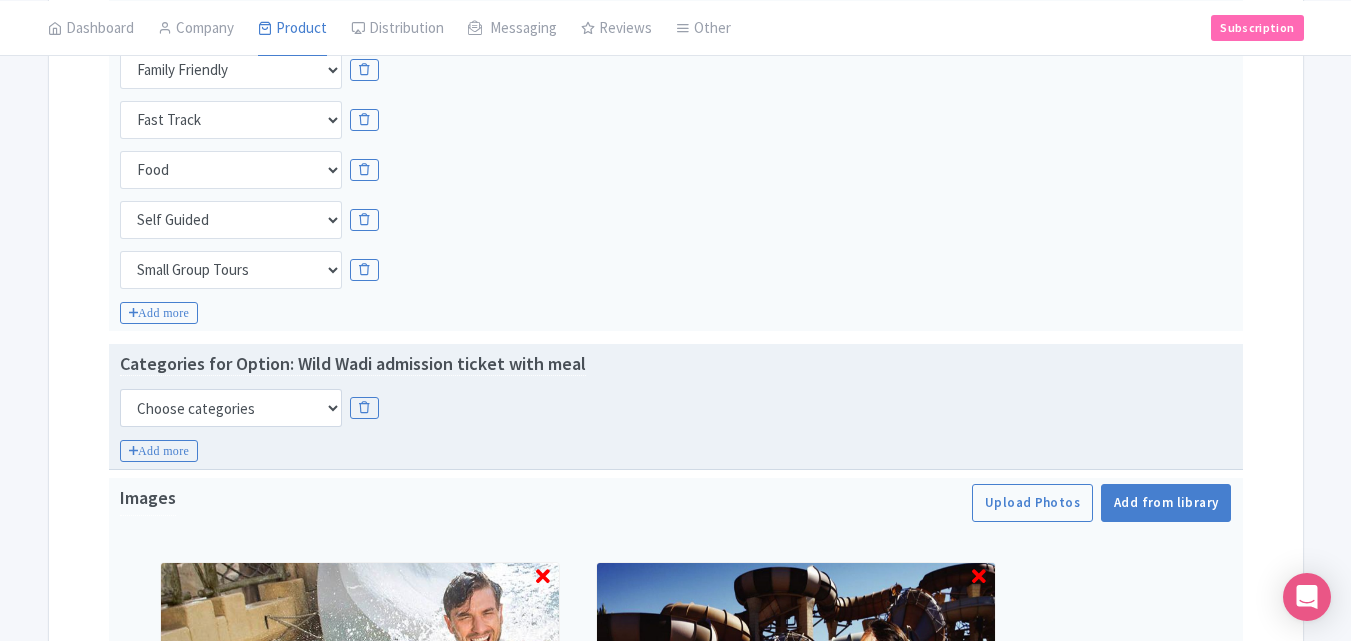 scroll, scrollTop: 573, scrollLeft: 0, axis: vertical 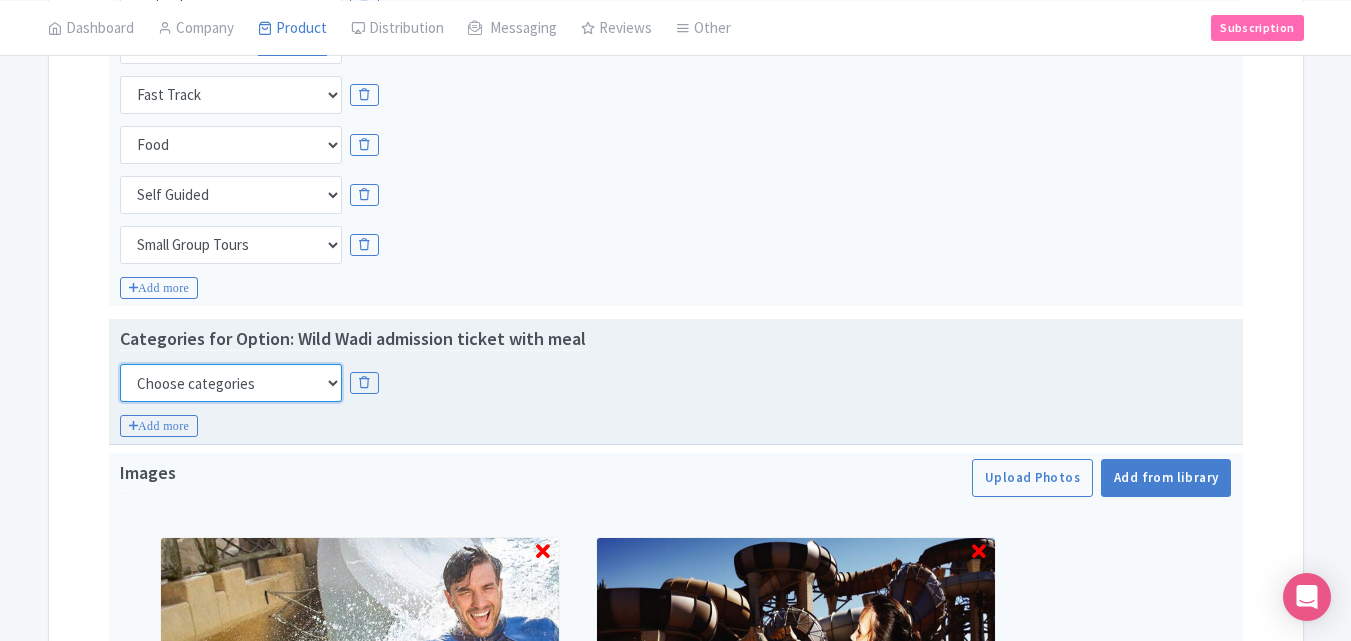 click on "Choose categories Adults Only
Animals
Audio Guide
Beaches
Bike Tours
Boat Tours
City Cards
Classes
Day Trips
Family Friendly
Fast Track
Food
Guided Tours
History
Hop On Hop Off
Literature
Live Music
Museums
Nightlife
Outdoors
Private Tours
Romantic
Self Guided
Small Group Tours
Sports
Theme Parks
Walking Tours
Wheelchair Accessible
Recurring Events" at bounding box center (231, 383) 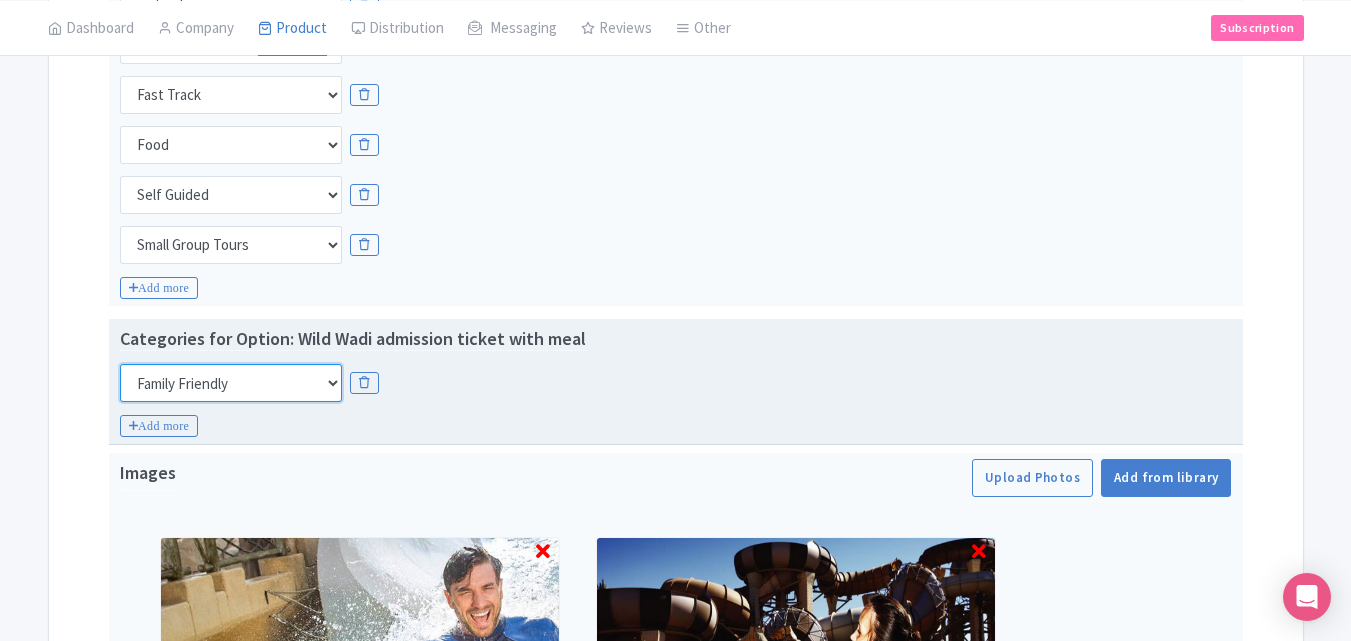 click on "Choose categories Adults Only
Animals
Audio Guide
Beaches
Bike Tours
Boat Tours
City Cards
Classes
Day Trips
Family Friendly
Fast Track
Food
Guided Tours
History
Hop On Hop Off
Literature
Live Music
Museums
Nightlife
Outdoors
Private Tours
Romantic
Self Guided
Small Group Tours
Sports
Theme Parks
Walking Tours
Wheelchair Accessible
Recurring Events" at bounding box center (231, 383) 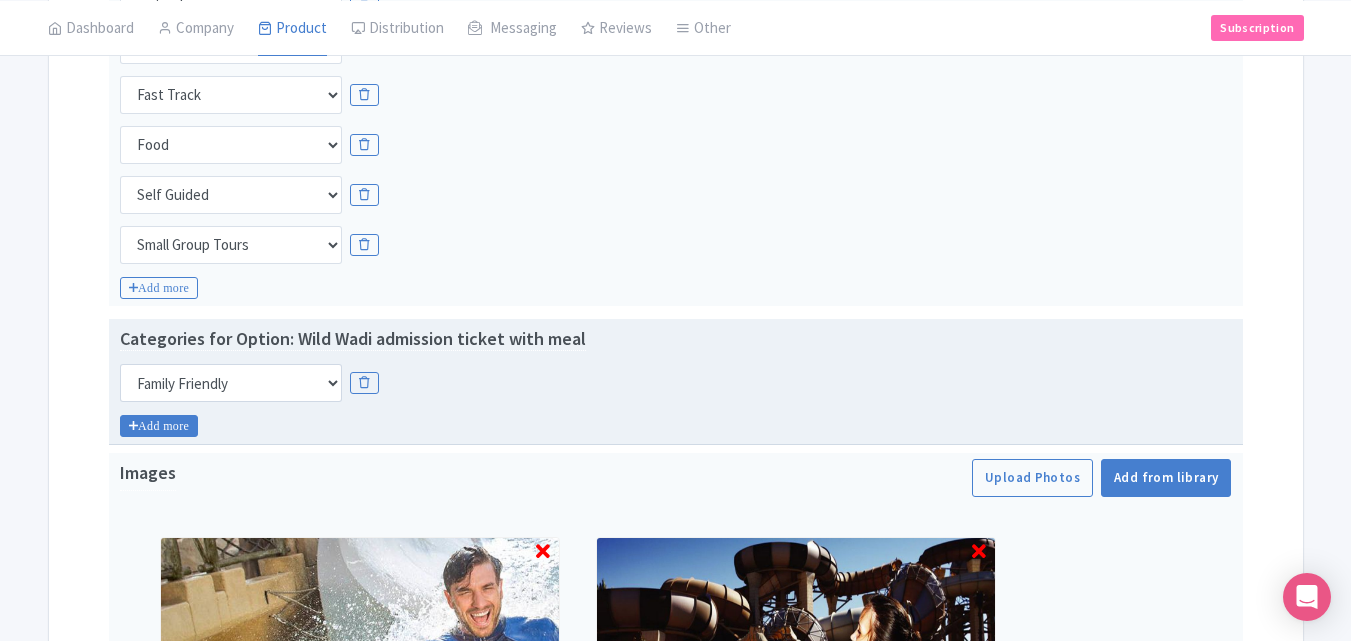 click on "Add more" at bounding box center [159, 426] 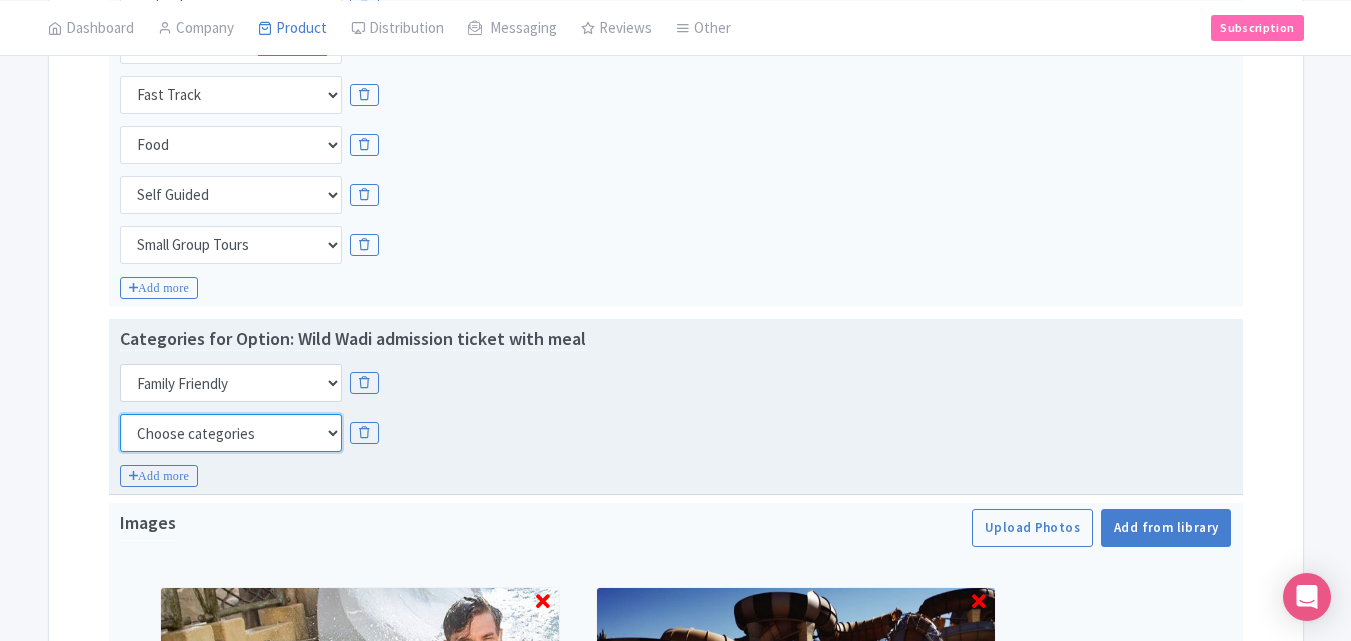 drag, startPoint x: 198, startPoint y: 430, endPoint x: 190, endPoint y: 417, distance: 15.264338 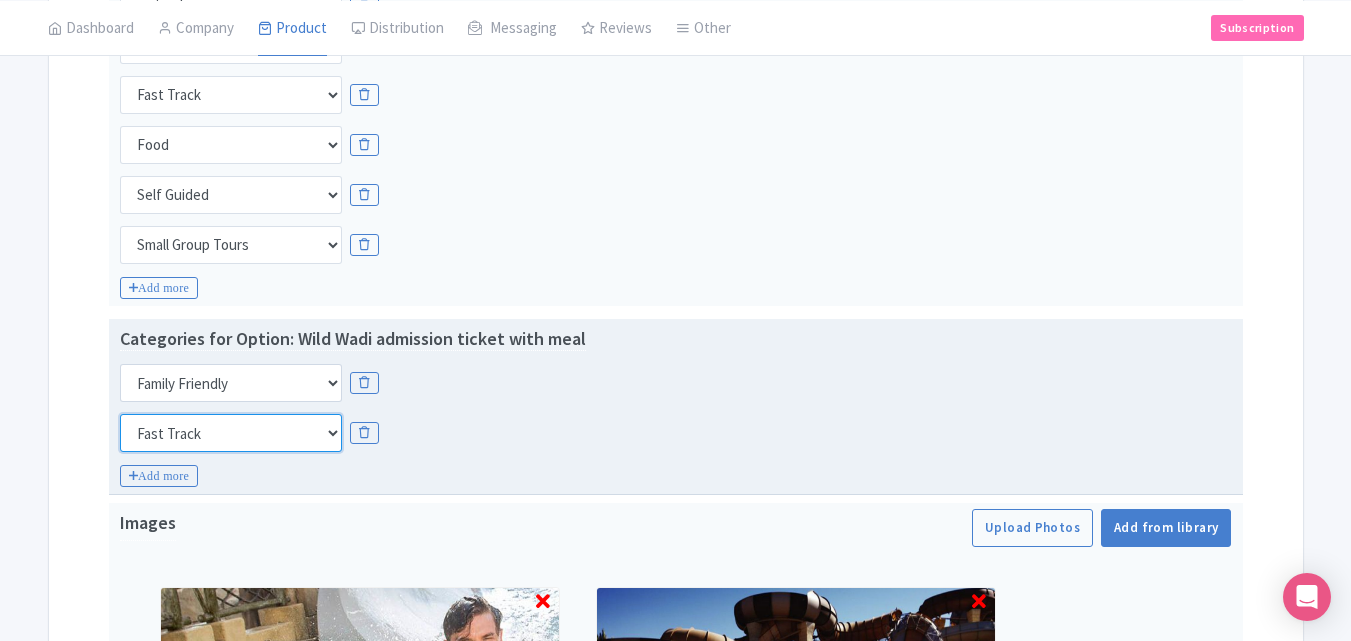 click on "Choose categories Adults Only
Animals
Audio Guide
Beaches
Bike Tours
Boat Tours
City Cards
Classes
Day Trips
Family Friendly
Fast Track
Food
Guided Tours
History
Hop On Hop Off
Literature
Live Music
Museums
Nightlife
Outdoors
Private Tours
Romantic
Self Guided
Small Group Tours
Sports
Theme Parks
Walking Tours
Wheelchair Accessible
Recurring Events" at bounding box center (231, 433) 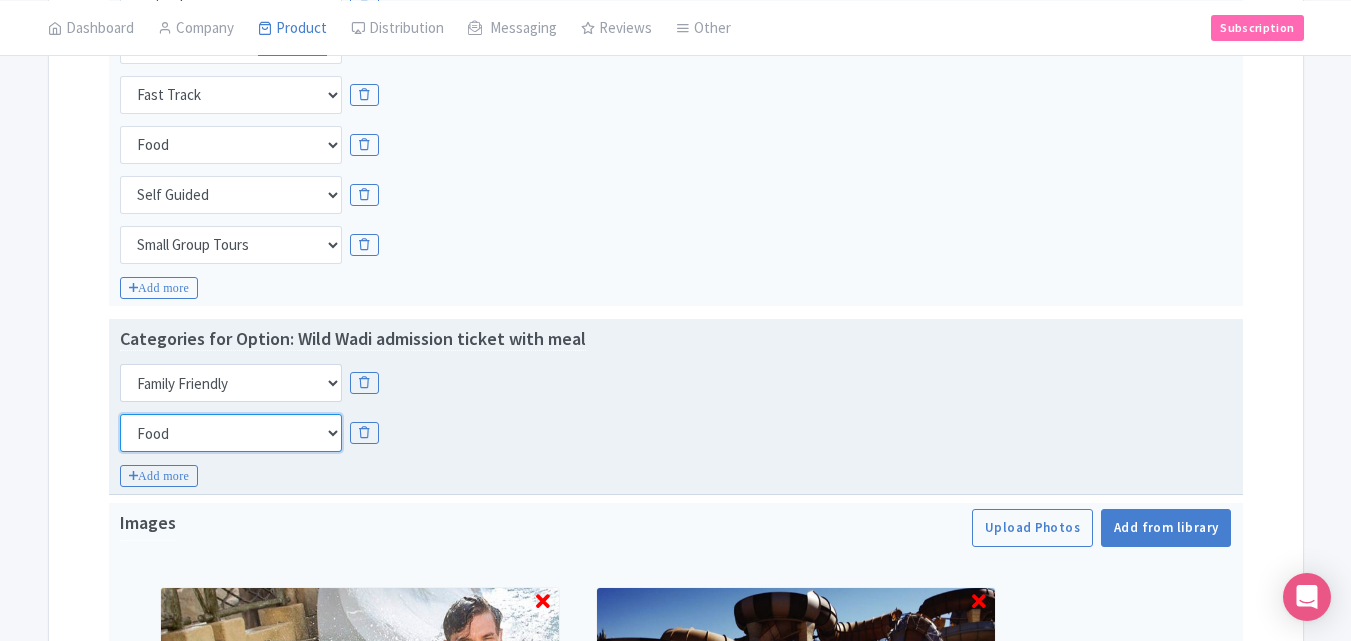 click on "Choose categories Adults Only
Animals
Audio Guide
Beaches
Bike Tours
Boat Tours
City Cards
Classes
Day Trips
Family Friendly
Fast Track
Food
Guided Tours
History
Hop On Hop Off
Literature
Live Music
Museums
Nightlife
Outdoors
Private Tours
Romantic
Self Guided
Small Group Tours
Sports
Theme Parks
Walking Tours
Wheelchair Accessible
Recurring Events" at bounding box center (231, 433) 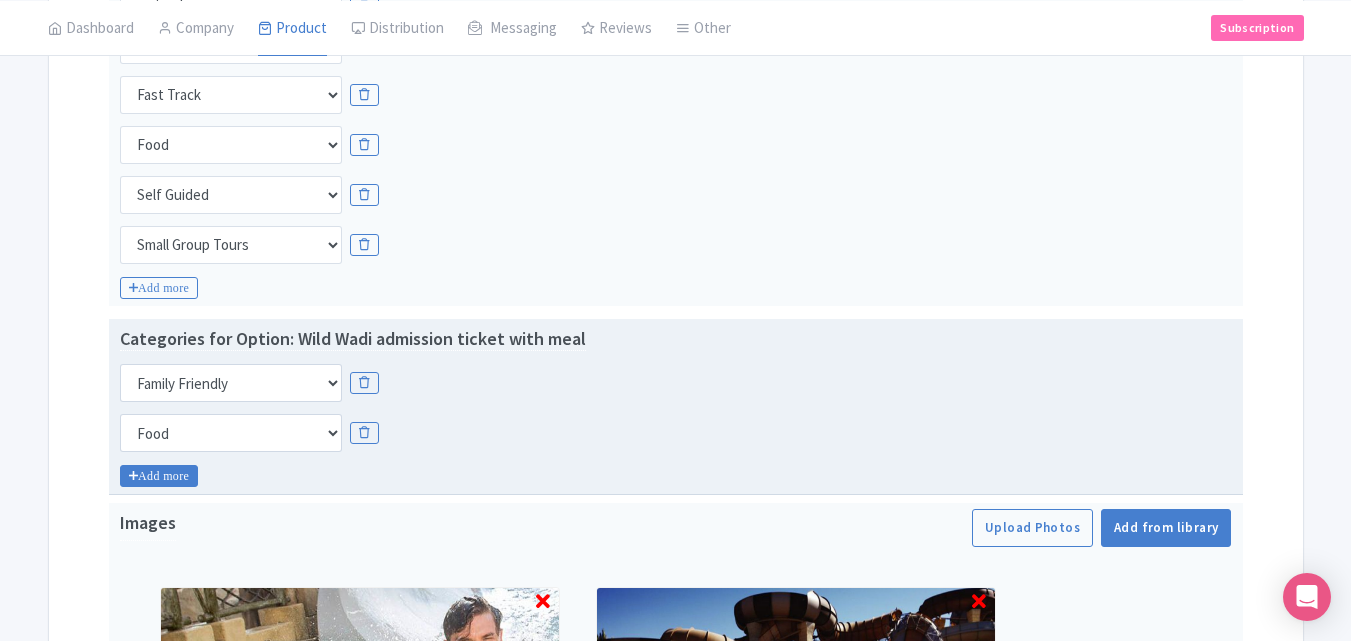 click on "Add more" at bounding box center [159, 476] 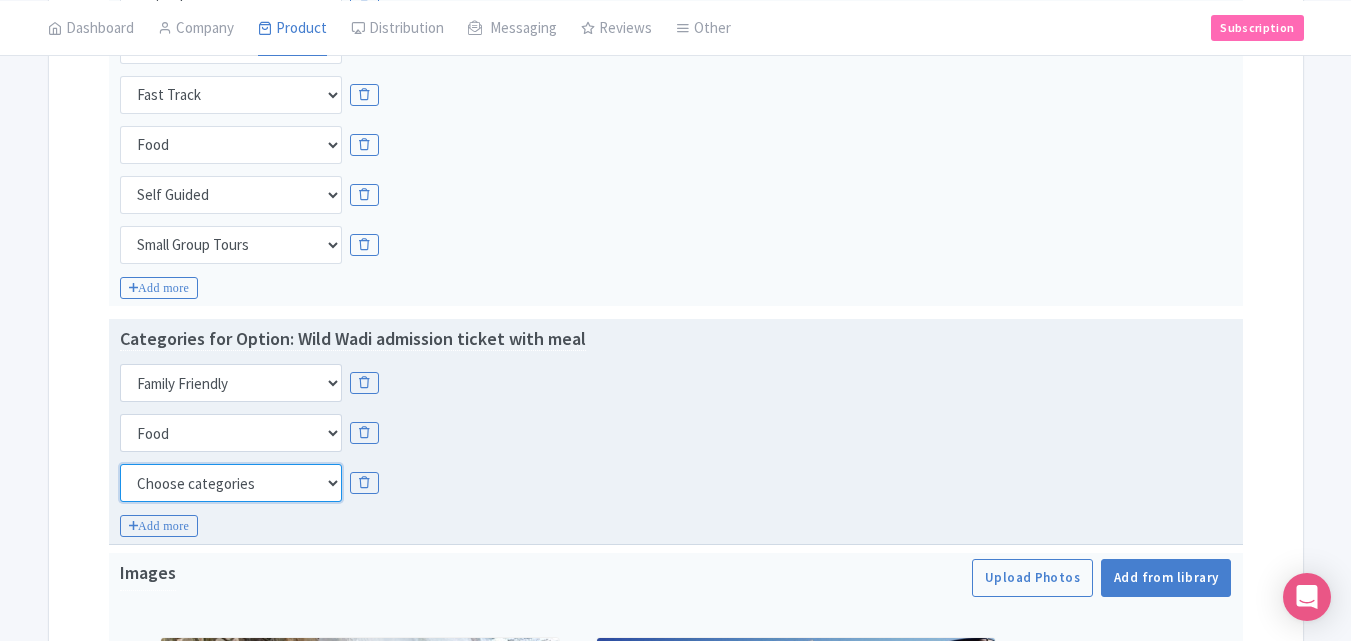 drag, startPoint x: 186, startPoint y: 480, endPoint x: 190, endPoint y: 465, distance: 15.524175 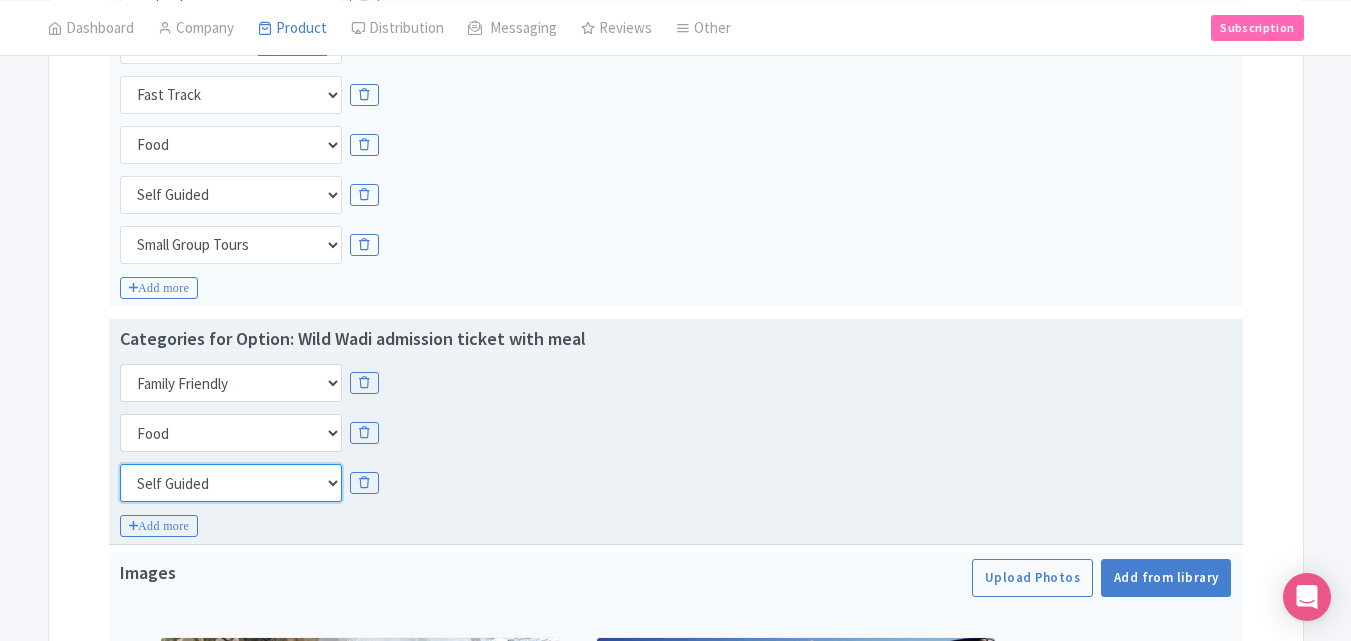 click on "Choose categories Adults Only
Animals
Audio Guide
Beaches
Bike Tours
Boat Tours
City Cards
Classes
Day Trips
Family Friendly
Fast Track
Food
Guided Tours
History
Hop On Hop Off
Literature
Live Music
Museums
Nightlife
Outdoors
Private Tours
Romantic
Self Guided
Small Group Tours
Sports
Theme Parks
Walking Tours
Wheelchair Accessible
Recurring Events" at bounding box center [231, 483] 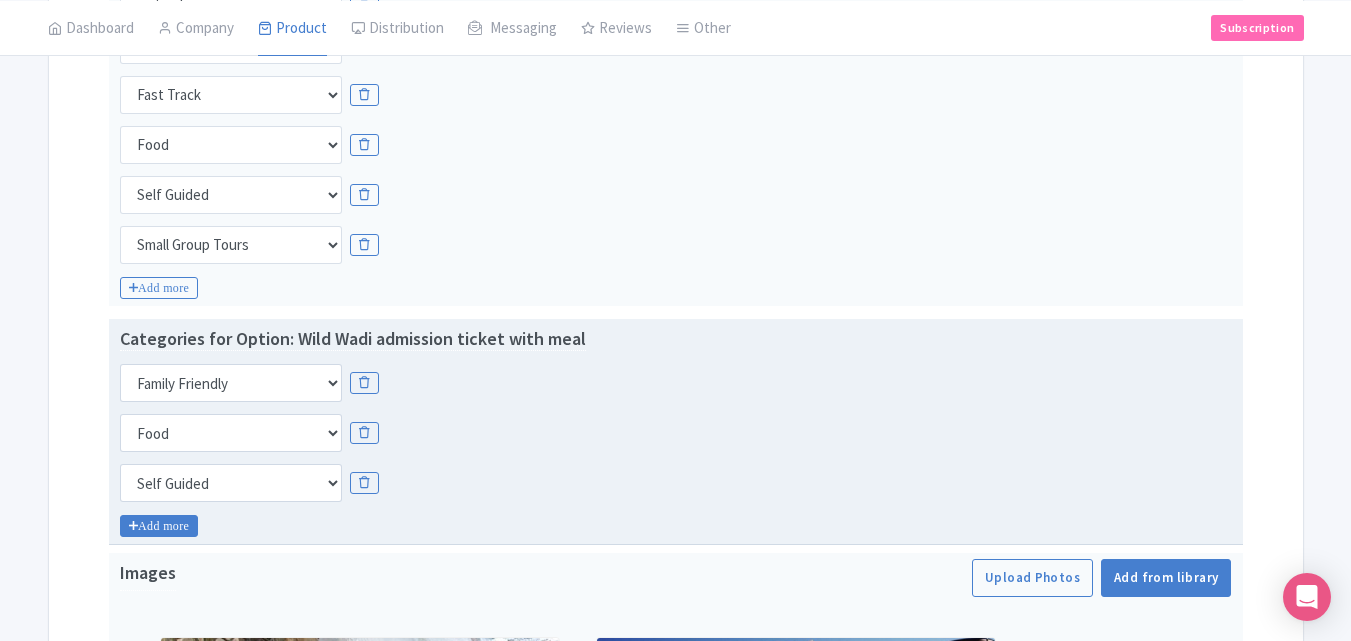 click on "Add more" at bounding box center (159, 526) 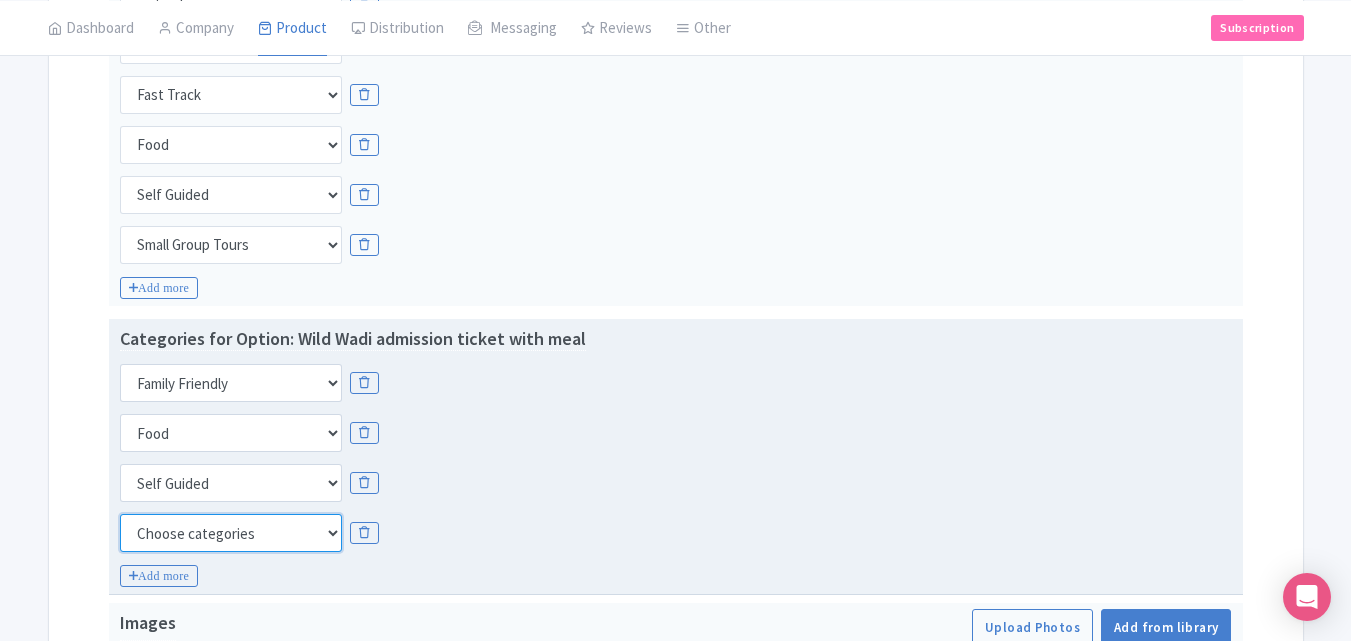click on "Choose categories Adults Only
Animals
Audio Guide
Beaches
Bike Tours
Boat Tours
City Cards
Classes
Day Trips
Family Friendly
Fast Track
Food
Guided Tours
History
Hop On Hop Off
Literature
Live Music
Museums
Nightlife
Outdoors
Private Tours
Romantic
Self Guided
Small Group Tours
Sports
Theme Parks
Walking Tours
Wheelchair Accessible
Recurring Events" at bounding box center [231, 533] 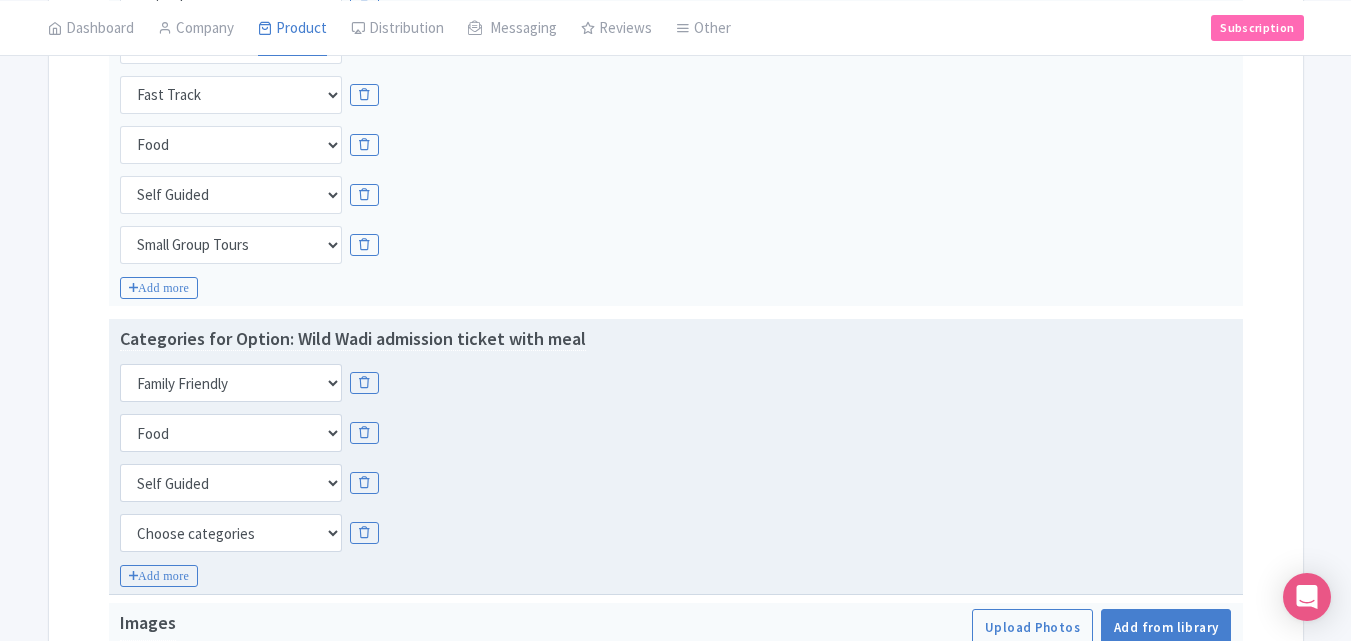 click on "Categories for Option: Wild Wadi admission ticket with meal
Choose categories Adults Only
Animals
Audio Guide
Beaches
Bike Tours
Boat Tours
City Cards
Classes
Day Trips
Family Friendly
Fast Track
Food
Guided Tours
History
Hop On Hop Off
Literature
Live Music
Museums
Nightlife
Outdoors
Private Tours
Romantic
Self Guided
Small Group Tours
Sports
Theme Parks
Walking Tours
Wheelchair Accessible
Recurring Events
Choose categories Adults Only
Animals
Audio Guide
Beaches
Bike Tours
Boat Tours
City Cards
Classes
Day Trips
Family Friendly
Fast Track
Food
Guided Tours
History
Hop On Hop Off
Literature
Live Music
Museums
Nightlife
Outdoors
Private Tours
Romantic
Self Guided
Small Group Tours
Sports
Theme Parks
Walking Tours
Wheelchair Accessible
Recurring Events
Choose categories Adults Only
Animals
Audio Guide
Beaches
Bike Tours
Boat Tours
City Cards
Classes
Day Trips" at bounding box center (676, 438) 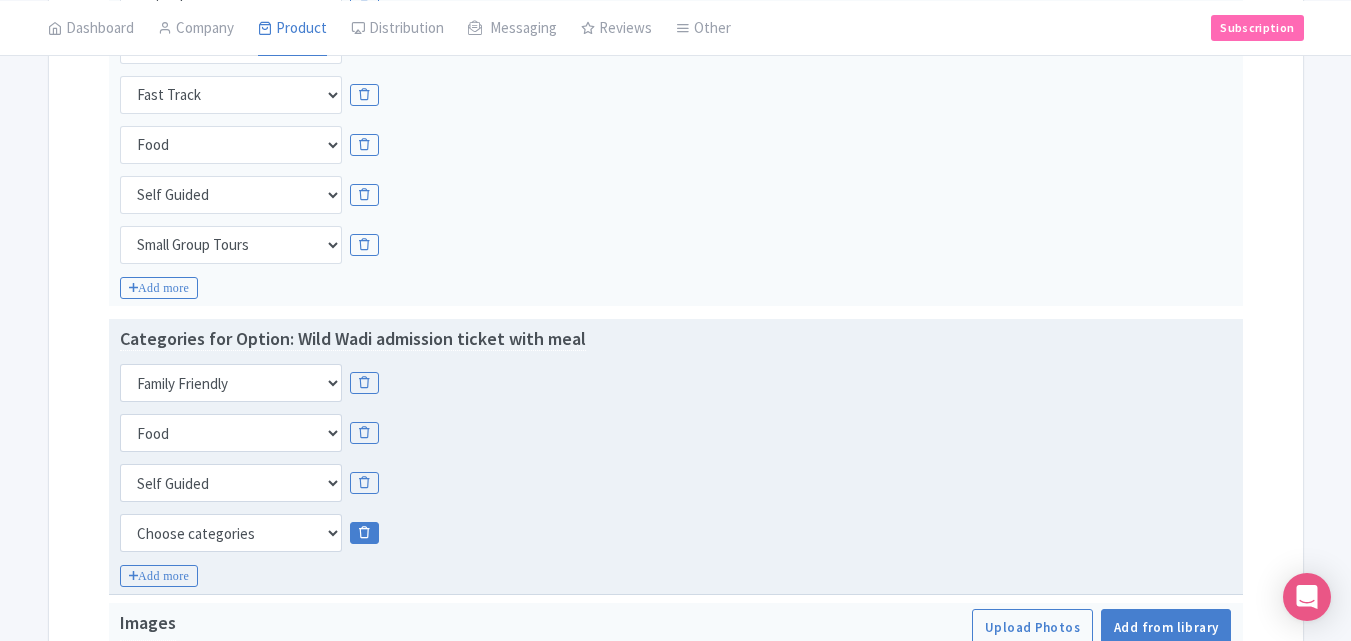 click at bounding box center (364, 533) 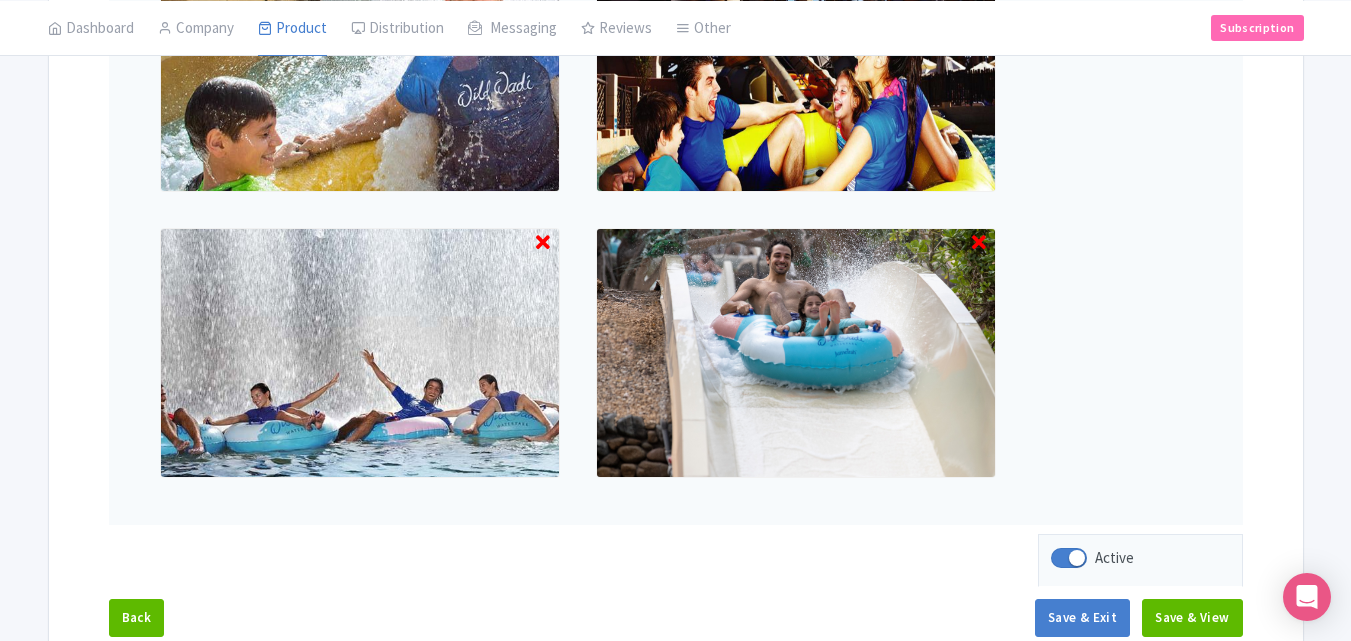 scroll, scrollTop: 1383, scrollLeft: 0, axis: vertical 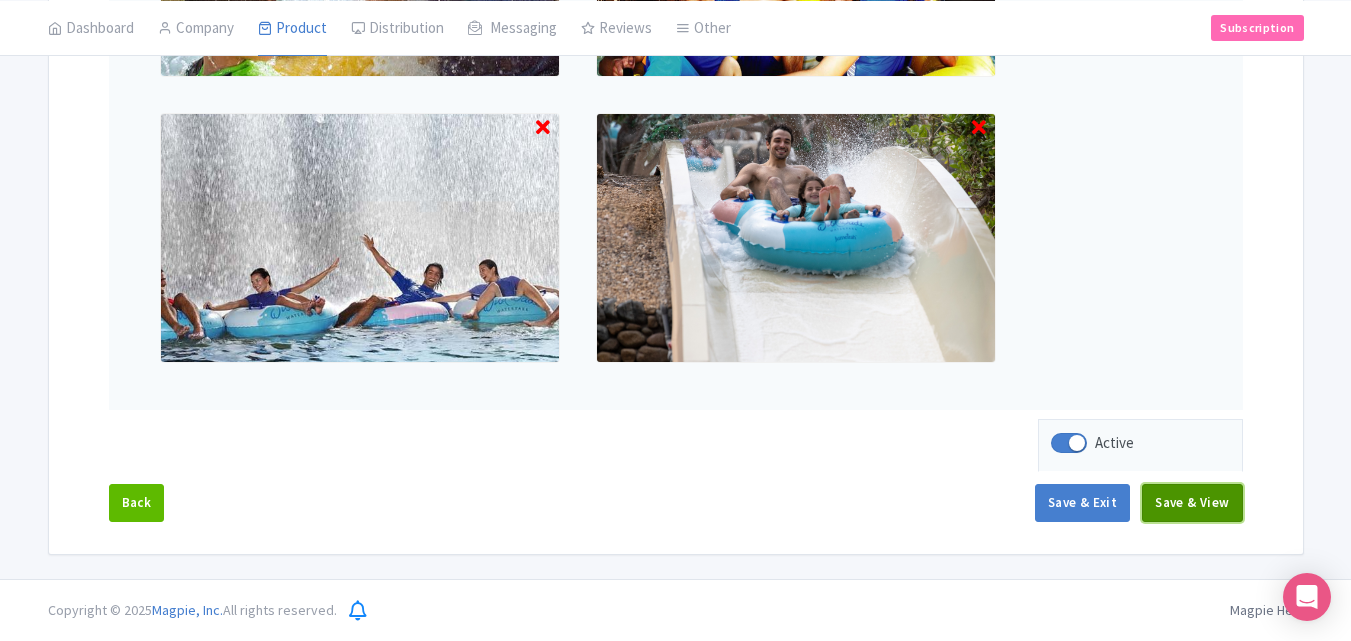 click on "Save & View" at bounding box center [1192, 503] 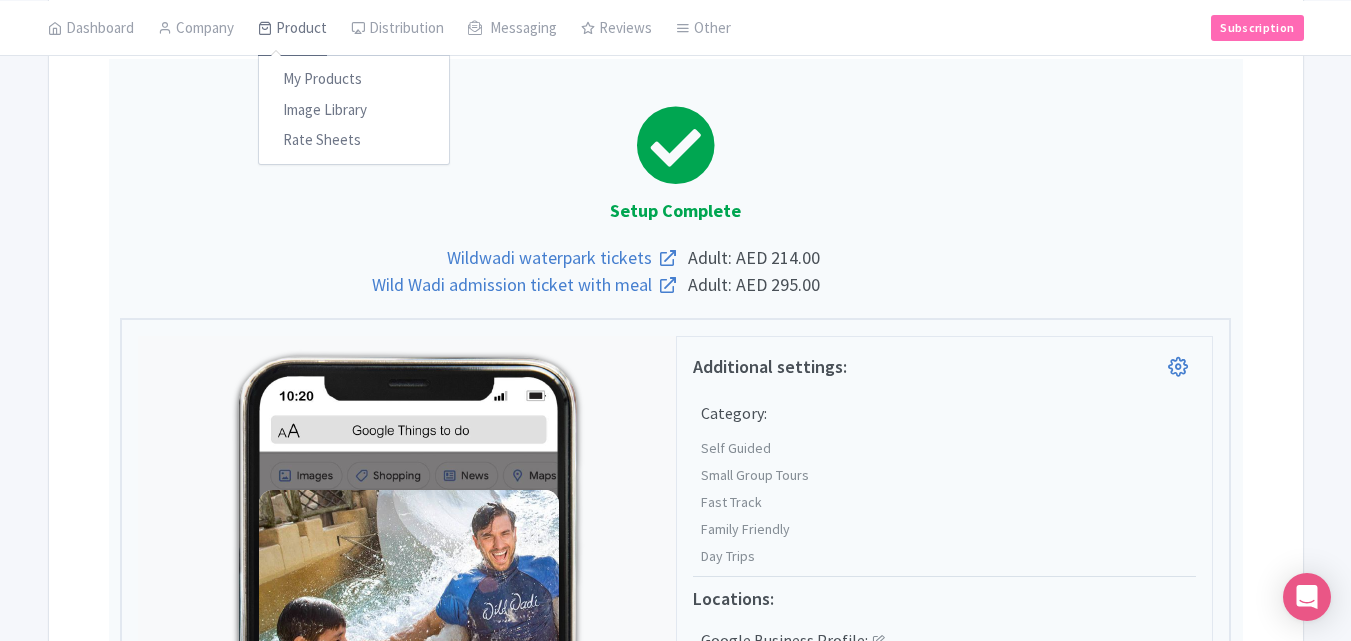 scroll, scrollTop: 401, scrollLeft: 0, axis: vertical 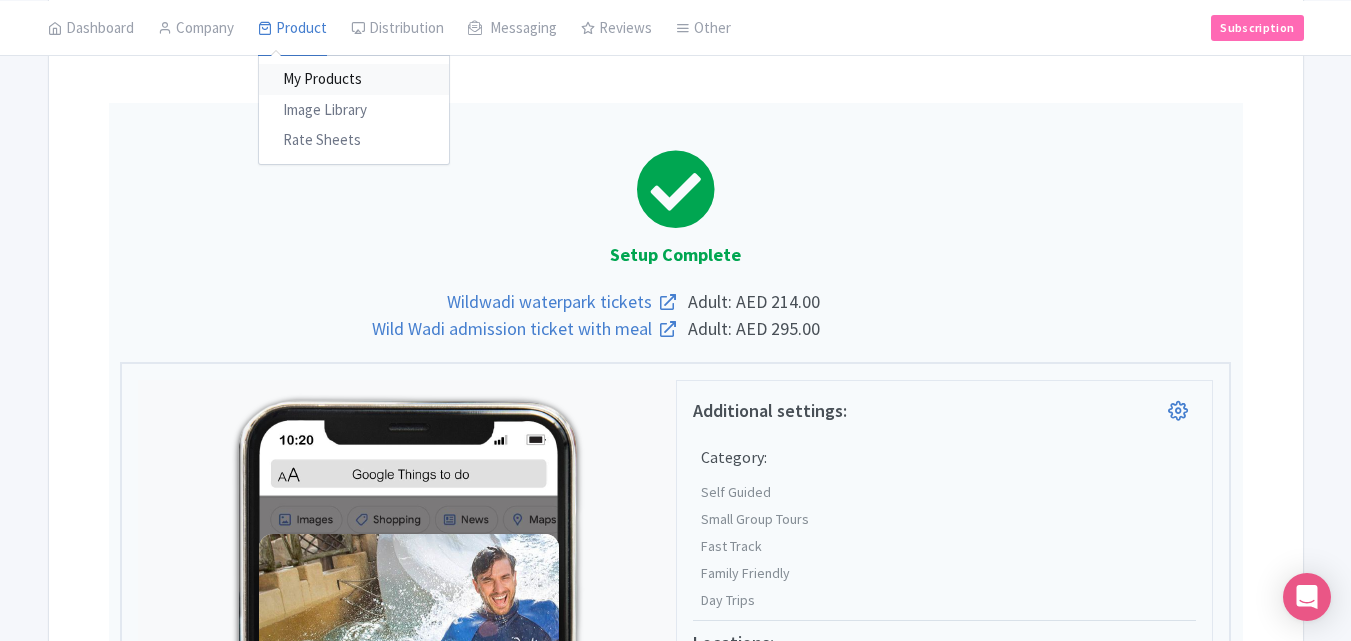 click on "My Products" at bounding box center (354, 79) 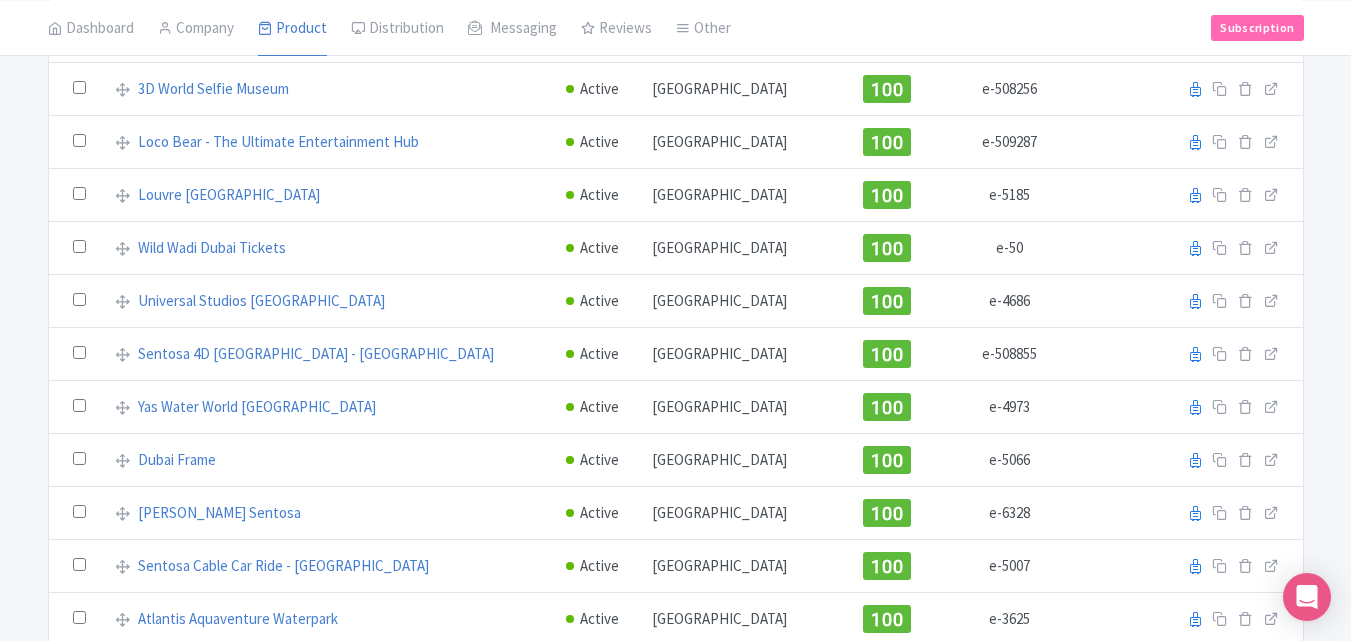 scroll, scrollTop: 762, scrollLeft: 0, axis: vertical 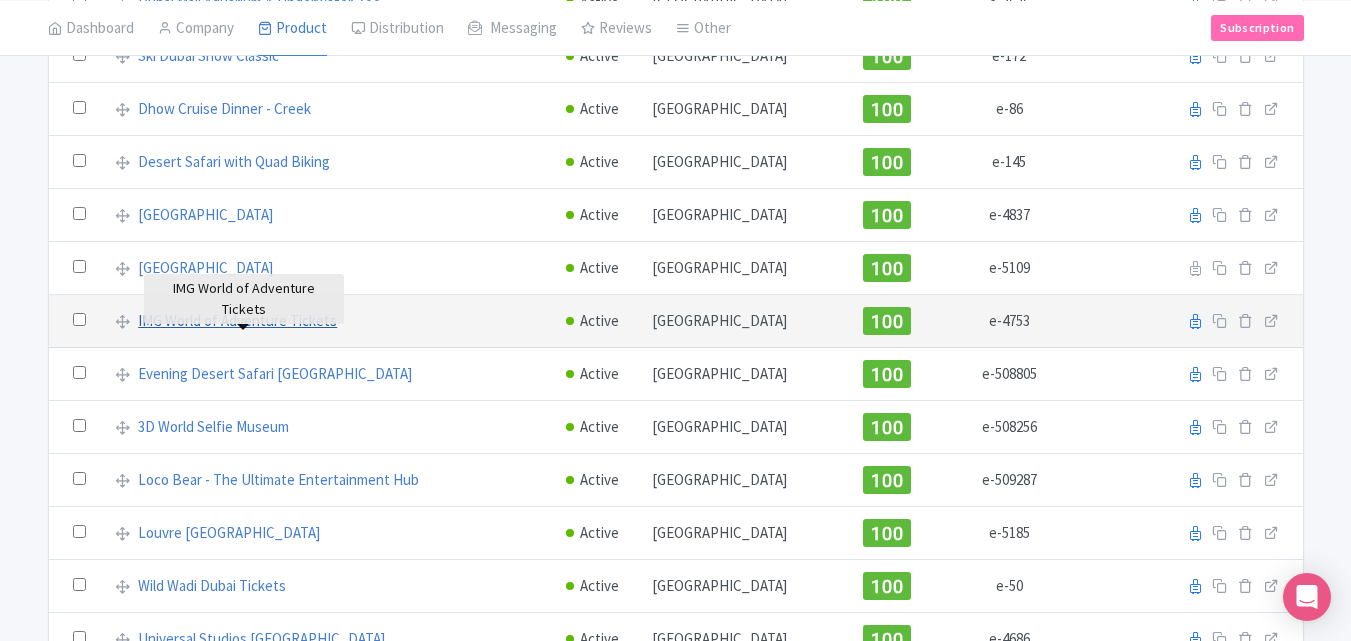click on "IMG World of Adventure Tickets" at bounding box center [237, 321] 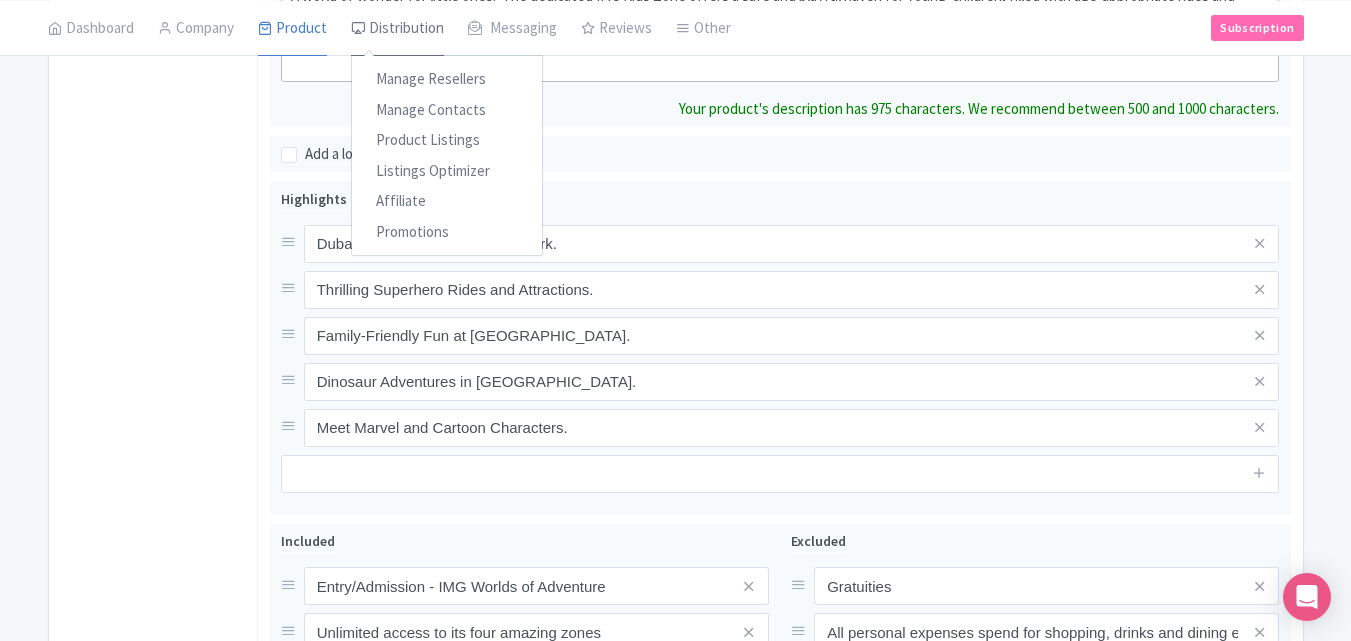 scroll, scrollTop: 600, scrollLeft: 0, axis: vertical 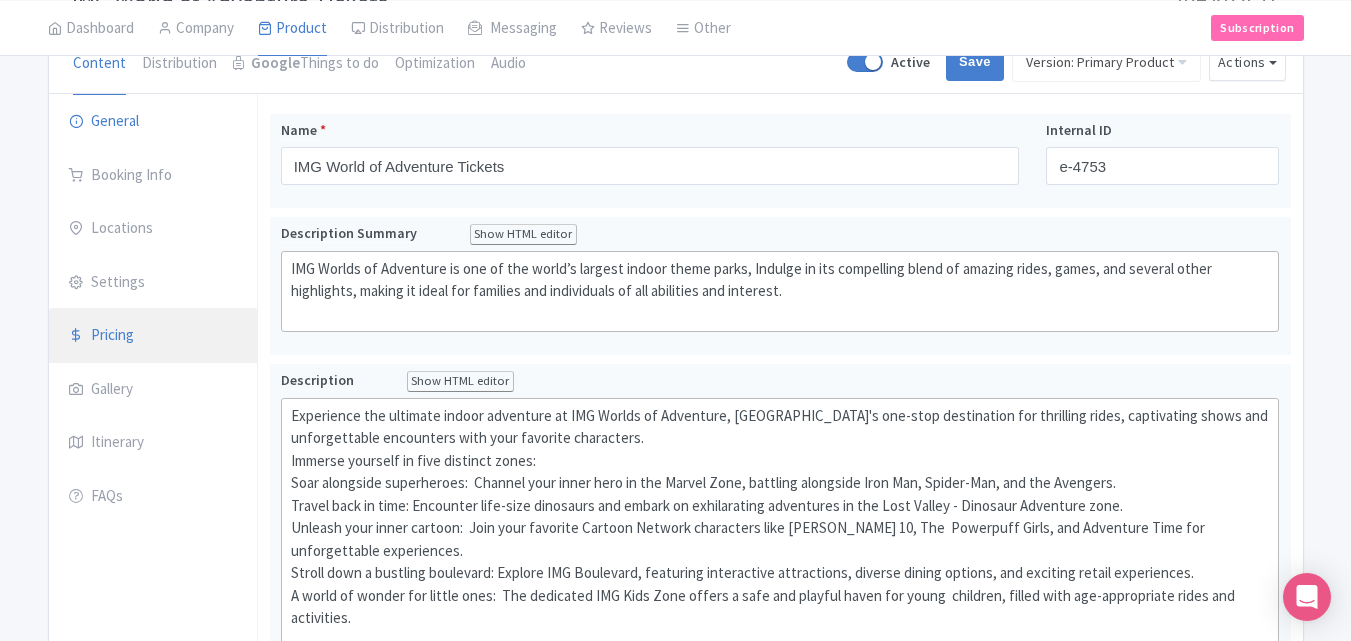 click on "Pricing" at bounding box center (153, 336) 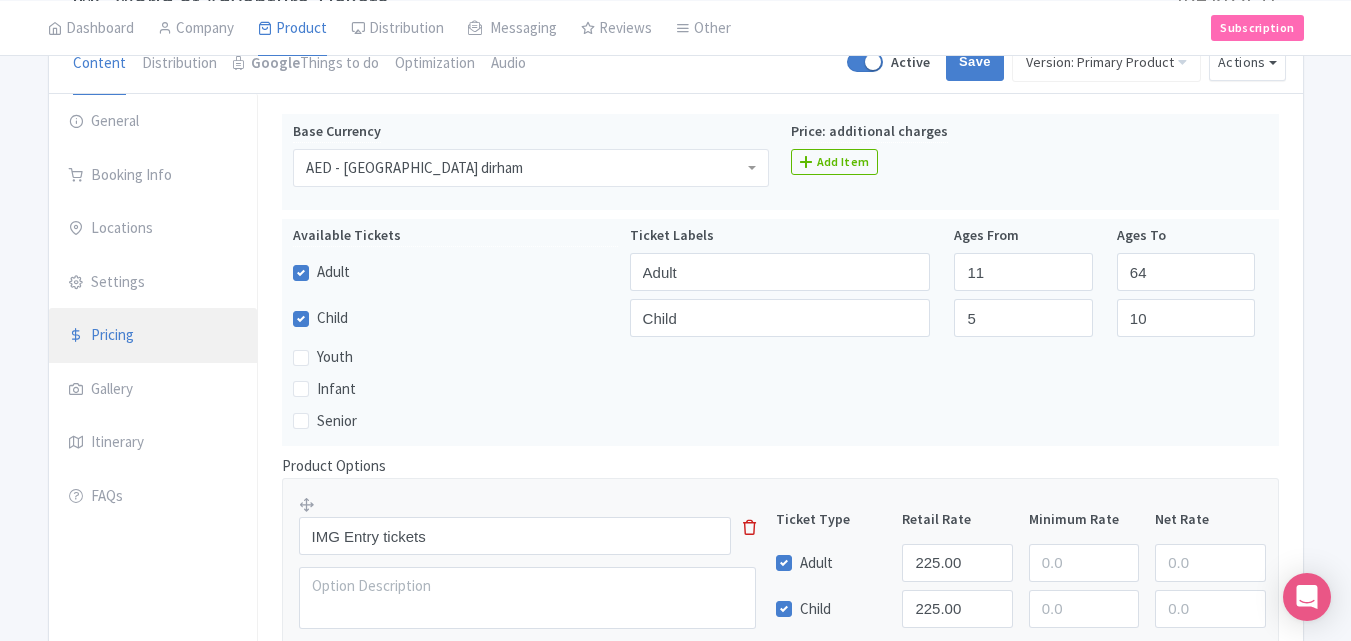 scroll, scrollTop: 600, scrollLeft: 0, axis: vertical 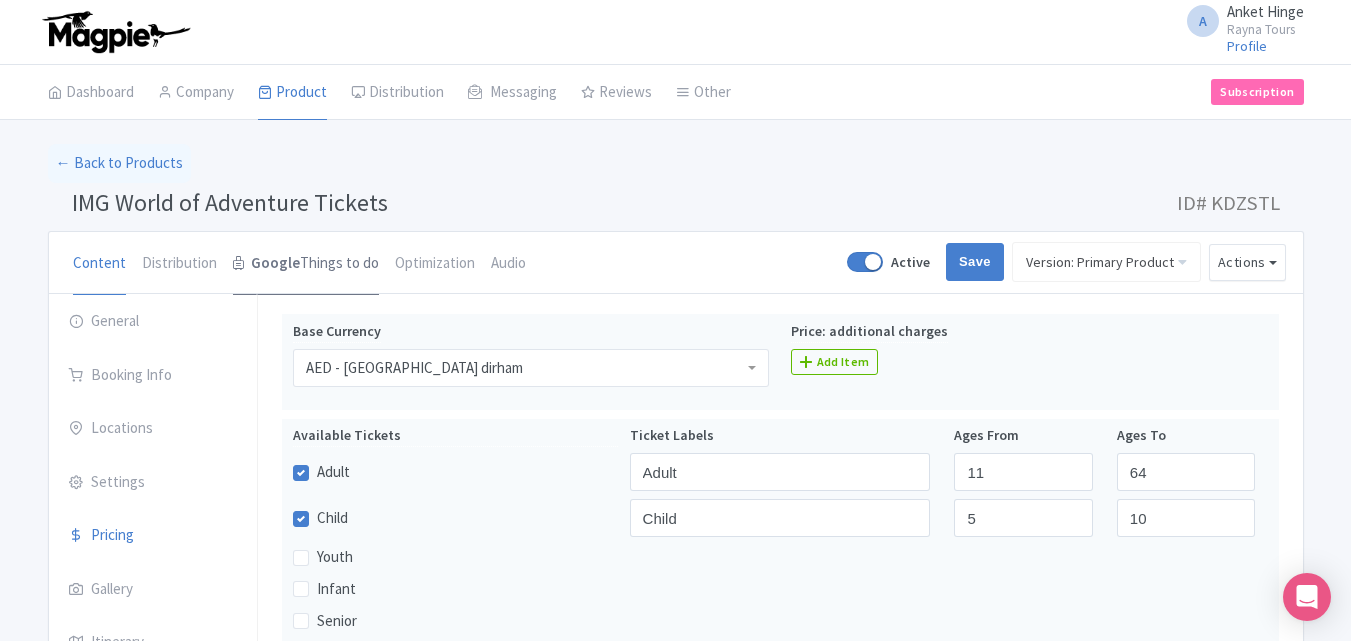 click on "Google  Things to do" at bounding box center (306, 264) 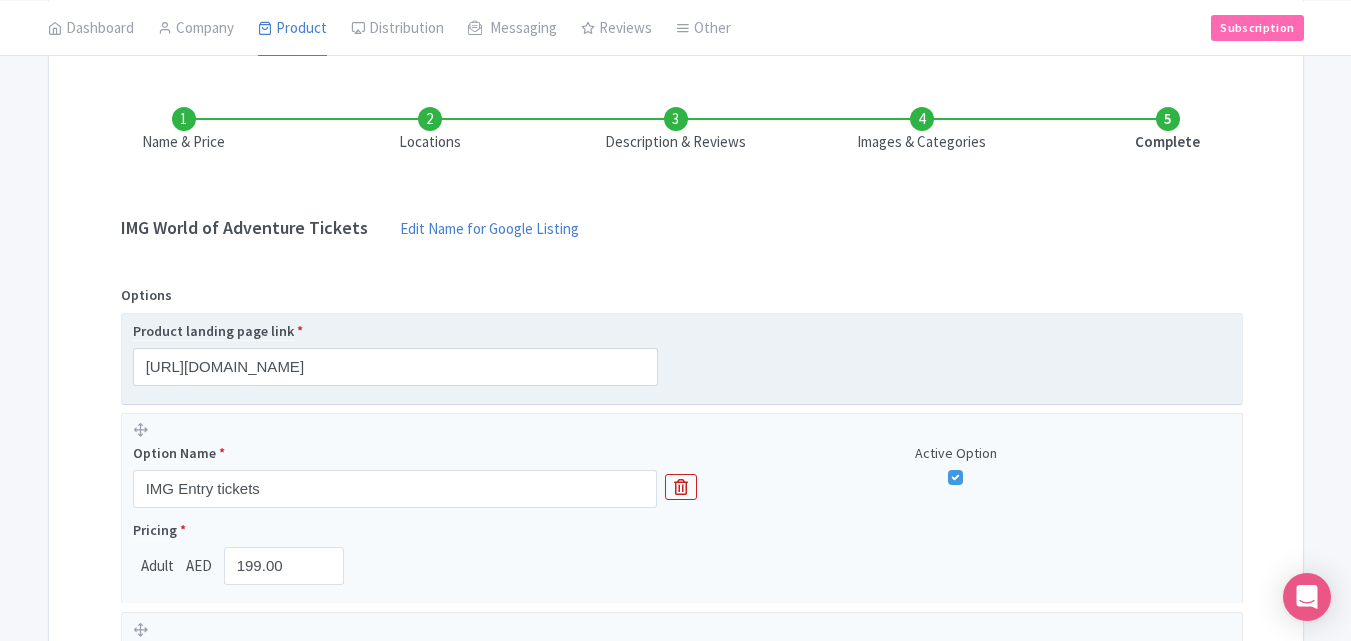 scroll, scrollTop: 500, scrollLeft: 0, axis: vertical 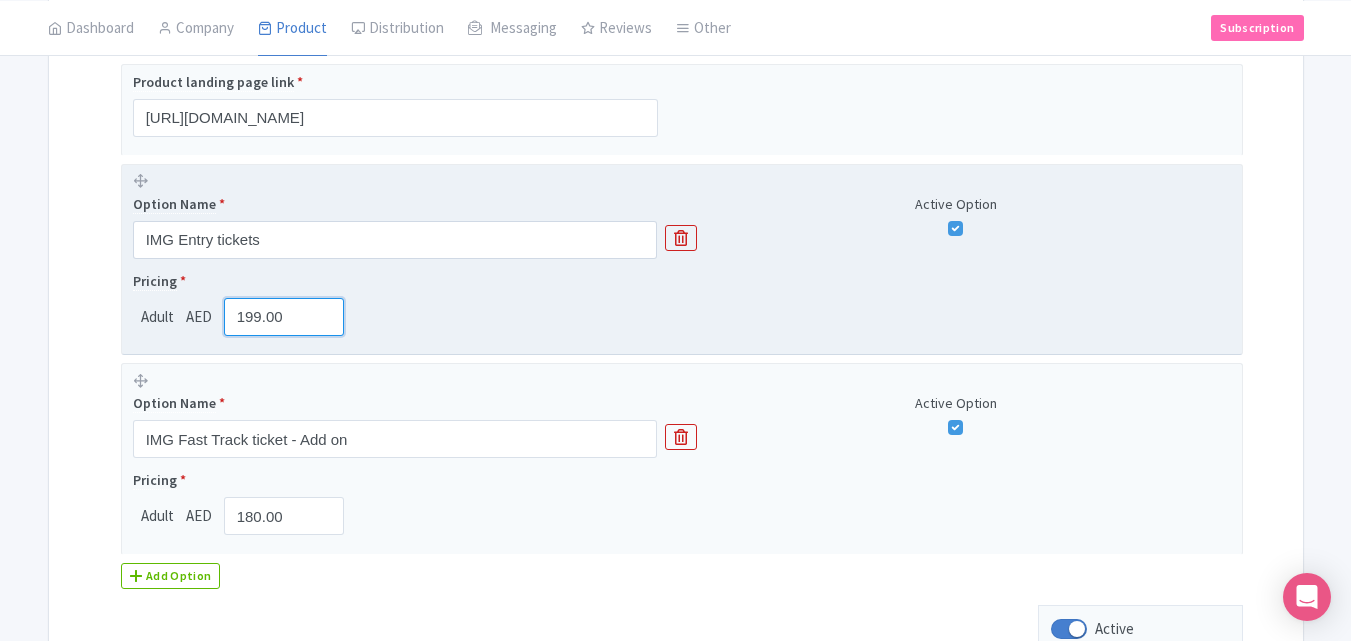 click on "199.00" at bounding box center (284, 317) 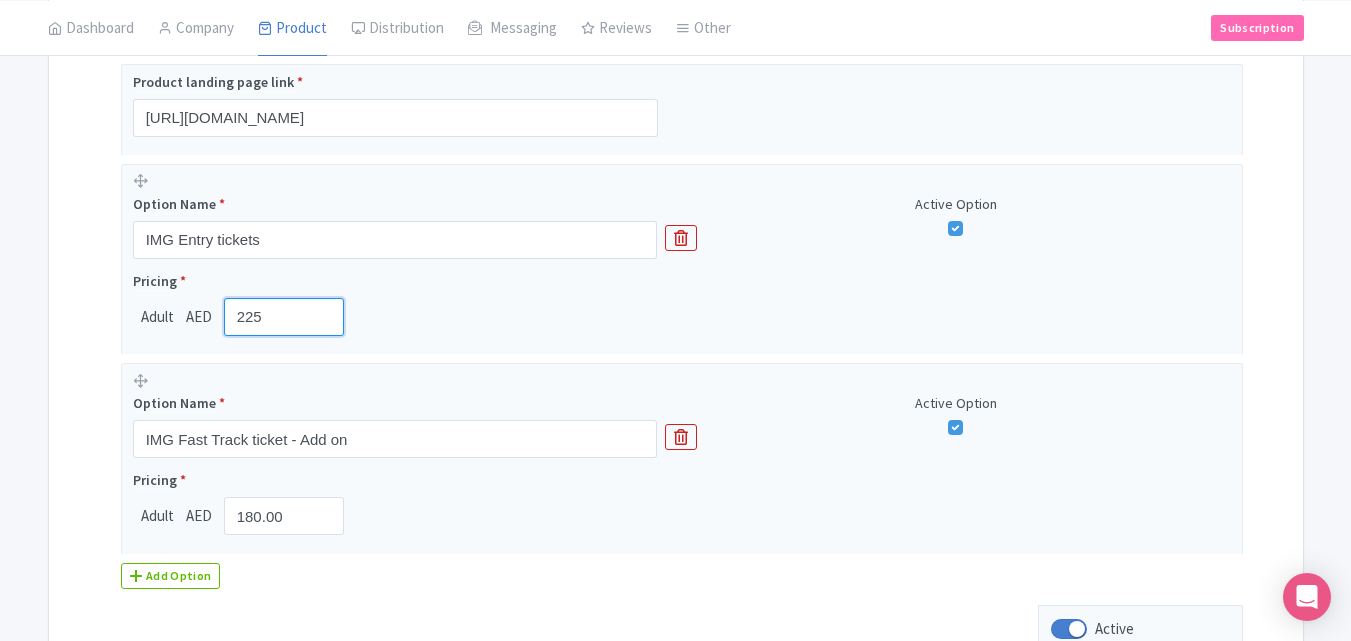 type on "225" 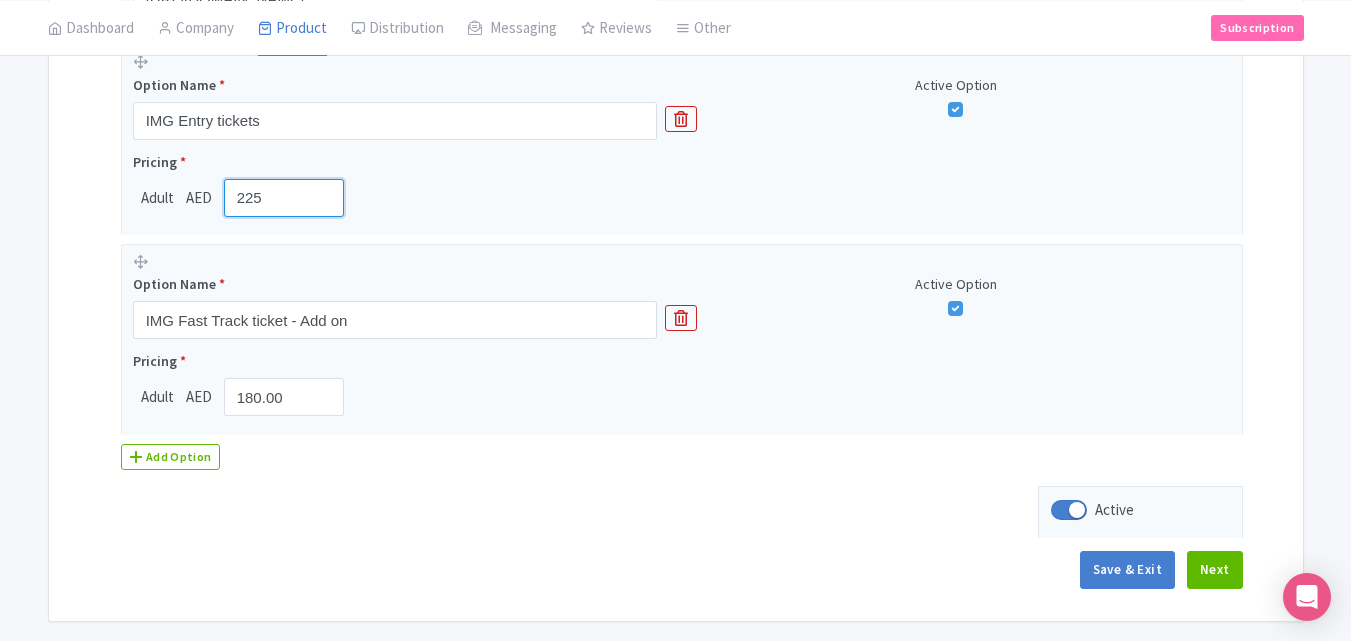 scroll, scrollTop: 686, scrollLeft: 0, axis: vertical 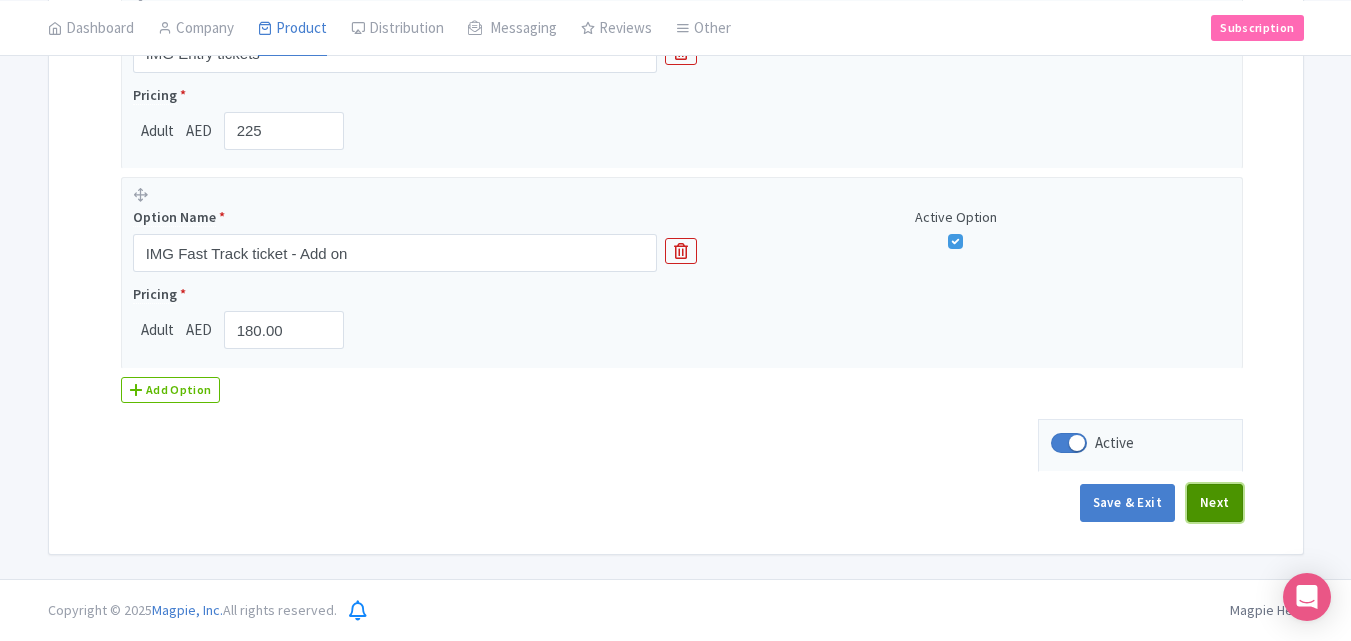 click on "Next" at bounding box center (1215, 503) 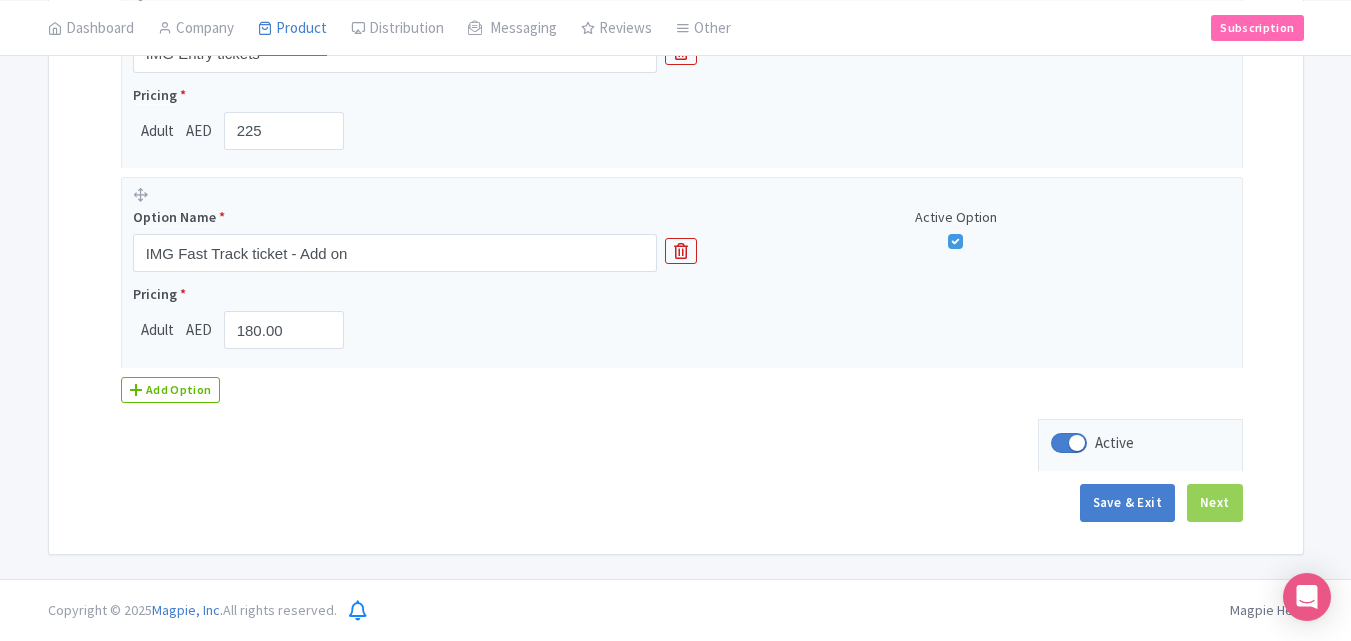 scroll, scrollTop: 685, scrollLeft: 0, axis: vertical 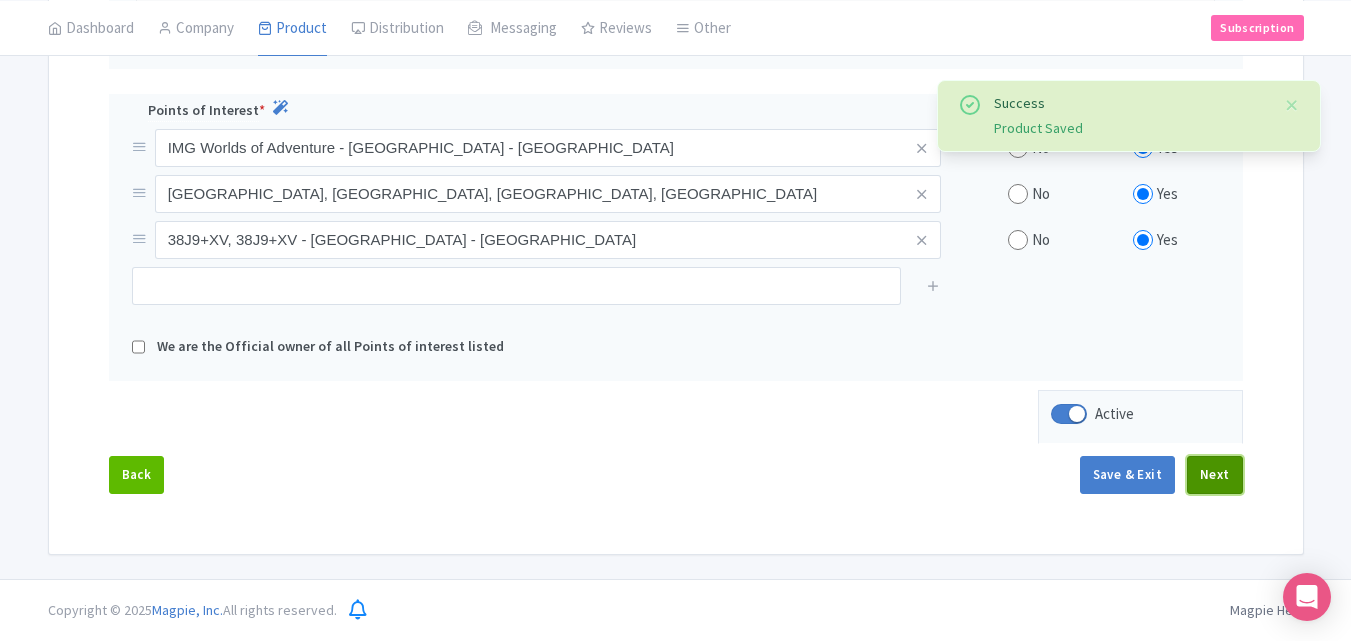 click on "Next" at bounding box center [1215, 475] 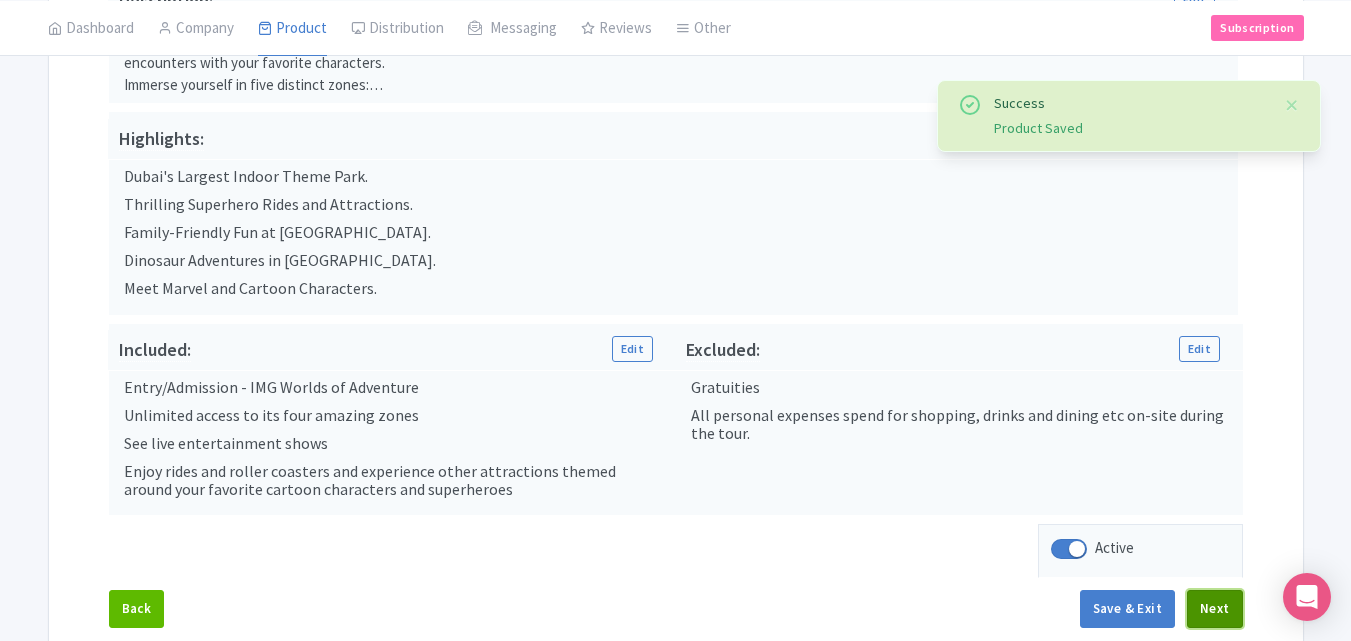 click on "Next" at bounding box center (1215, 609) 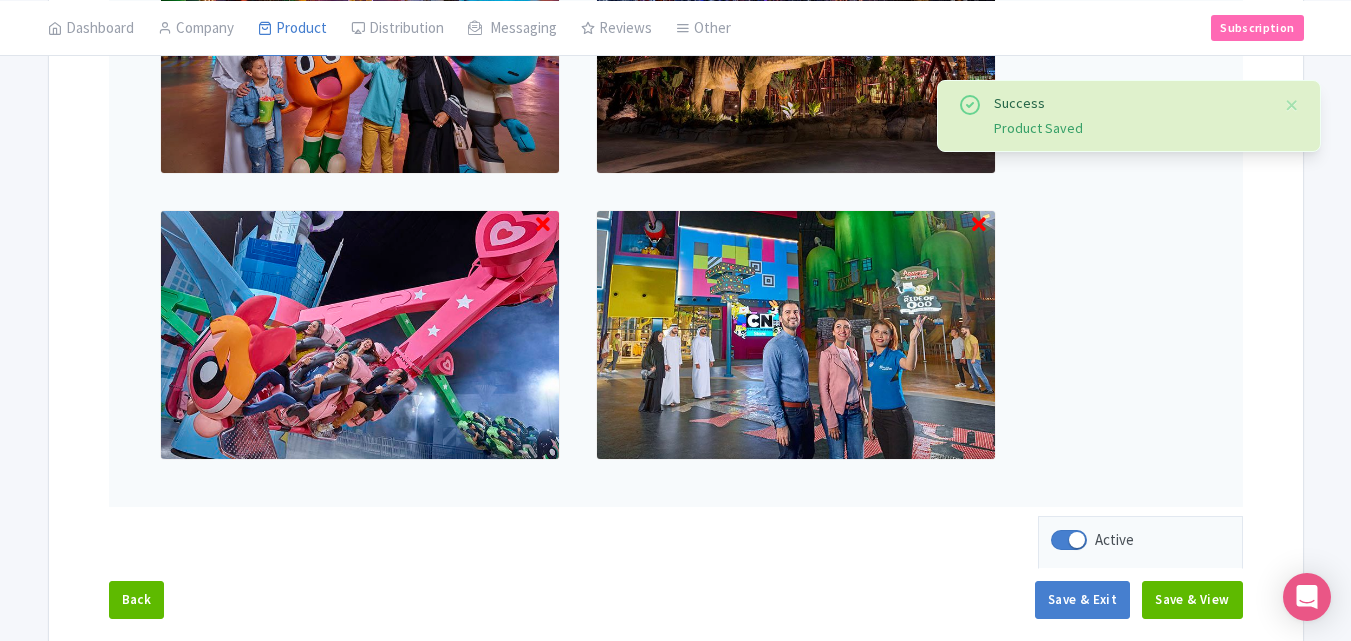 scroll, scrollTop: 1283, scrollLeft: 0, axis: vertical 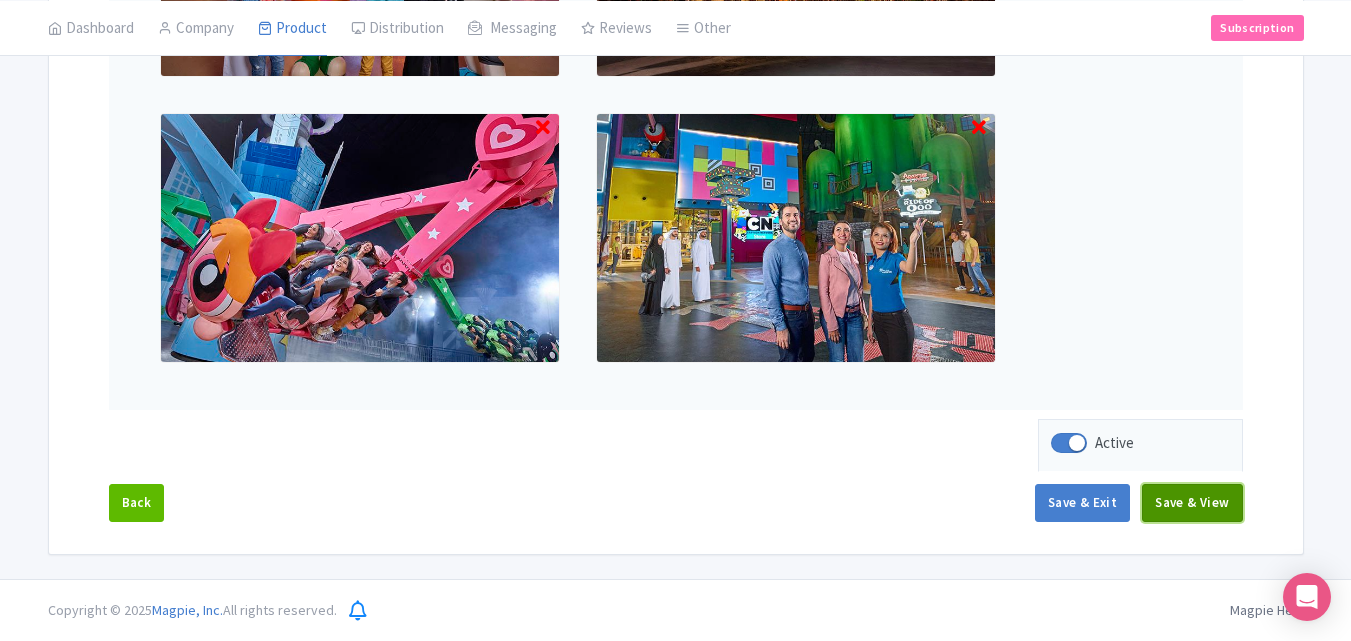 click on "Save & View" at bounding box center [1192, 503] 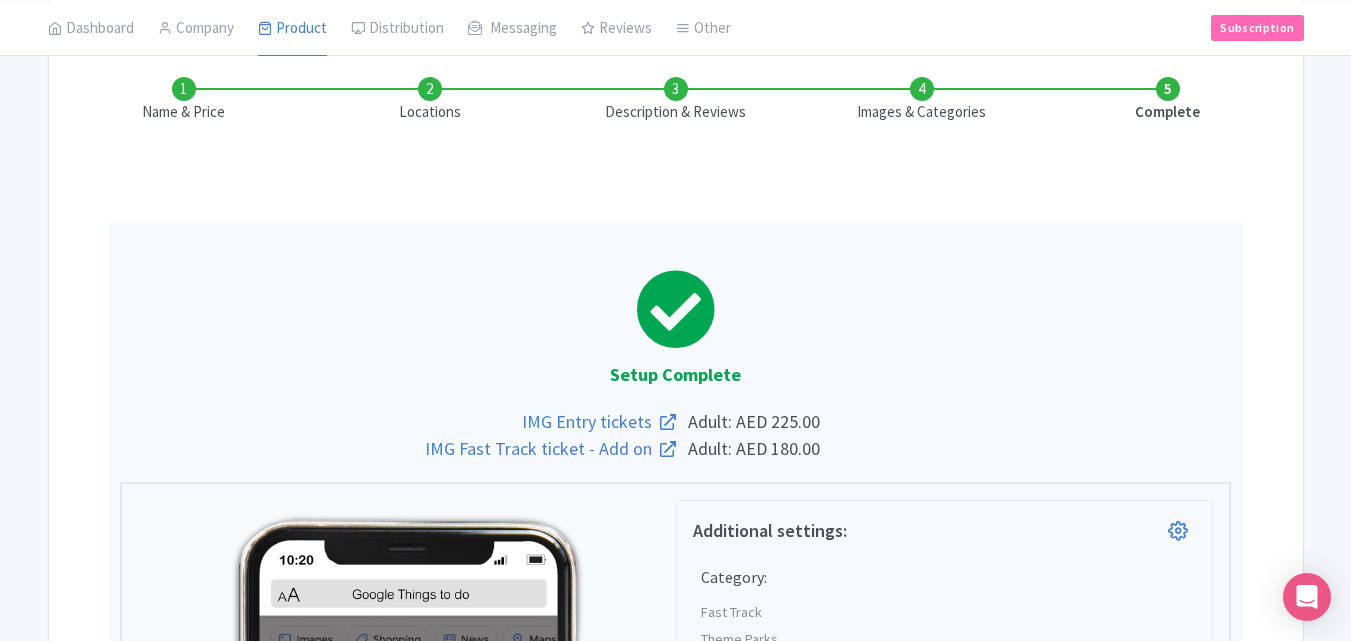 scroll, scrollTop: 0, scrollLeft: 0, axis: both 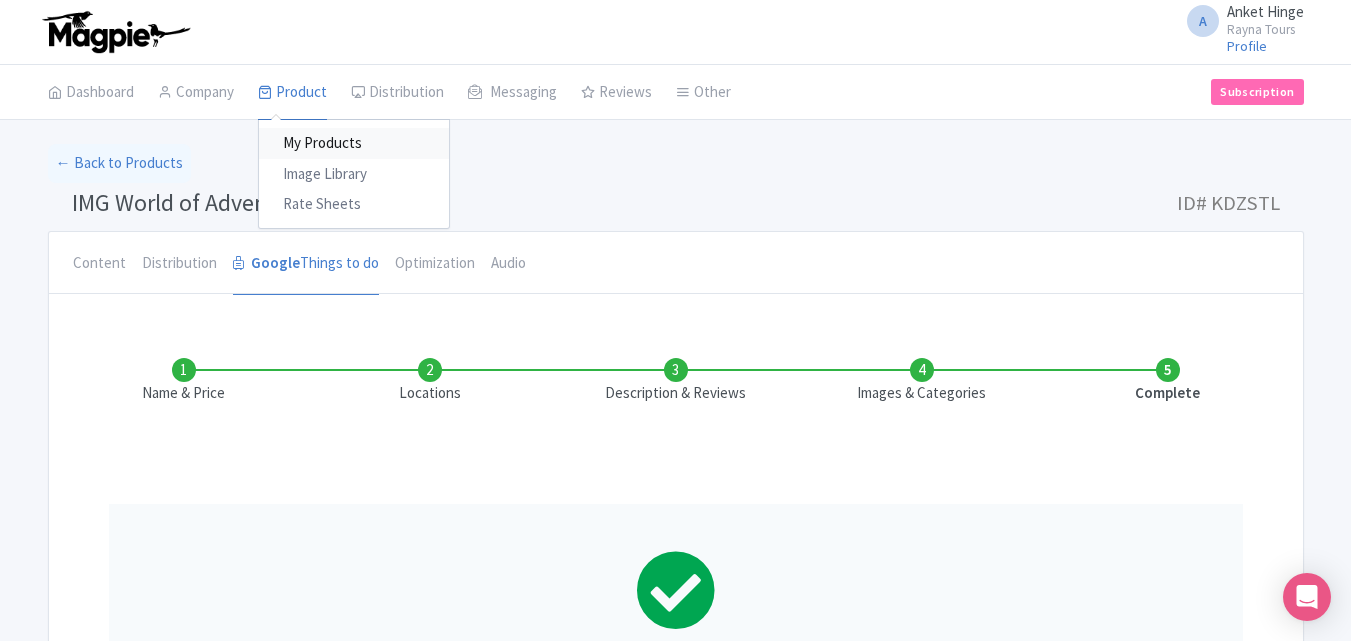 click on "My Products" at bounding box center [354, 143] 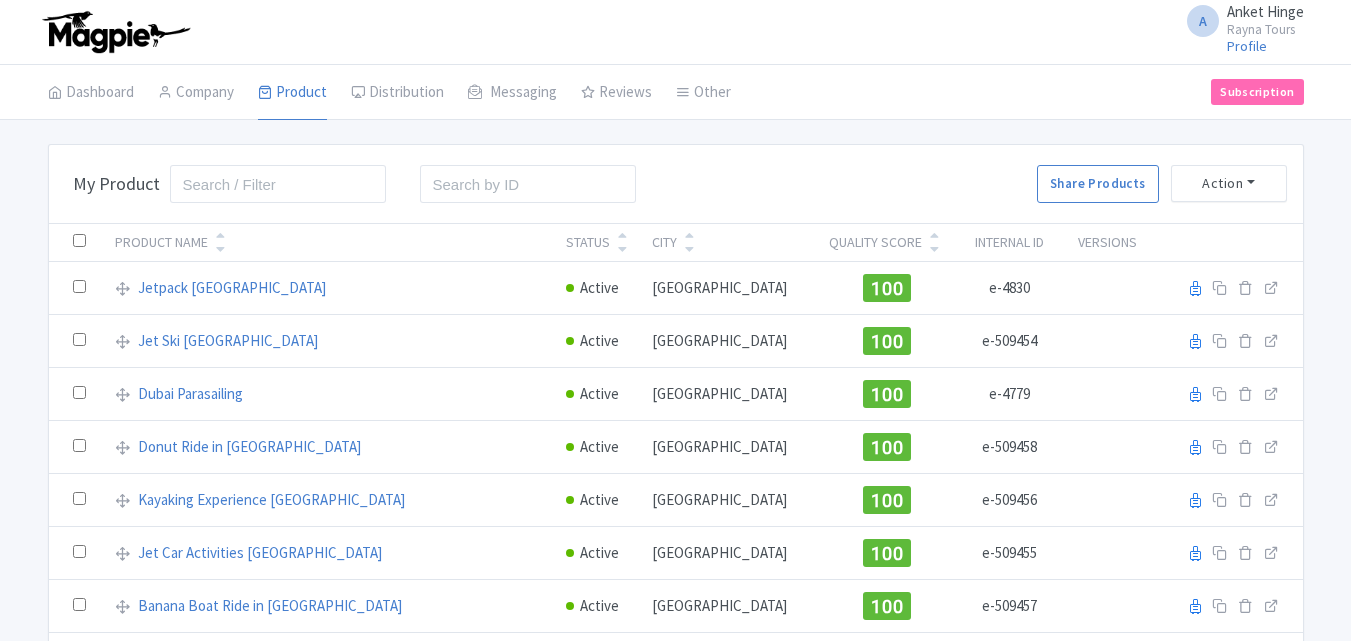 scroll, scrollTop: 0, scrollLeft: 0, axis: both 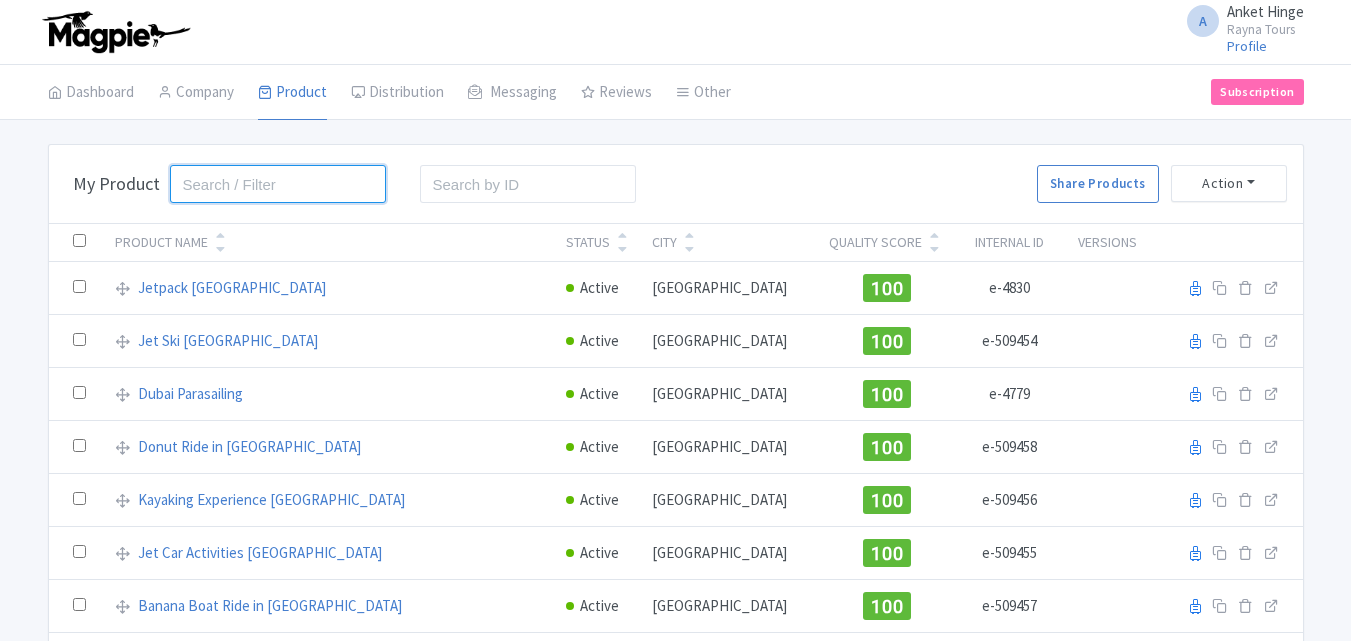 click at bounding box center (278, 184) 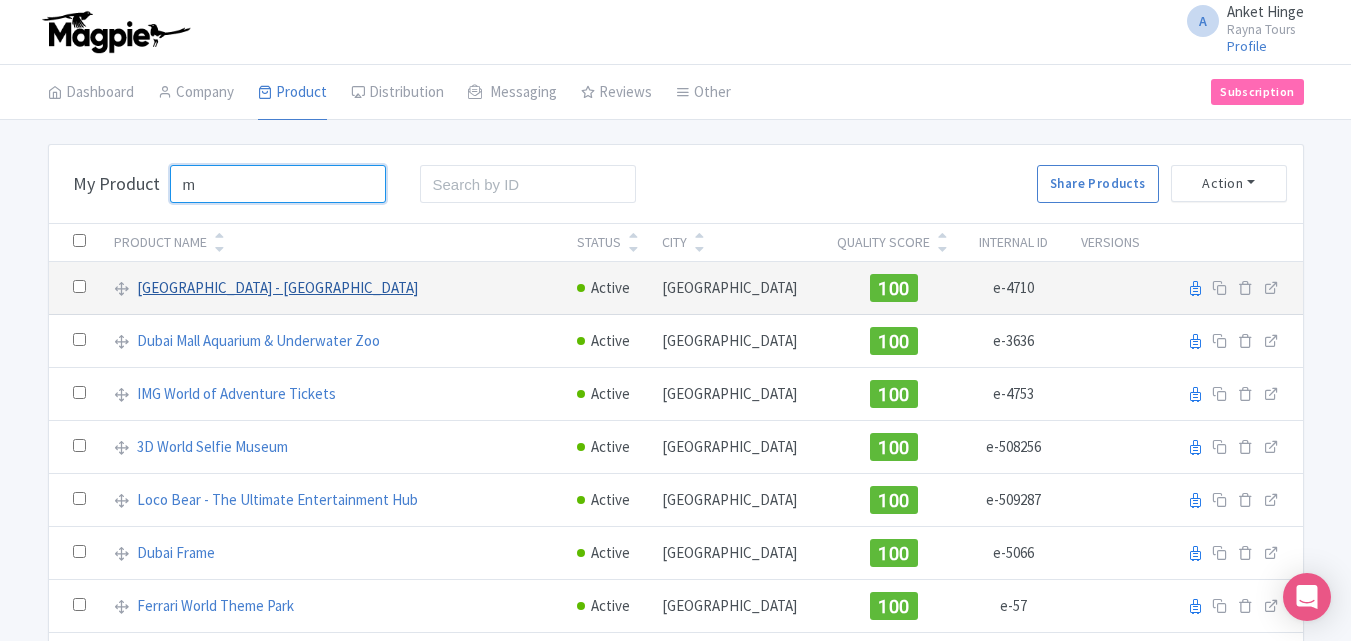 type on "motion" 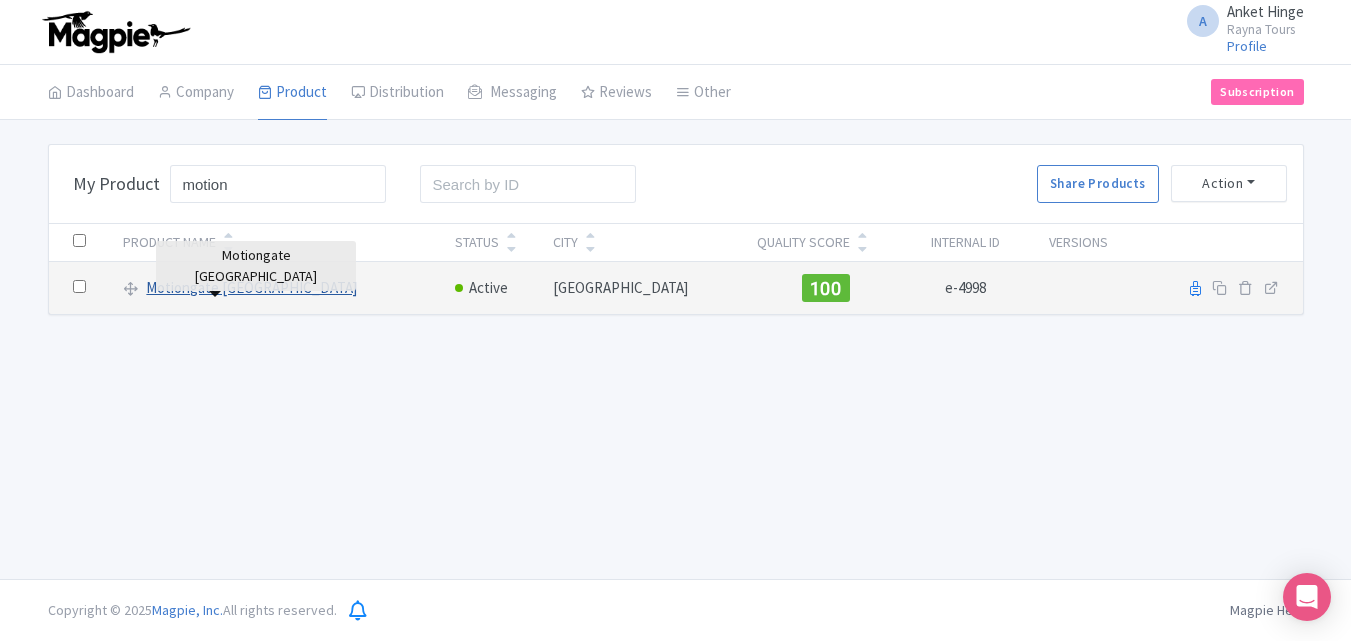 click on "Motiongate [GEOGRAPHIC_DATA]" at bounding box center (251, 288) 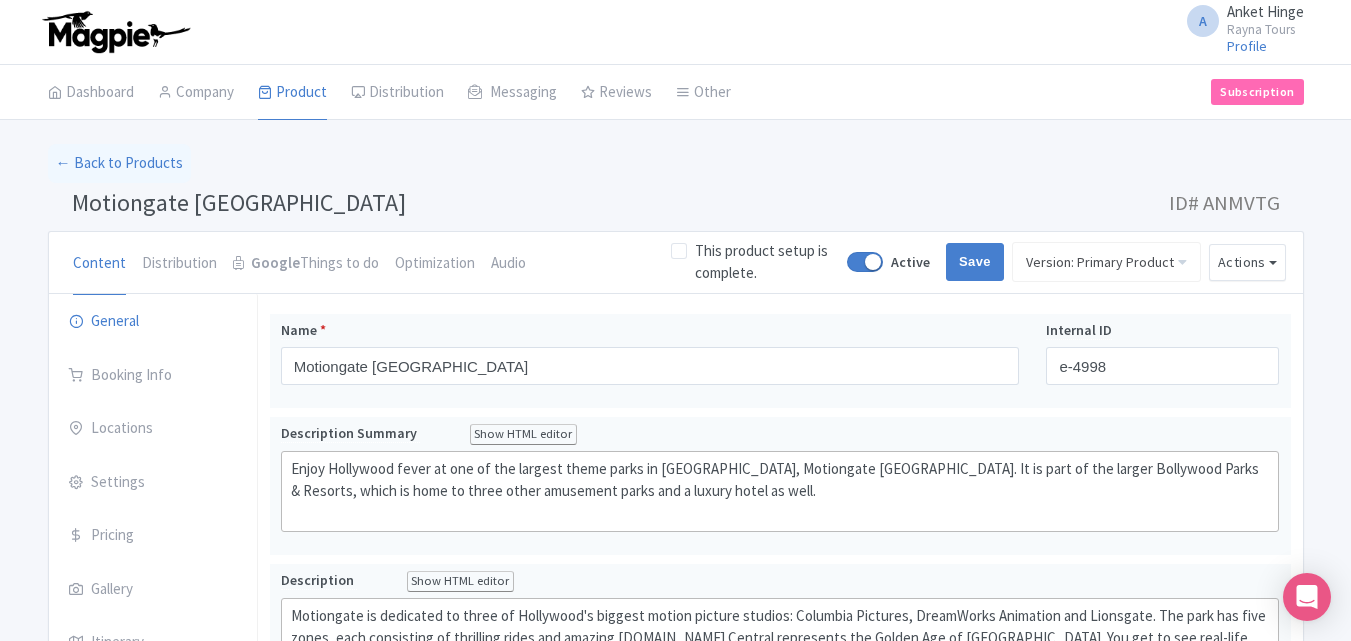 scroll, scrollTop: 0, scrollLeft: 0, axis: both 